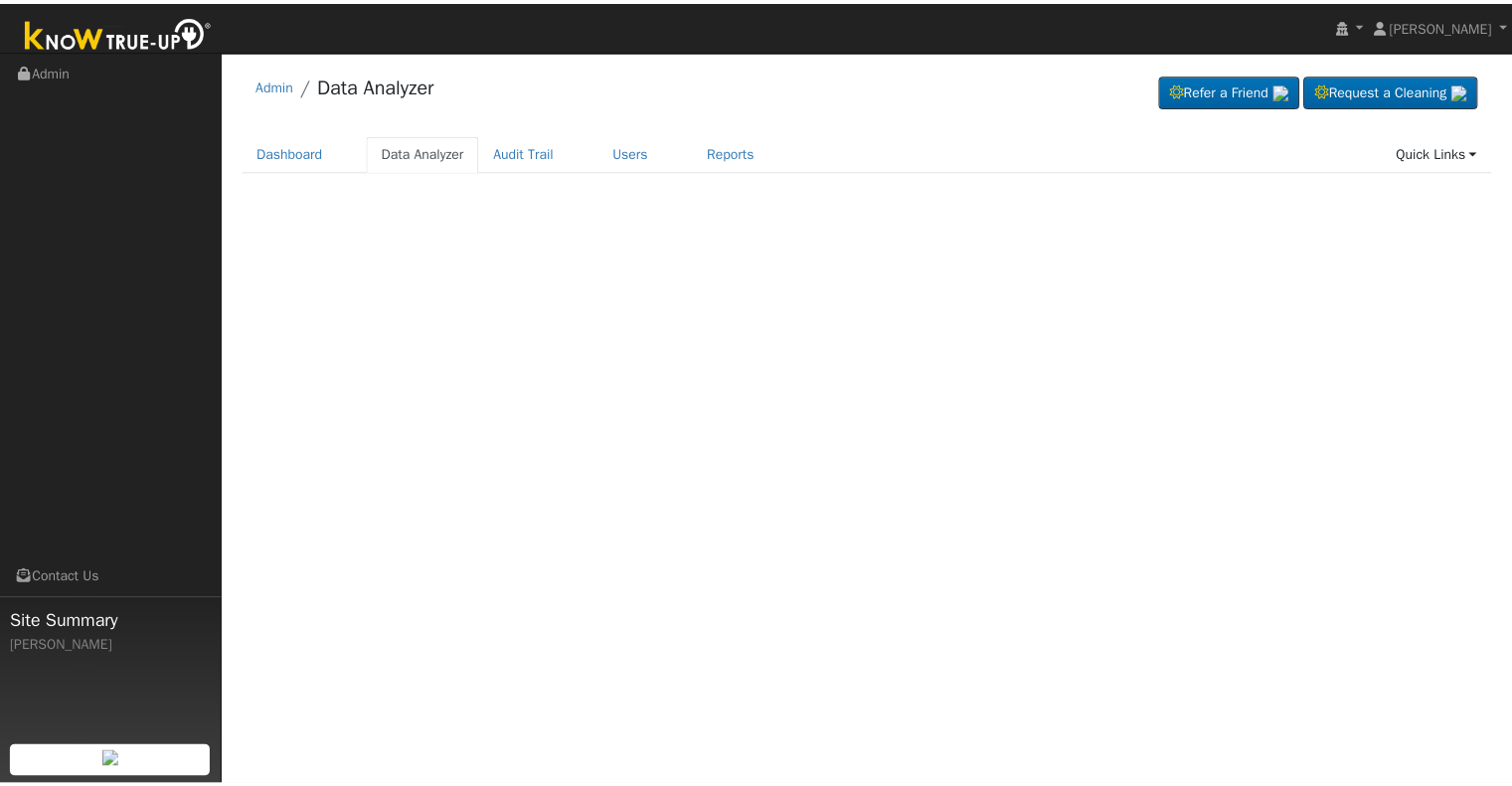 scroll, scrollTop: 0, scrollLeft: 0, axis: both 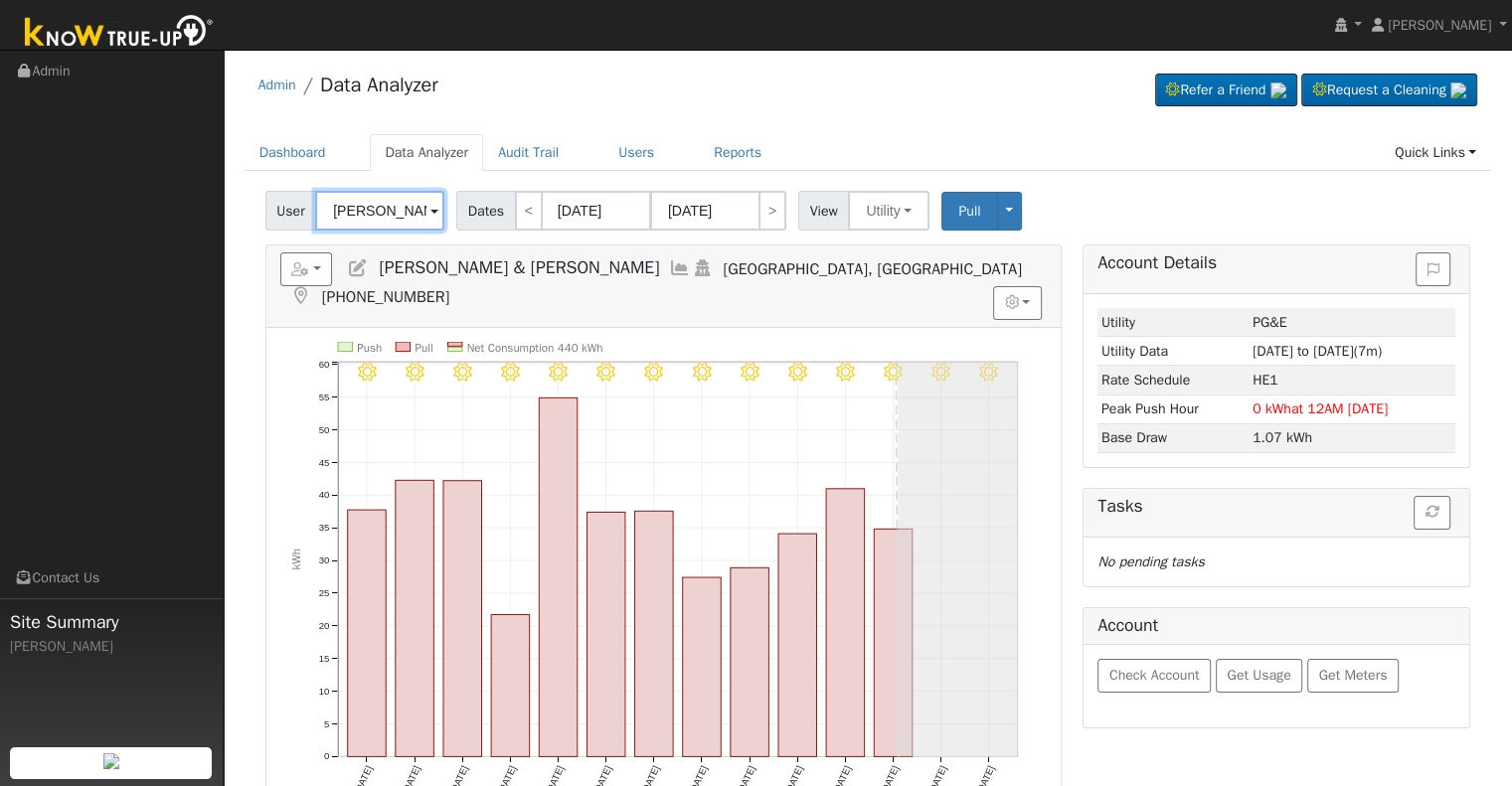 click on "[PERSON_NAME] & [PERSON_NAME]" at bounding box center (380, 211) 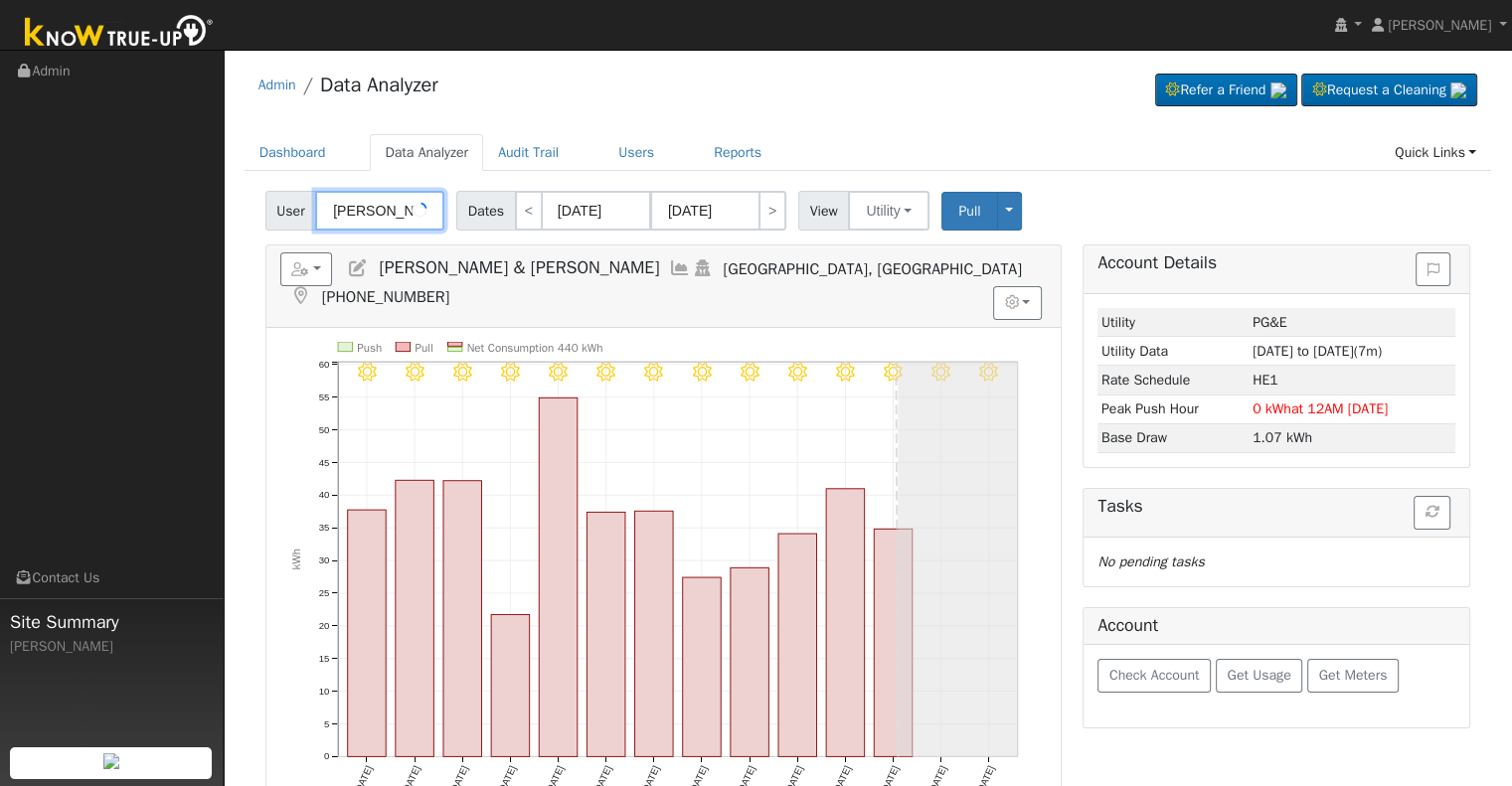 click on "[PERSON_NAME] & [PERSON_NAME]" at bounding box center (380, 211) 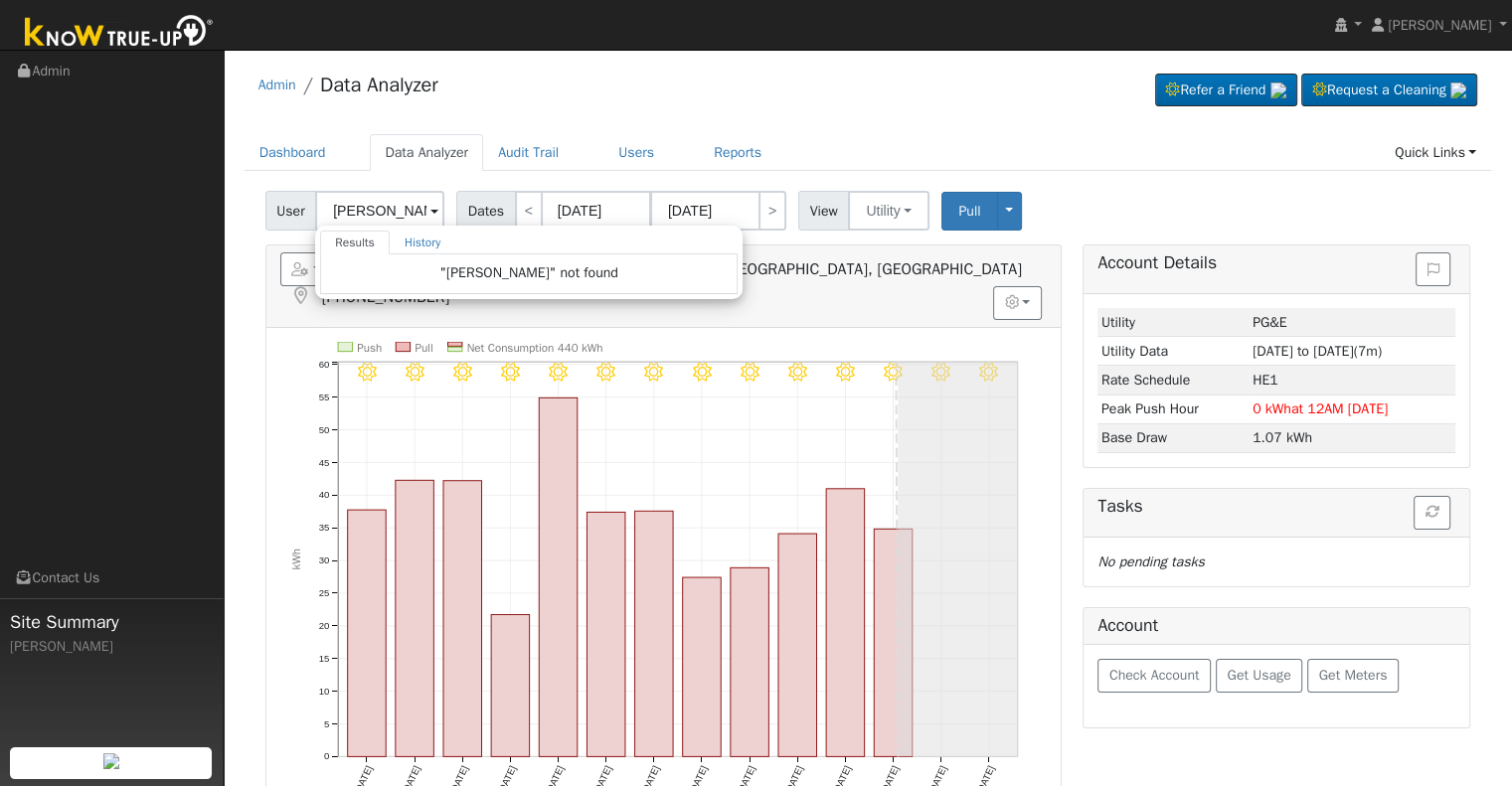 click on "7/15 - Clear 7/14 - Clear 7/13 - Clear 7/12 - Clear 7/11 - Clear 7/10 - Clear 7/09 - Clear 7/08 - Clear 7/07 - Clear 7/06 - Clear 7/05 - Clear 7/04 - Clear 7/03 - Clear 7/02 - Clear Push Pull Net Consumption 440 kWh Wed 7/02 Thu 7/03 Fri 7/04 Sat 7/05 Sun 7/06 Mon 7/07 Tue 7/08 Wed 7/09 Thu 7/10 Fri 7/11 Sat 7/12 Sun 7/13 Mon 7/14 Tue 7/15 0 5 10 15 20 25 30 35 40 45 50 55 60 kWh onclick="" onclick="" onclick="" onclick="" onclick="" onclick="" onclick="" onclick="" onclick="" onclick="" onclick="" onclick="" onclick="" onclick="" onclick="" onclick="" onclick="" onclick="" onclick="" onclick="" onclick="" onclick="" onclick="" onclick="" onclick="" onclick="" onclick="" onclick=""" at bounding box center (663, 576) 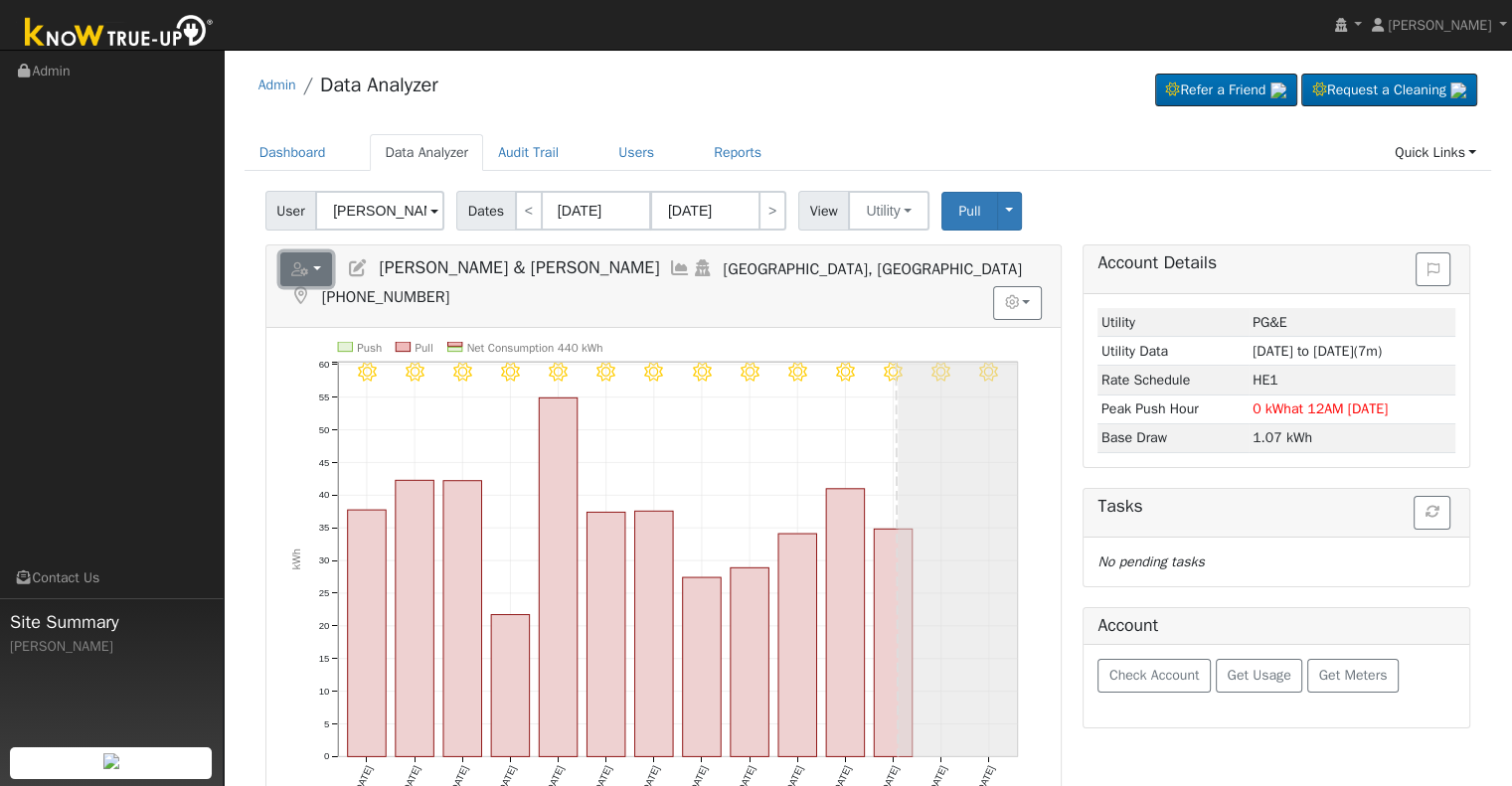 click at bounding box center (300, 269) 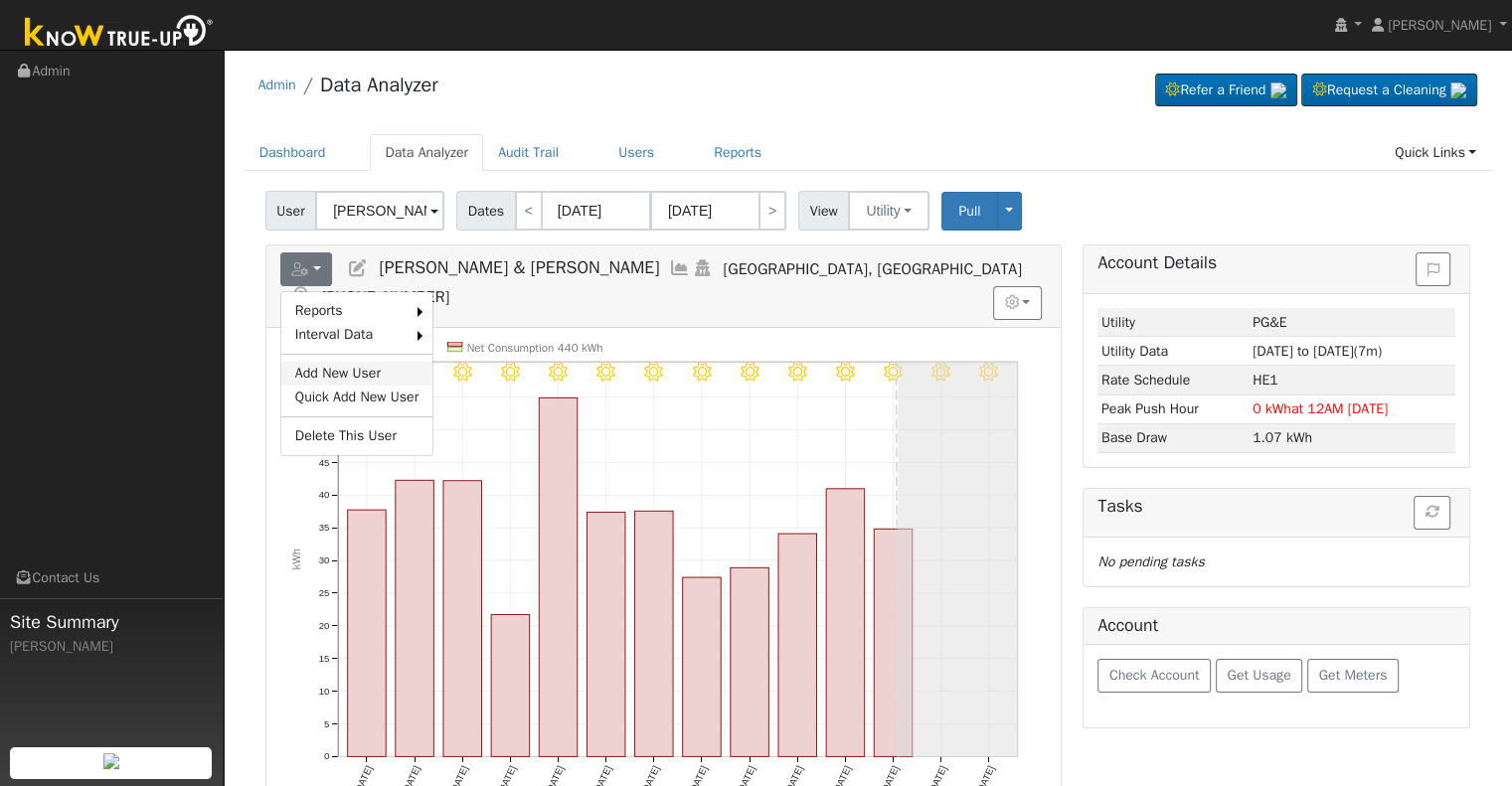 click on "Add New User" at bounding box center [357, 374] 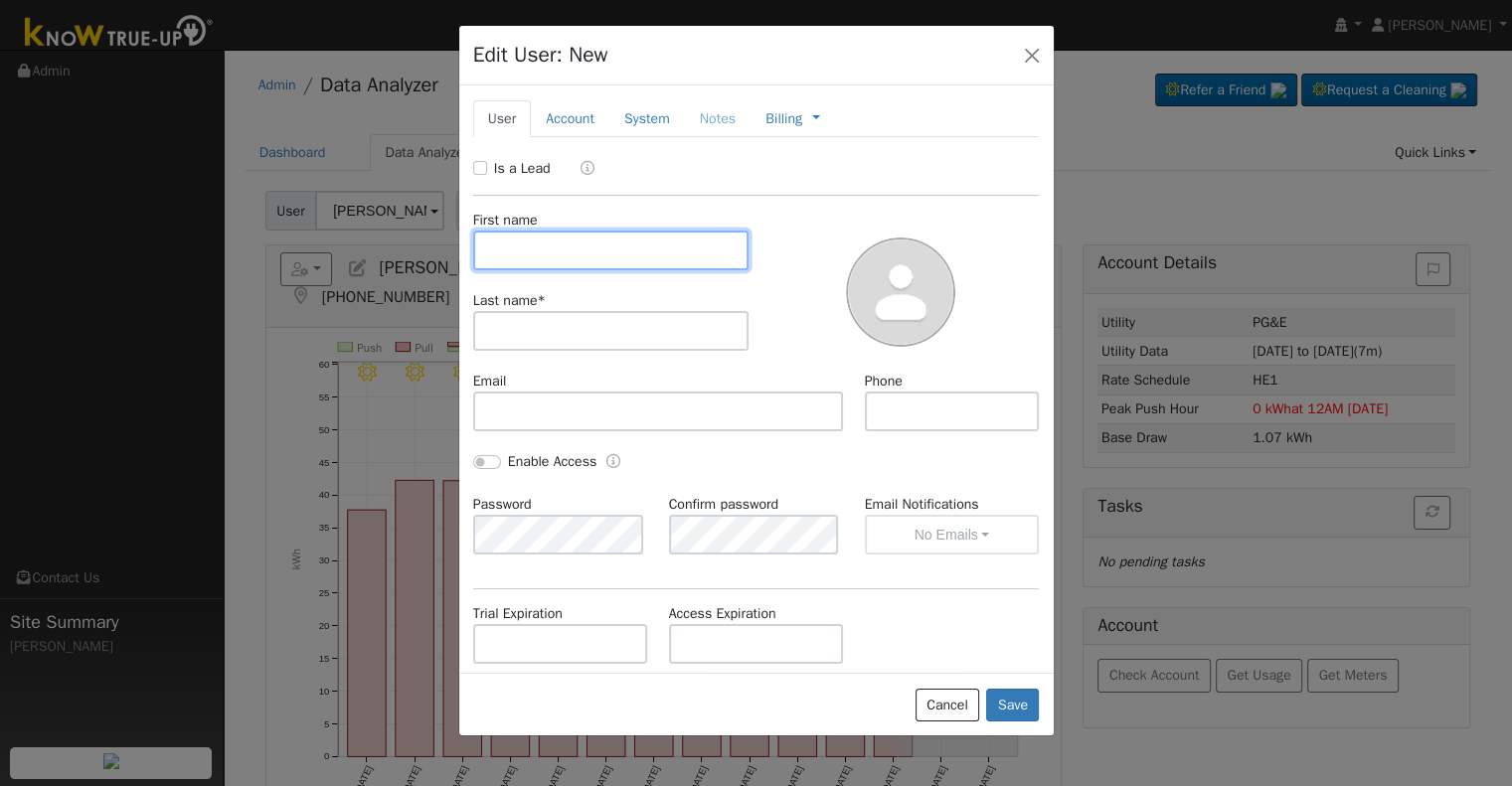 click at bounding box center [611, 250] 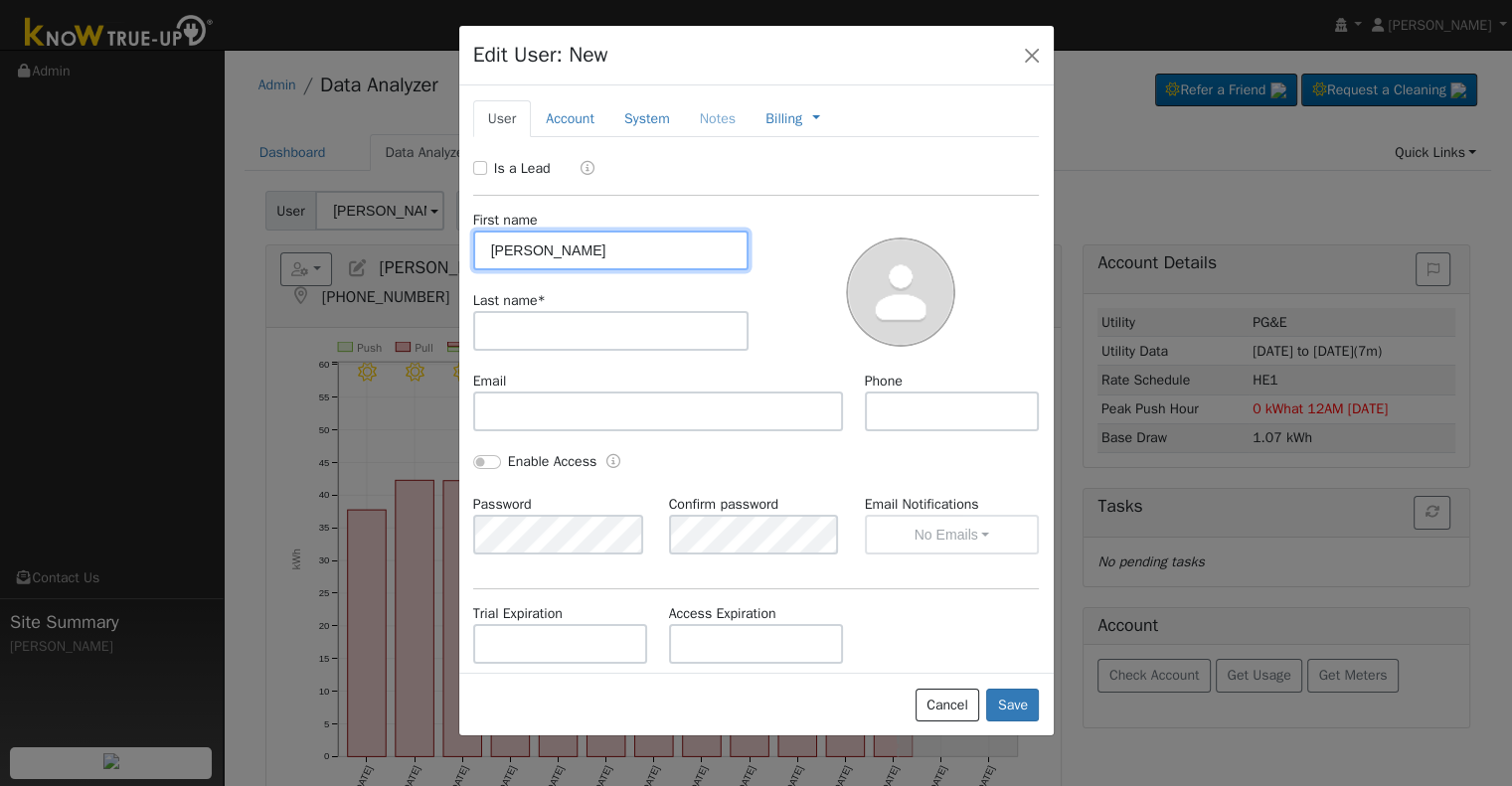 type on "Tamara" 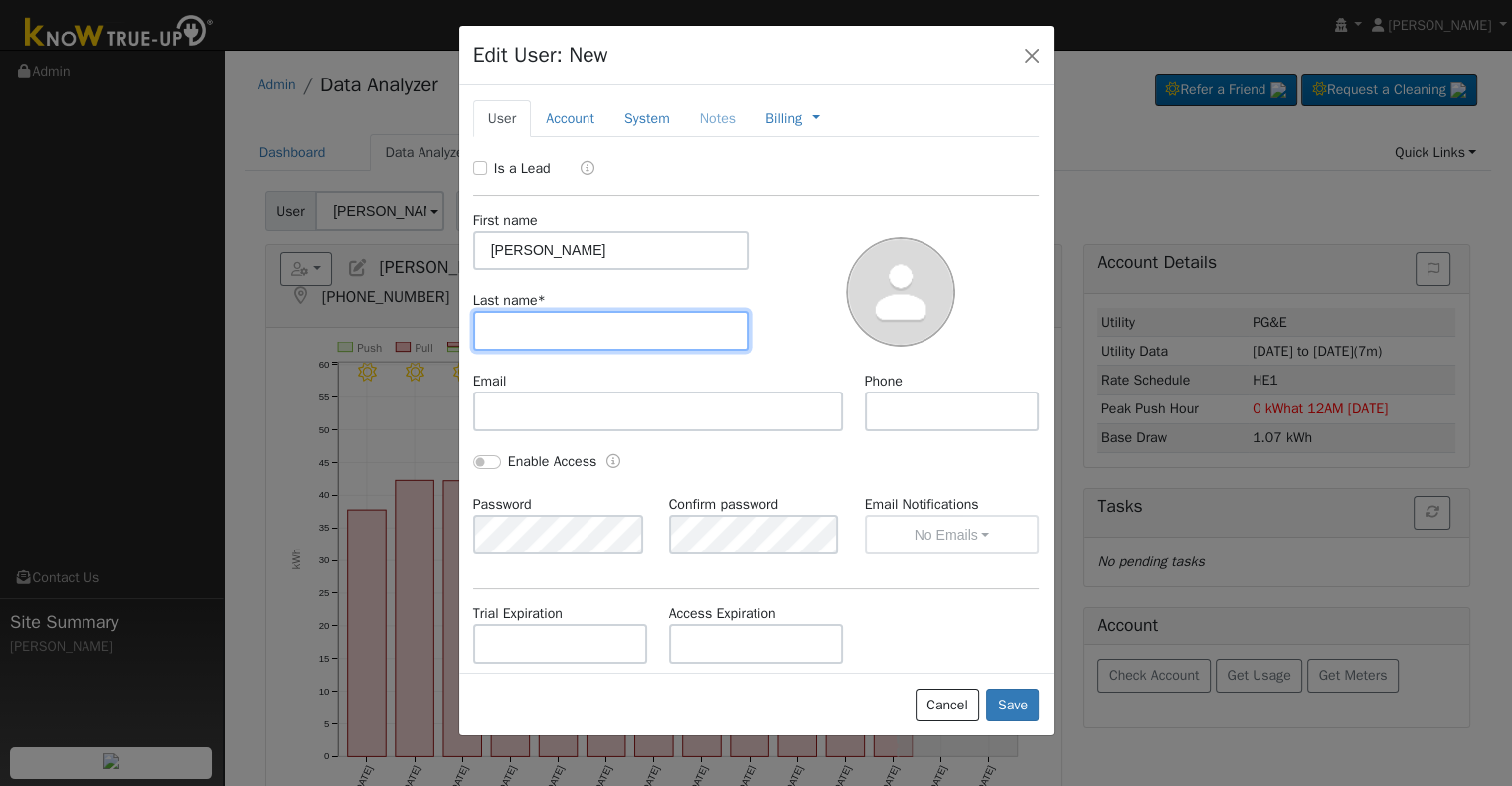 click at bounding box center (611, 331) 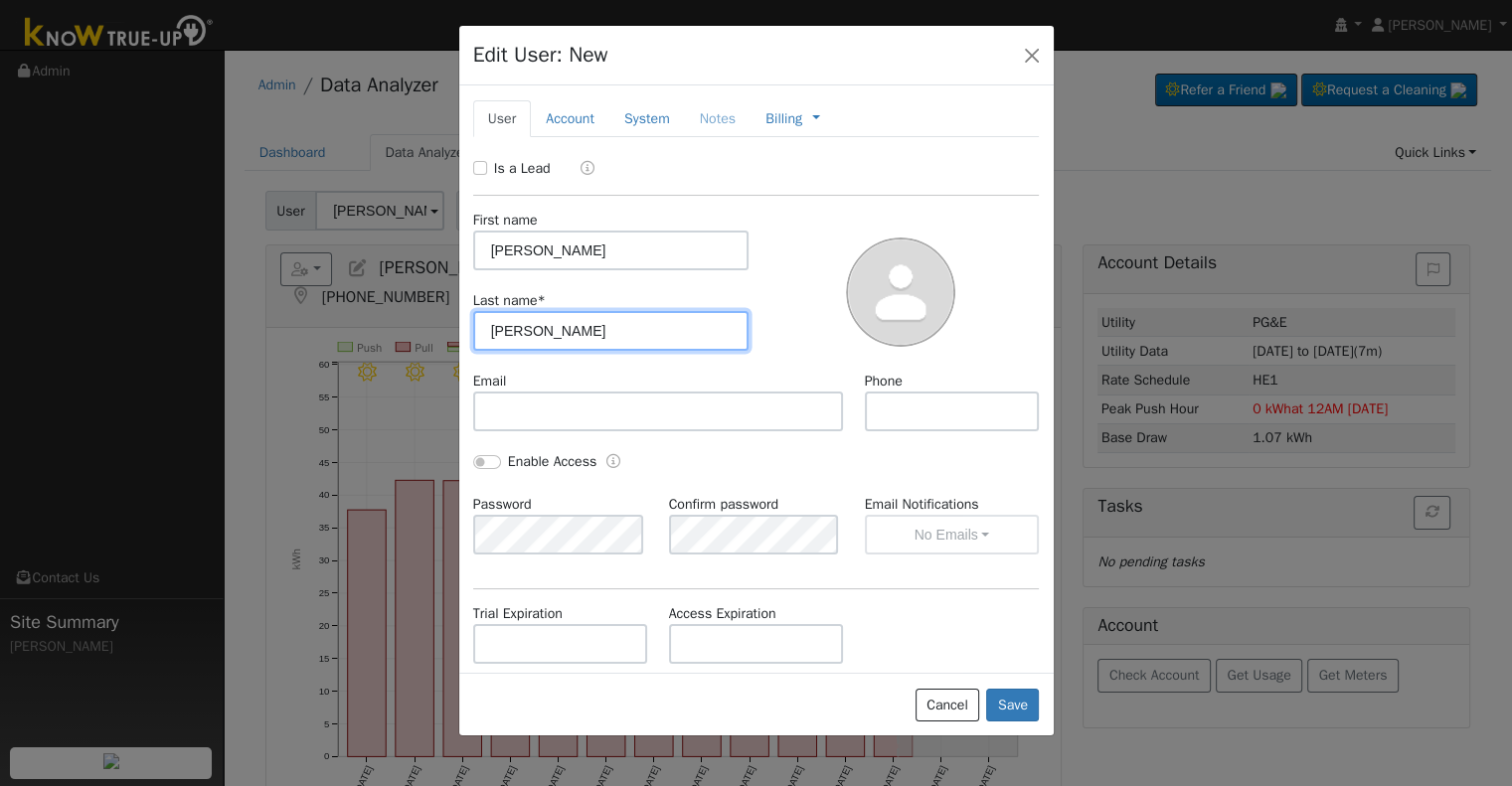 click on "Searles" at bounding box center [611, 331] 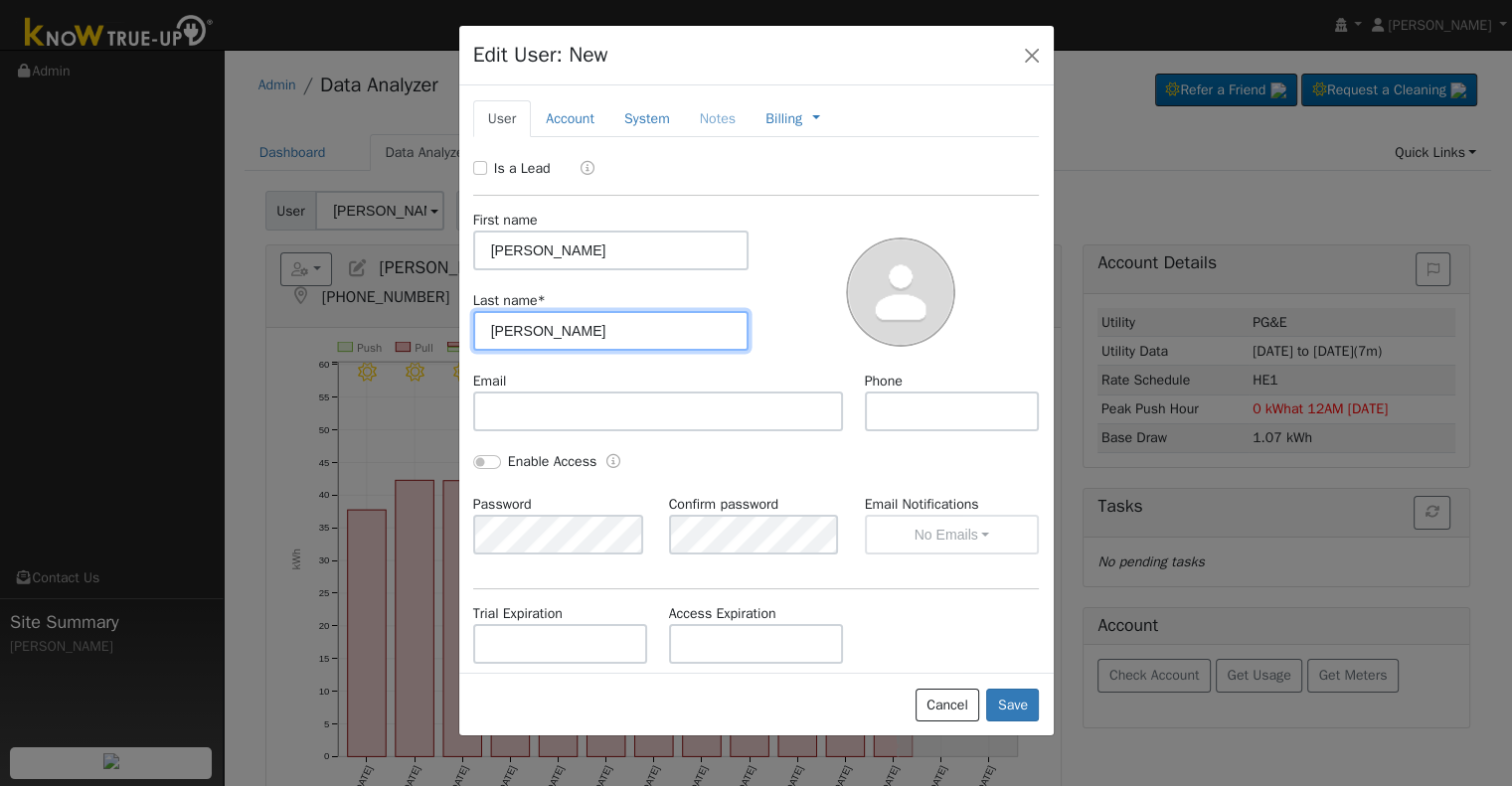 type on "Searles" 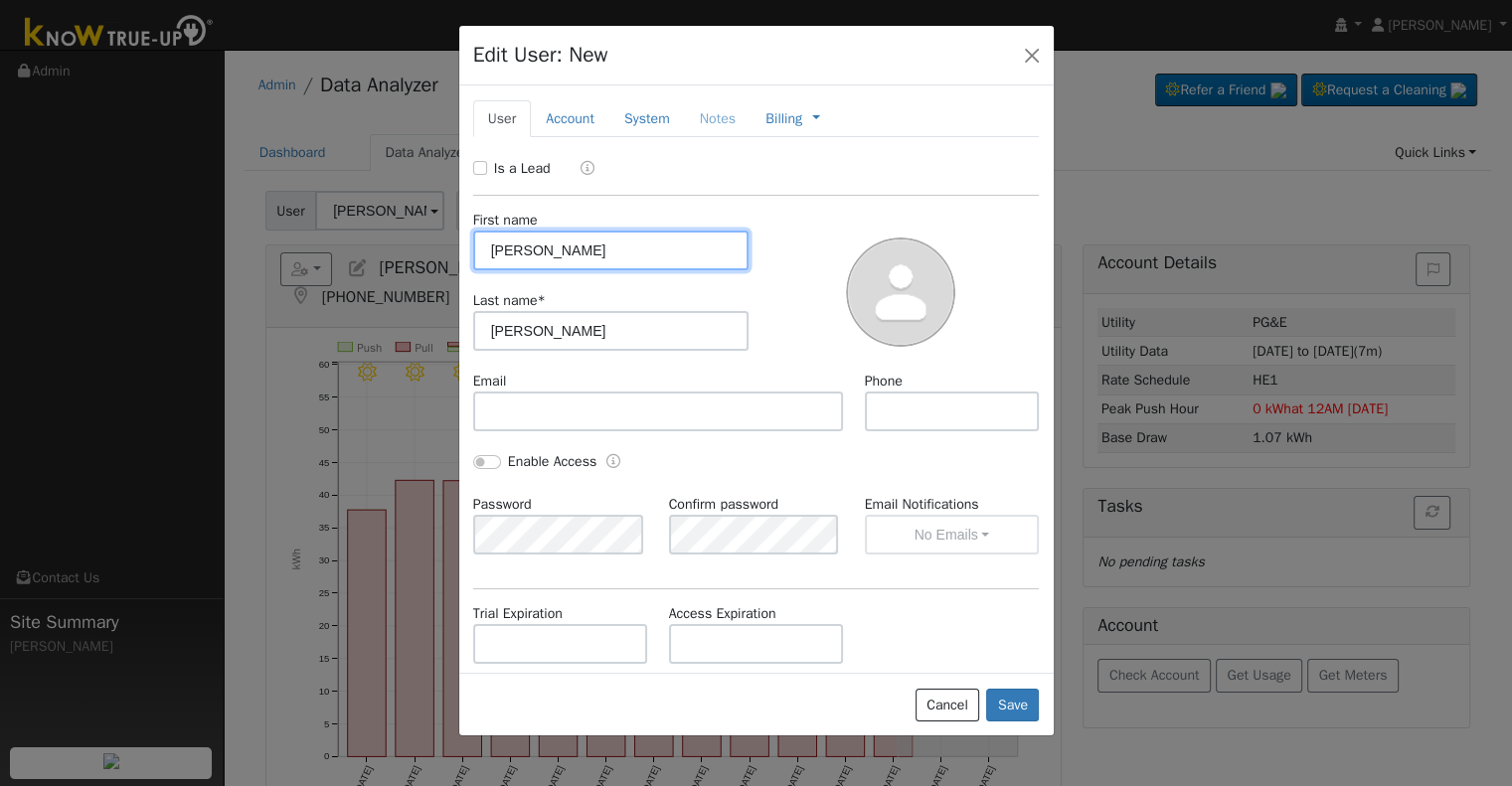 click on "Tamara" at bounding box center [611, 250] 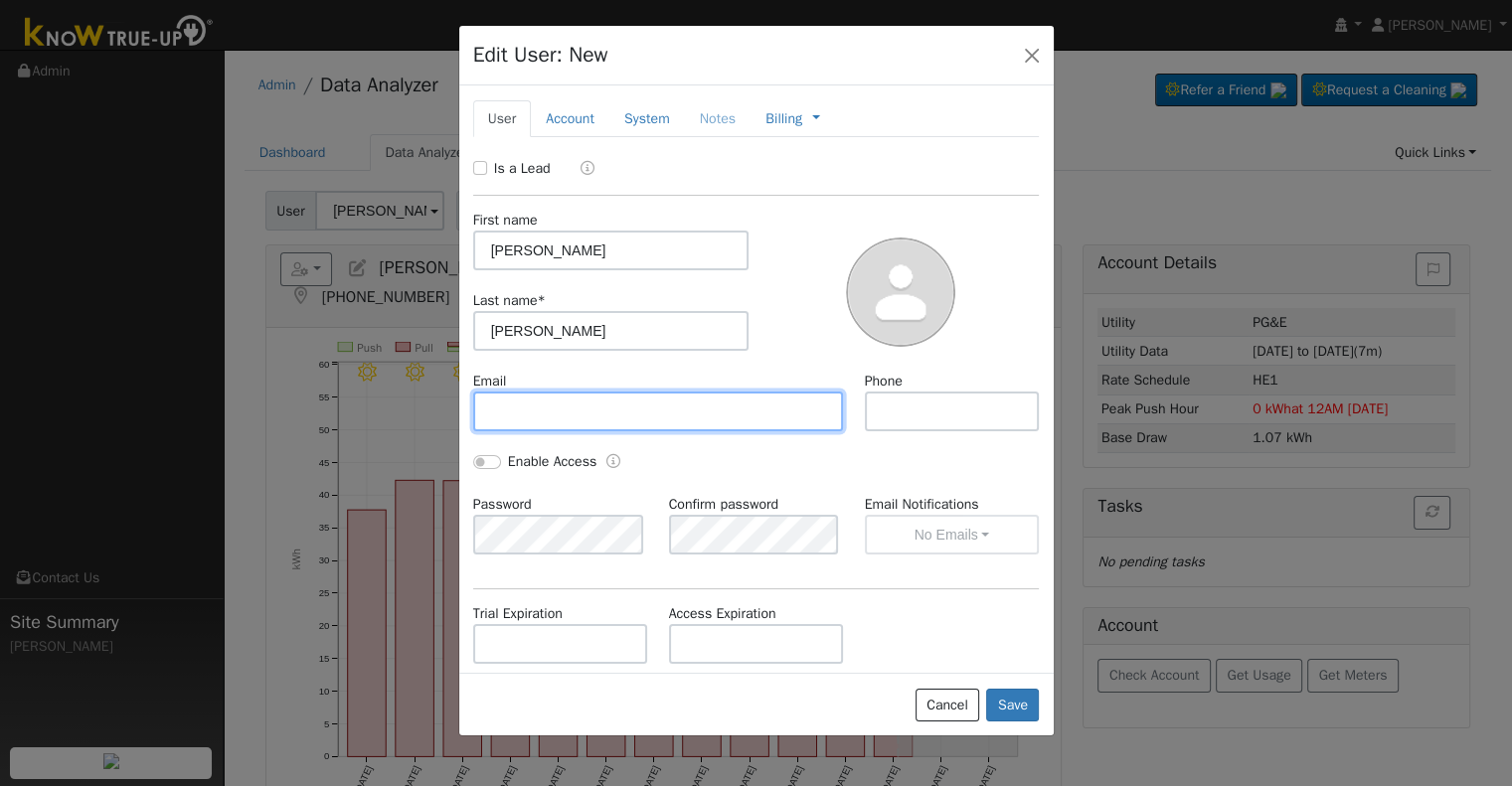 click at bounding box center (658, 411) 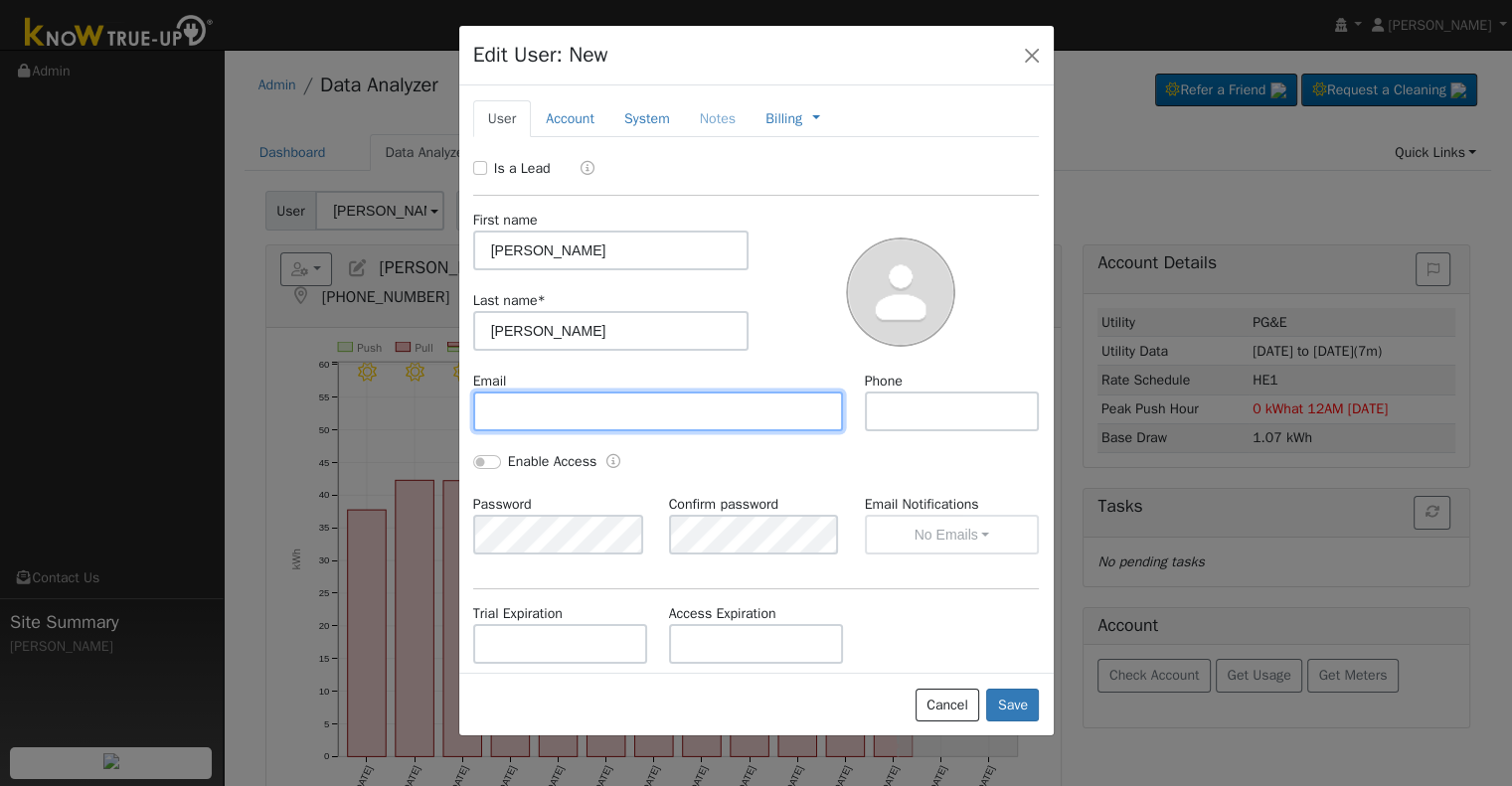 click at bounding box center (658, 411) 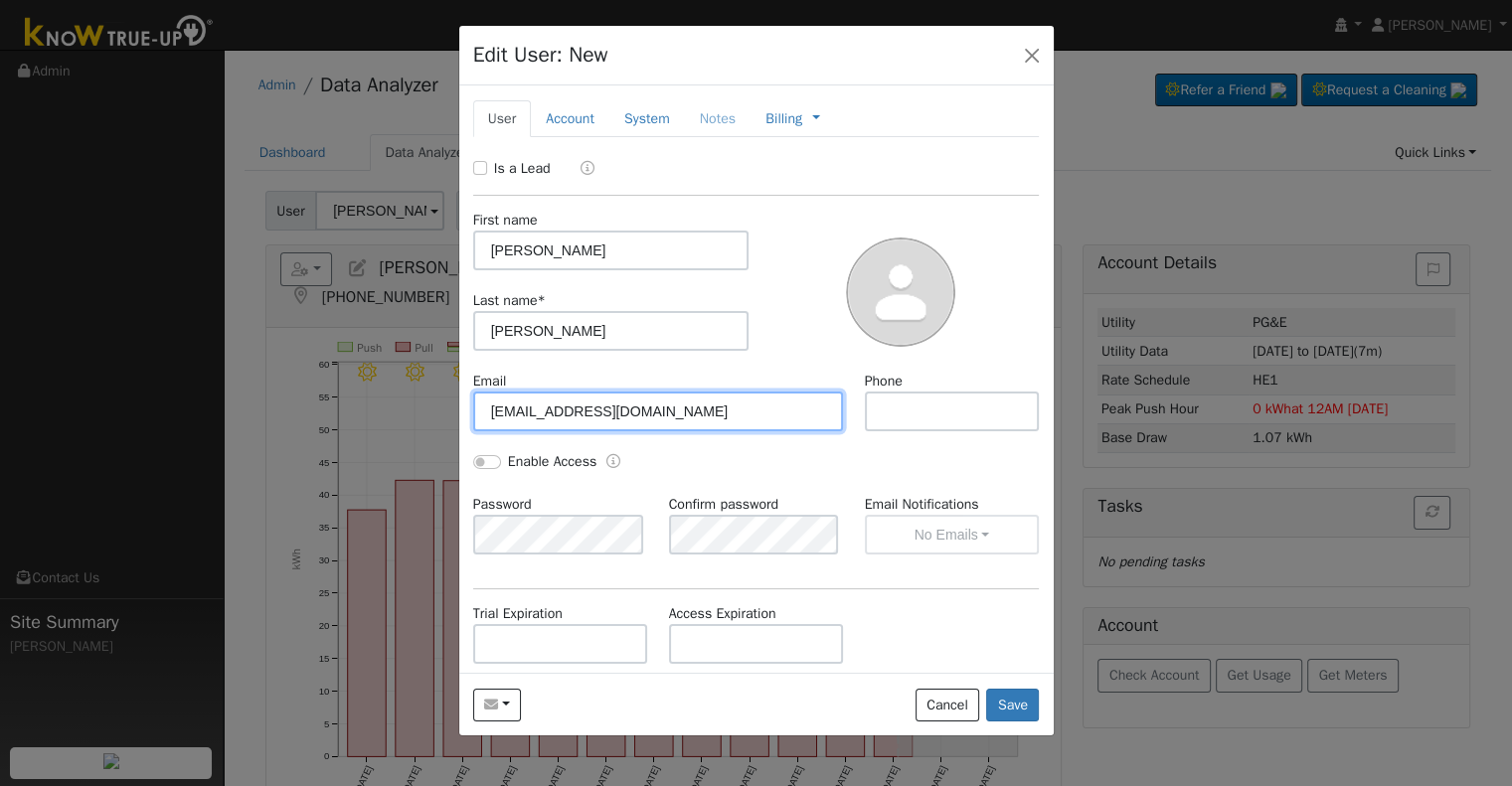 type on "t-raye@att.net" 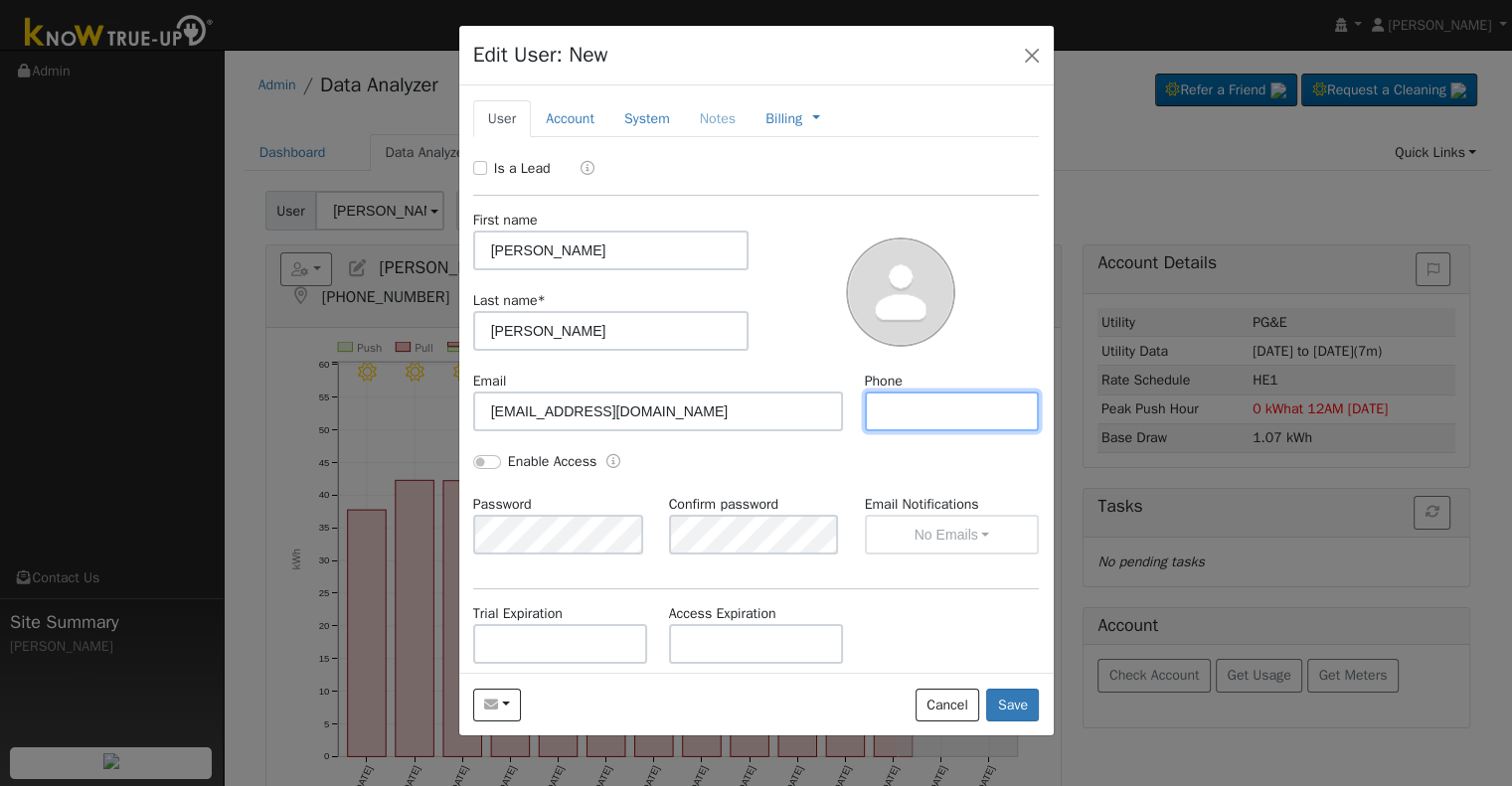 click at bounding box center [952, 411] 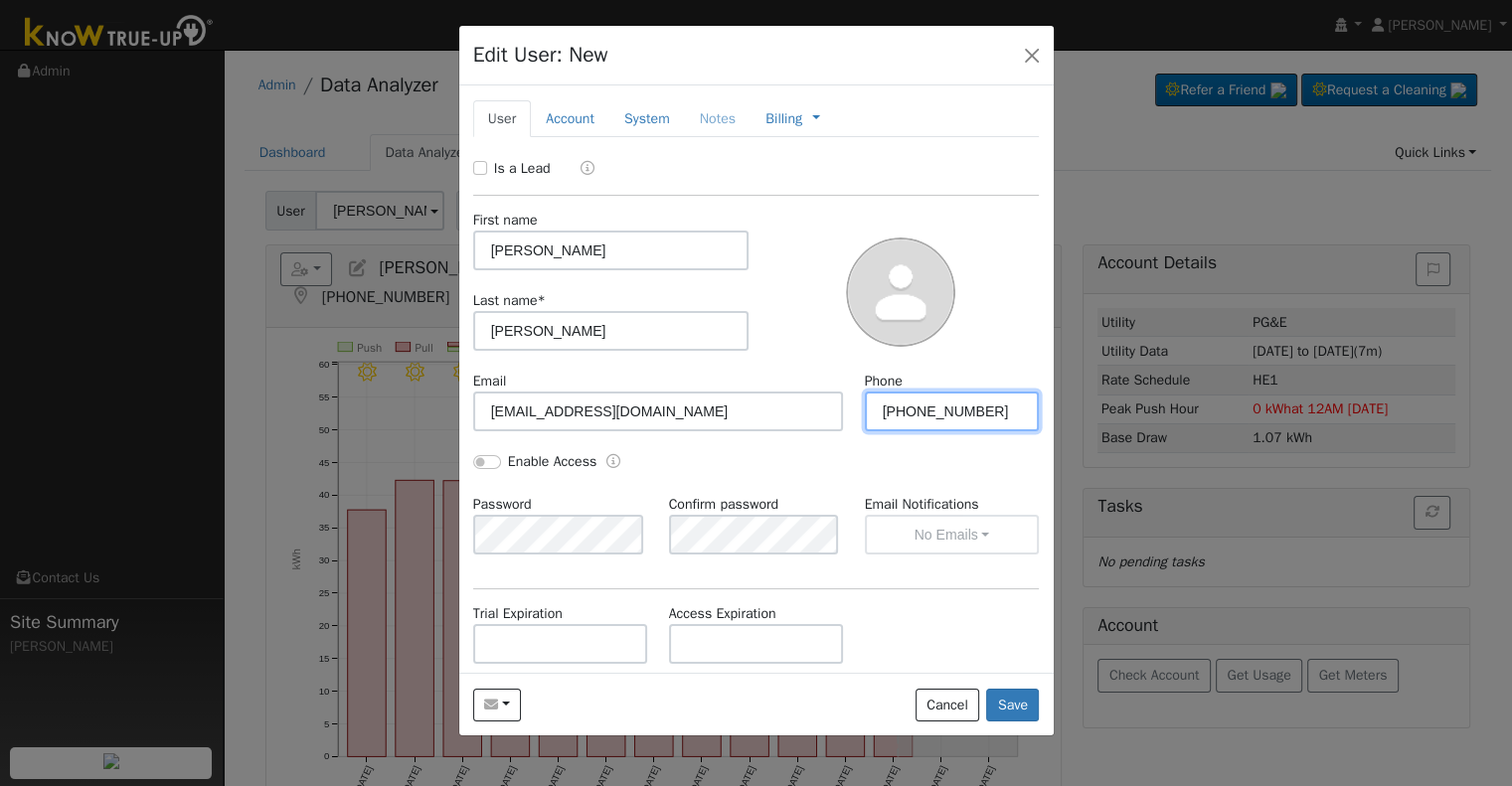 type on "559-260-9365" 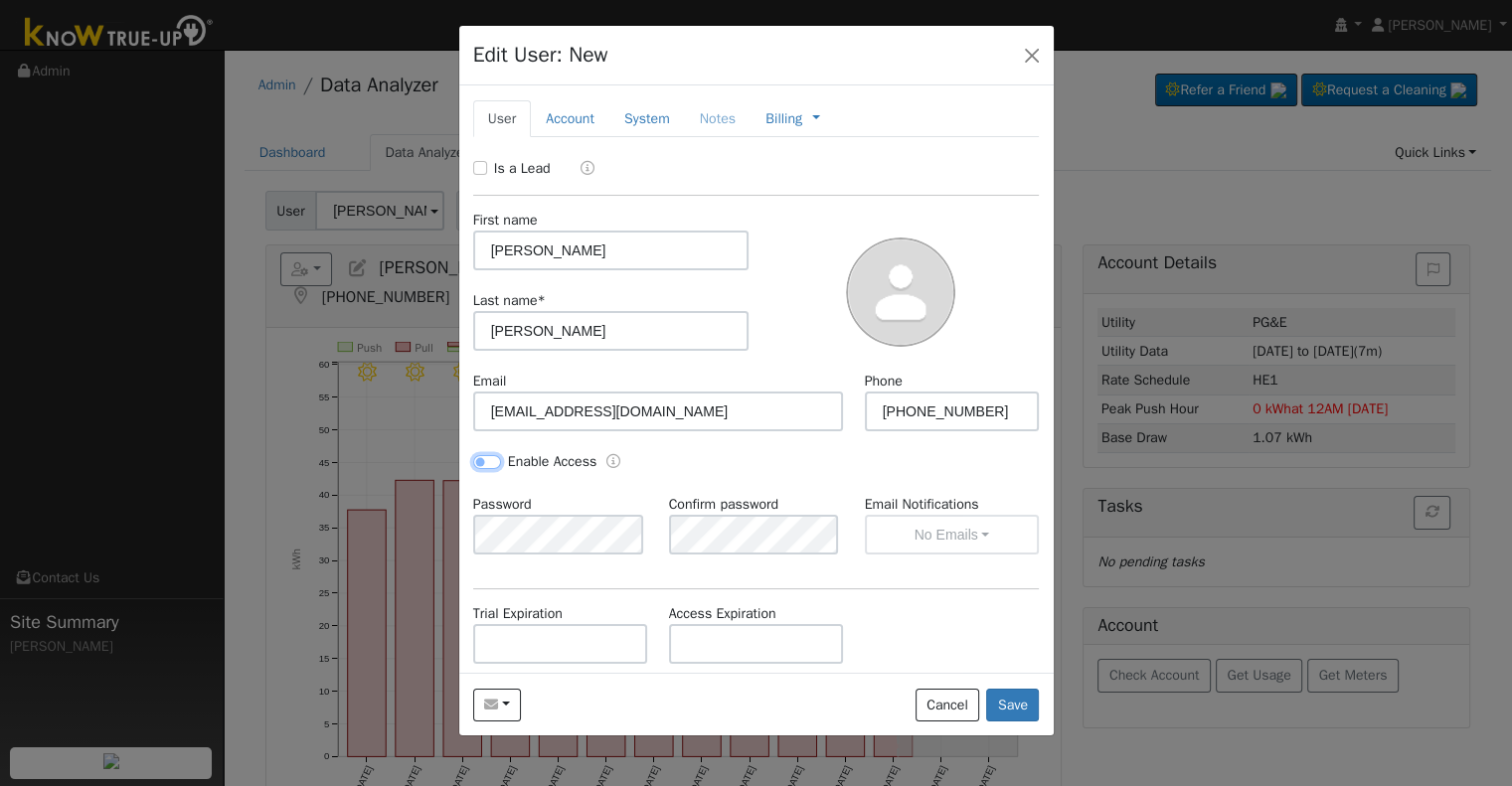 click on "Enable Access" at bounding box center [487, 462] 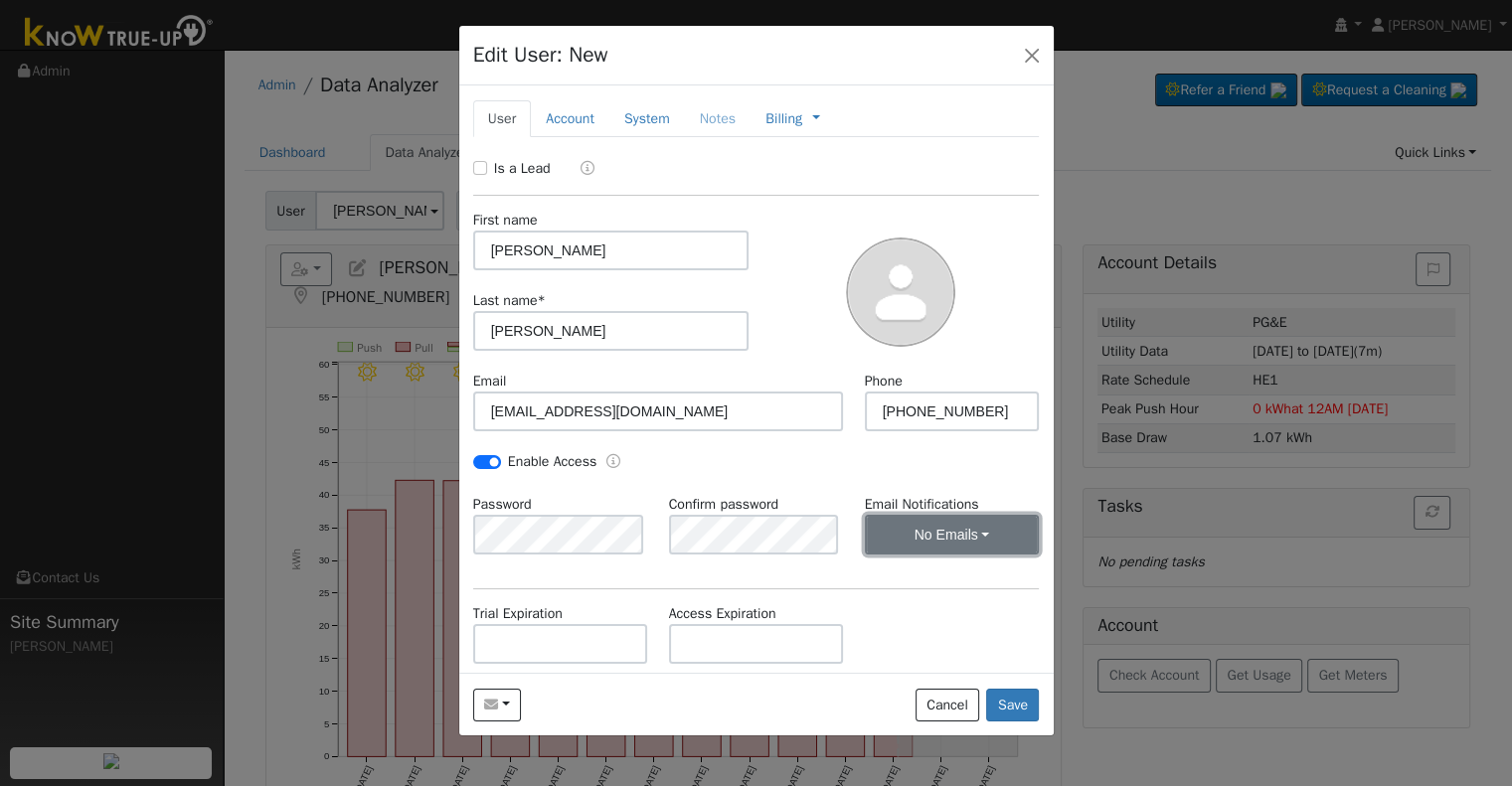 click on "No Emails" at bounding box center (952, 535) 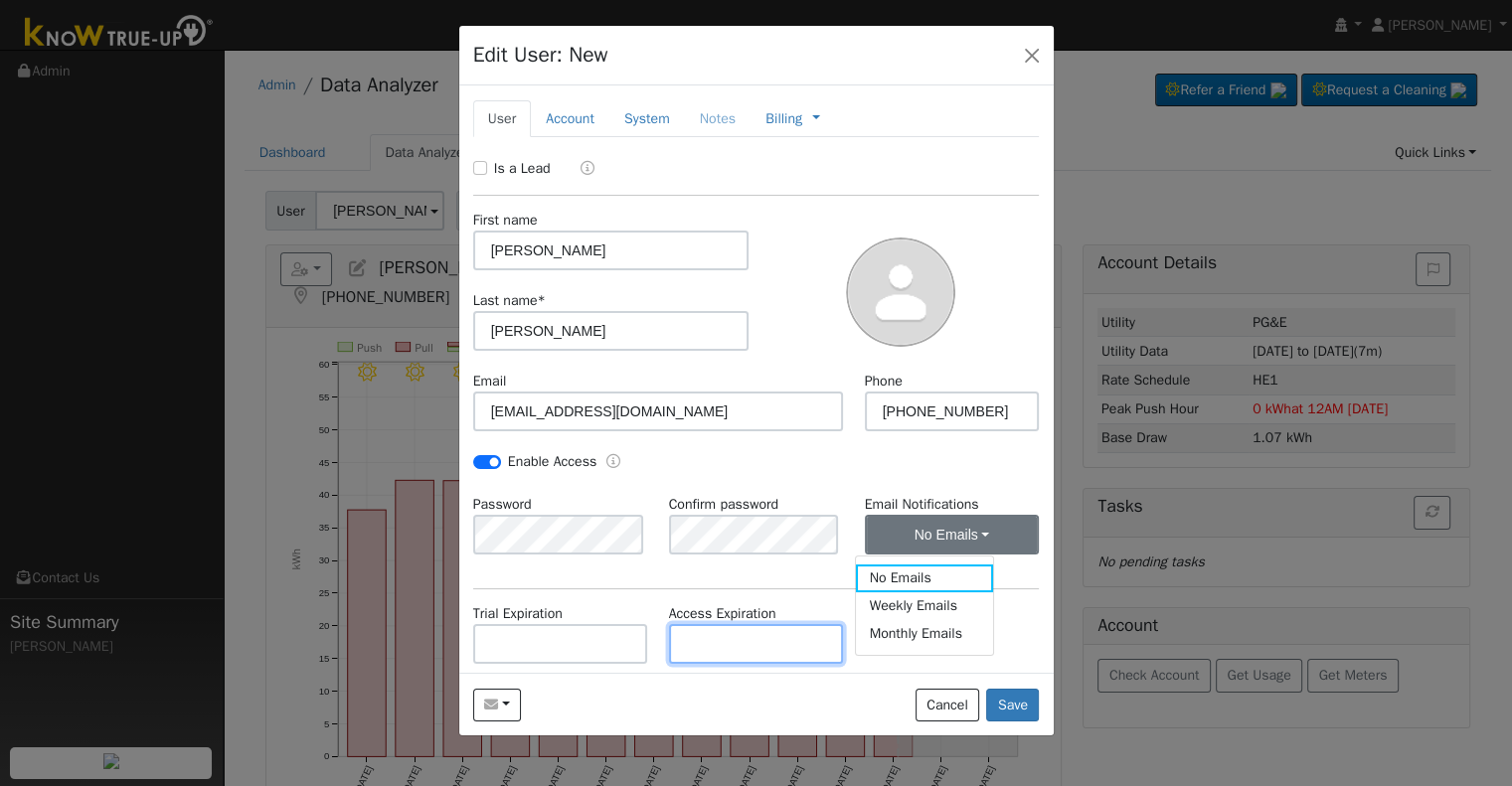 click at bounding box center (756, 644) 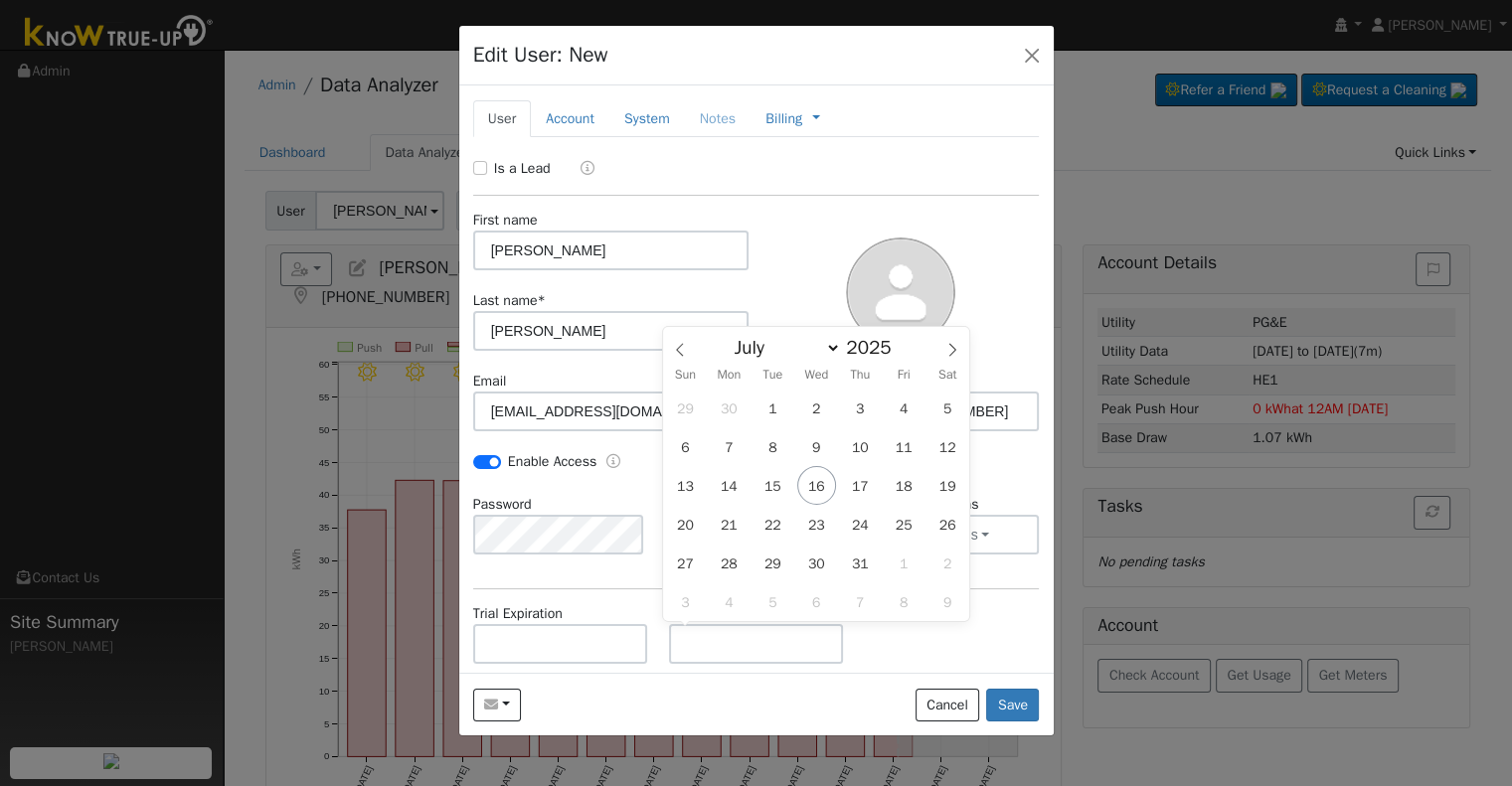 click on "Is a Lead First name Tamara Last name  * Searles Email t-raye@att.net Phone 559-260-9365 Enable Access Password Confirm password Email Notifications No Emails No Emails Weekly Emails Monthly Emails Trial Expiration Access Expiration Admin Roles Admin Internal Roles Account Manager Salesperson Manager Manager Stats" at bounding box center [756, 501] 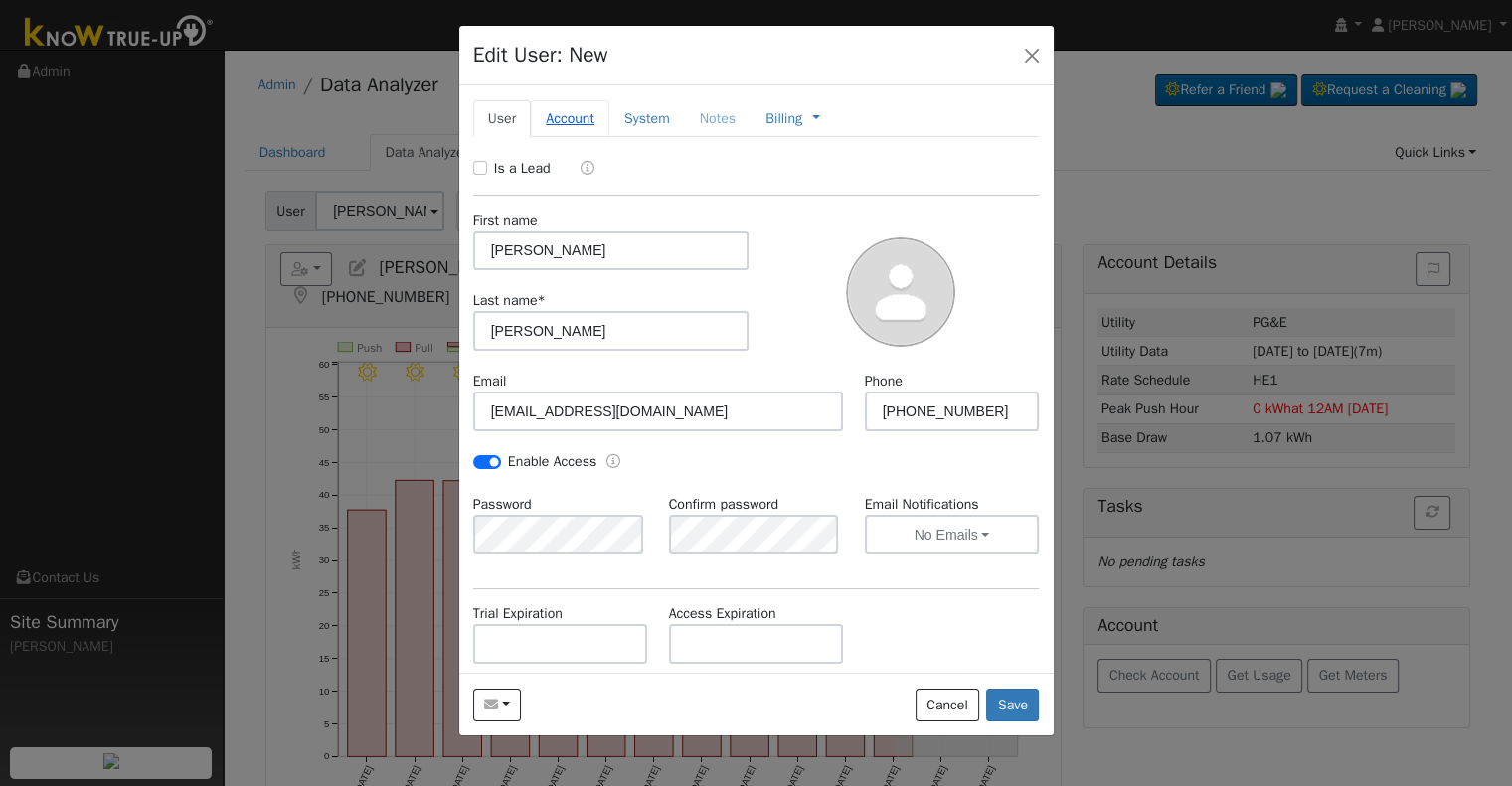 click on "Account" at bounding box center (570, 118) 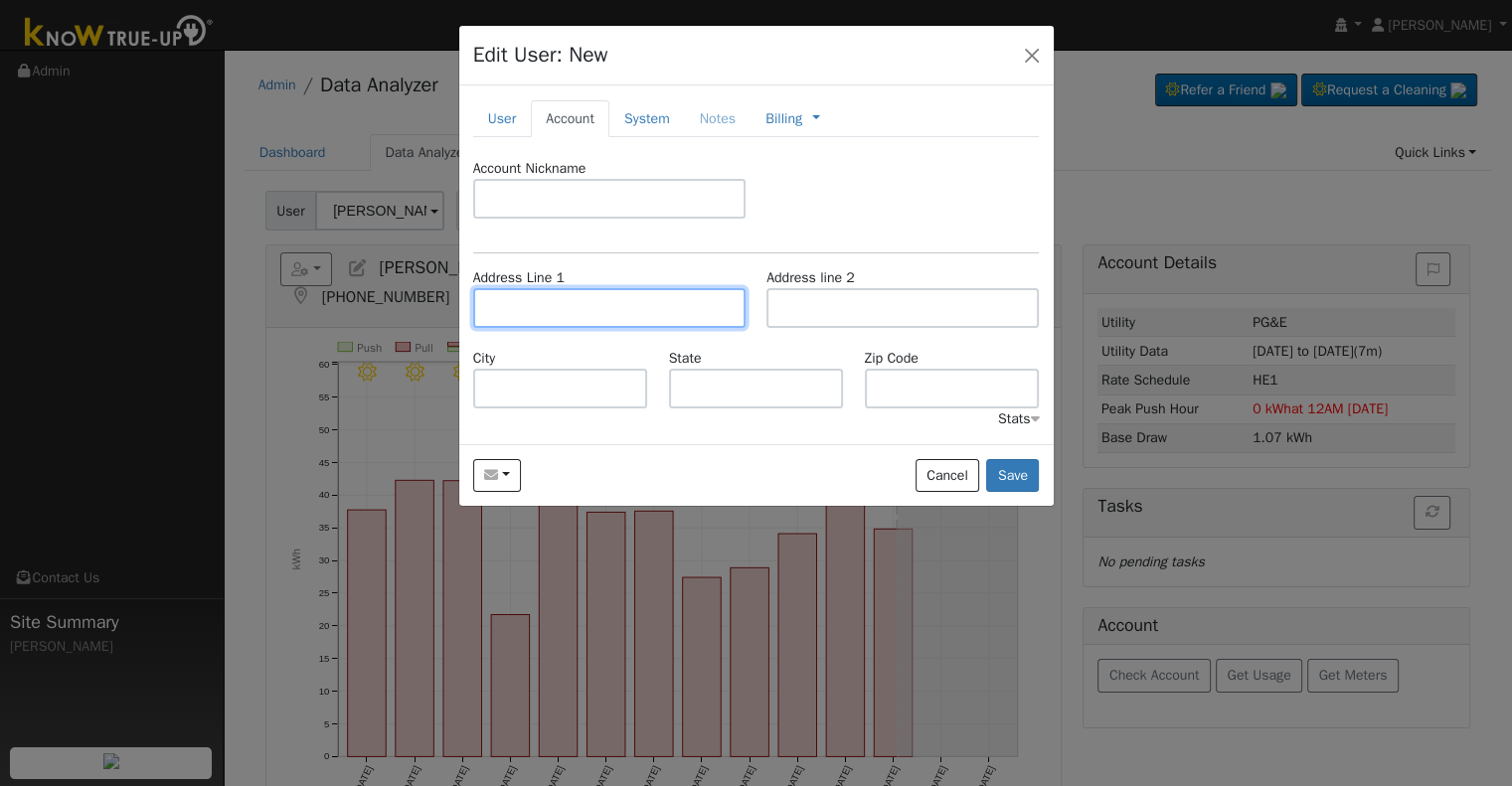click at bounding box center [609, 308] 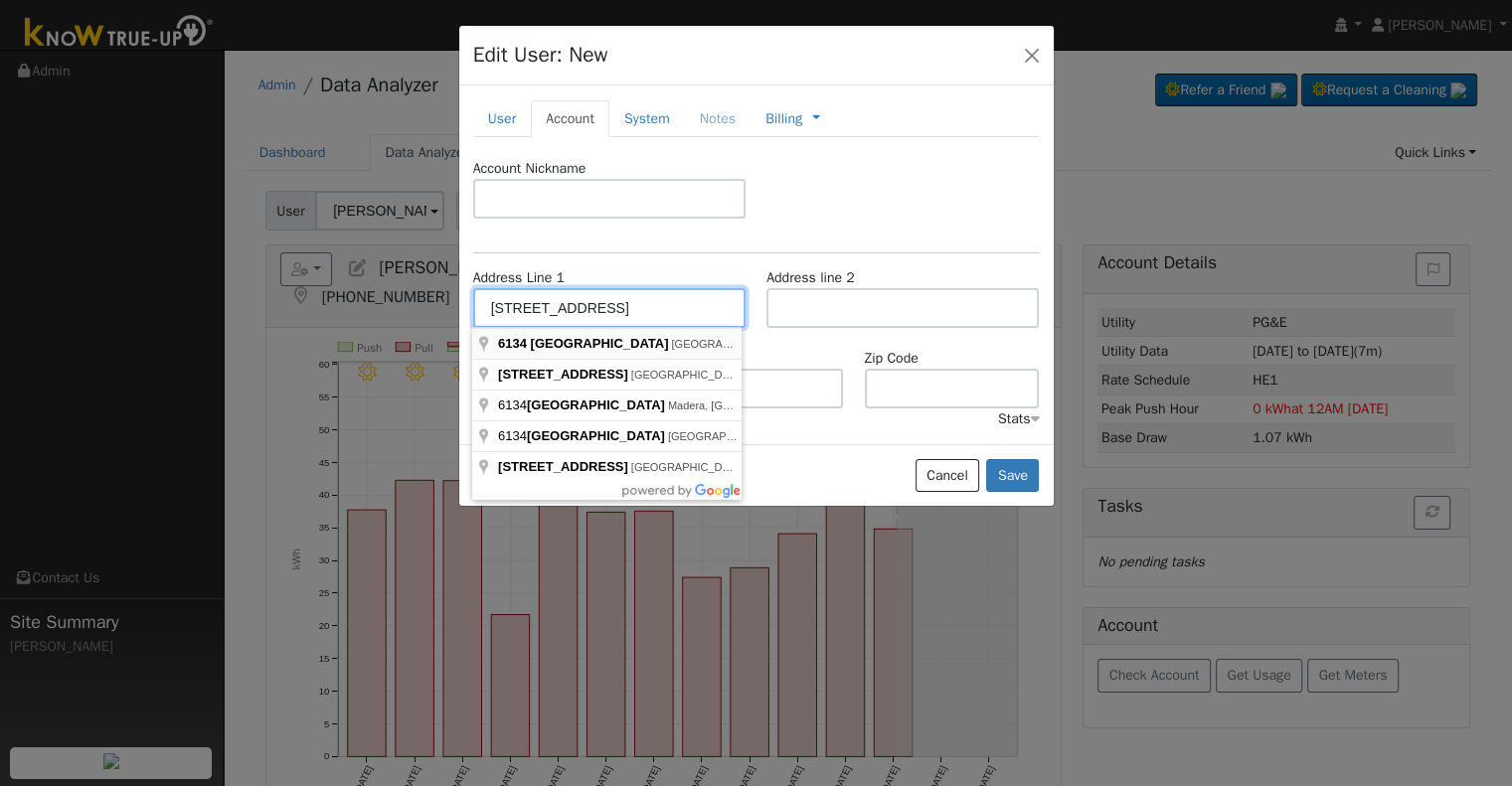 type on "6134 East Fountain Way" 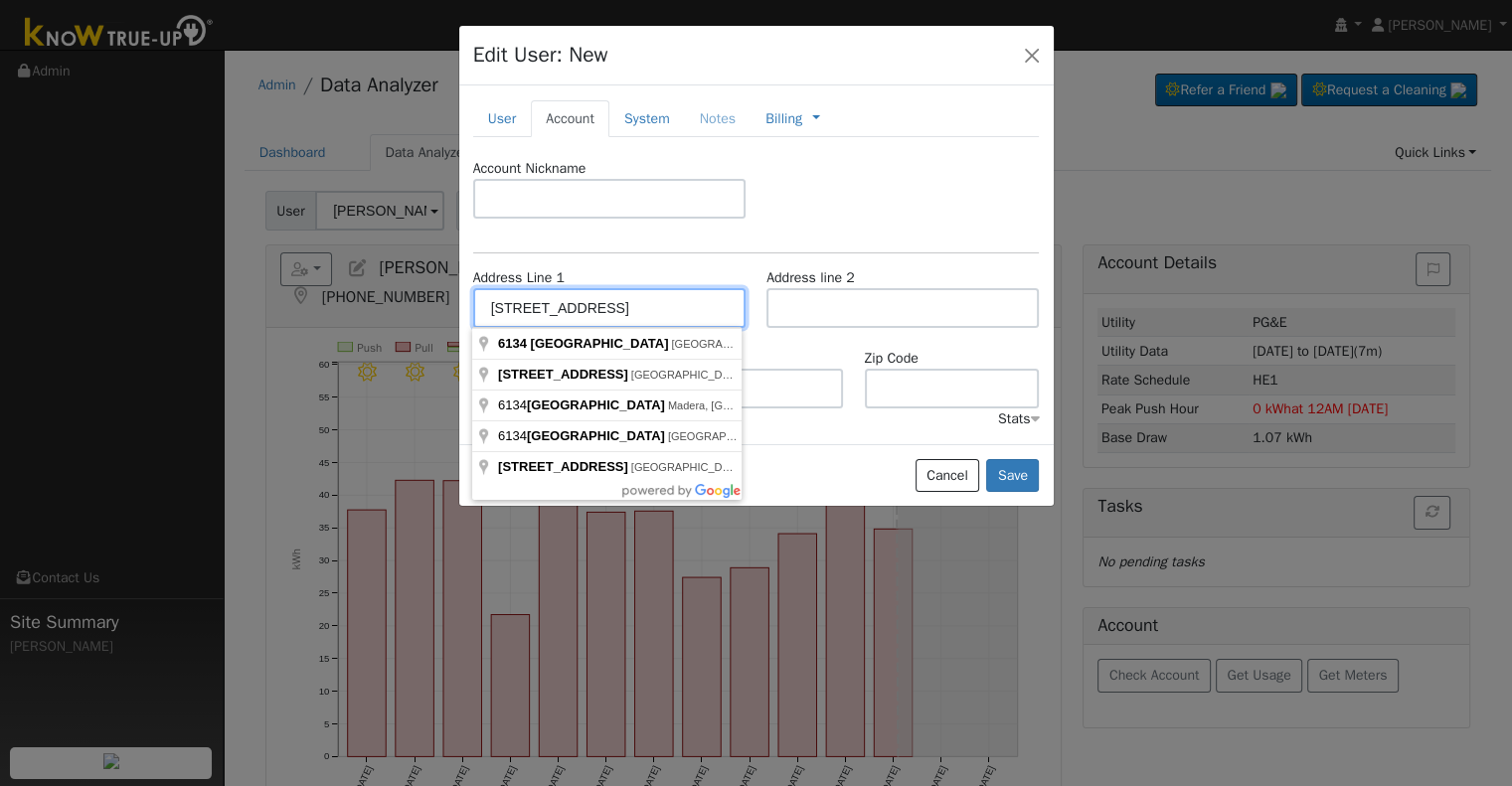 type on "CA" 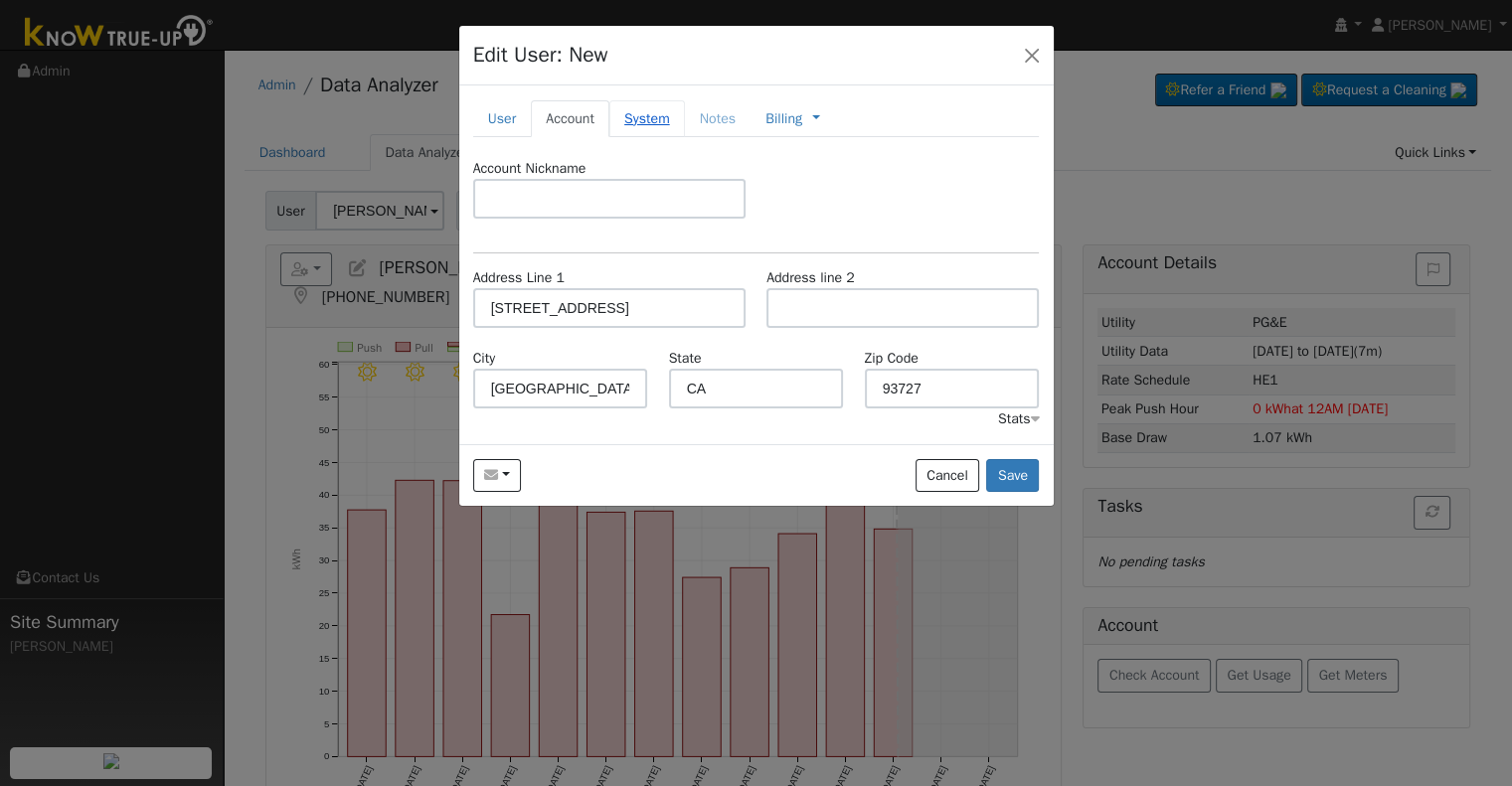 click on "System" at bounding box center [647, 118] 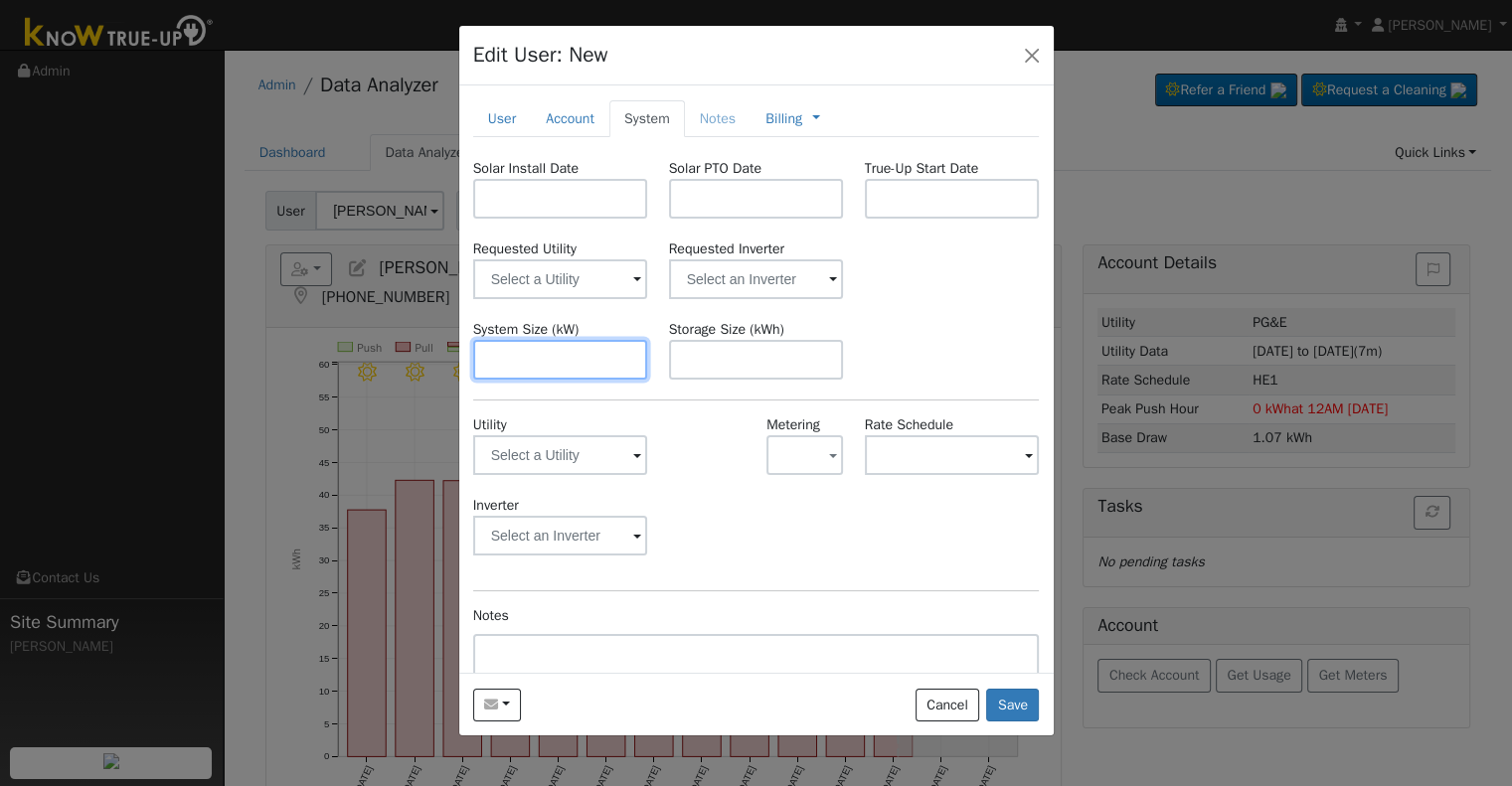 click at bounding box center [561, 360] 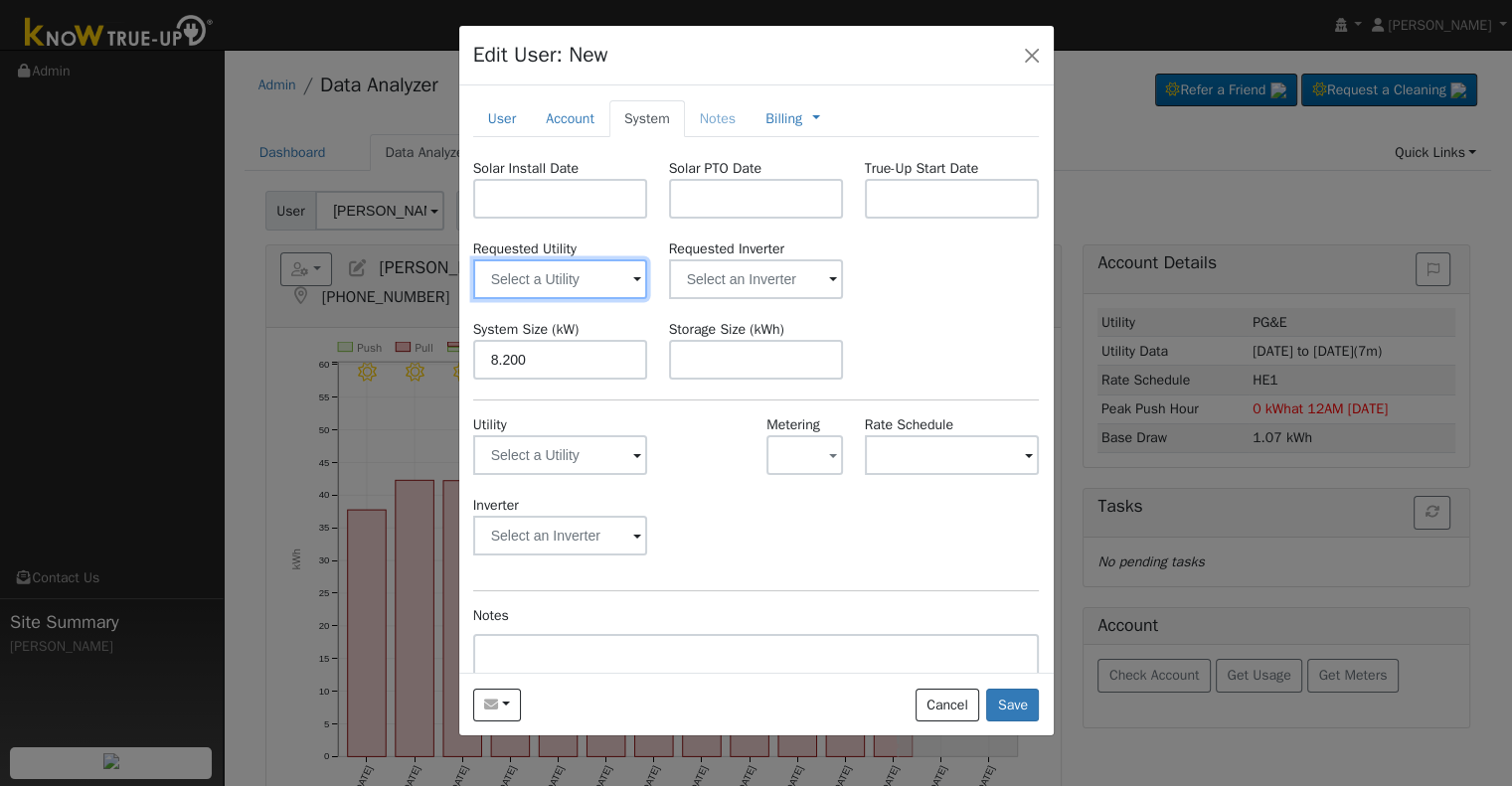 type on "8.2" 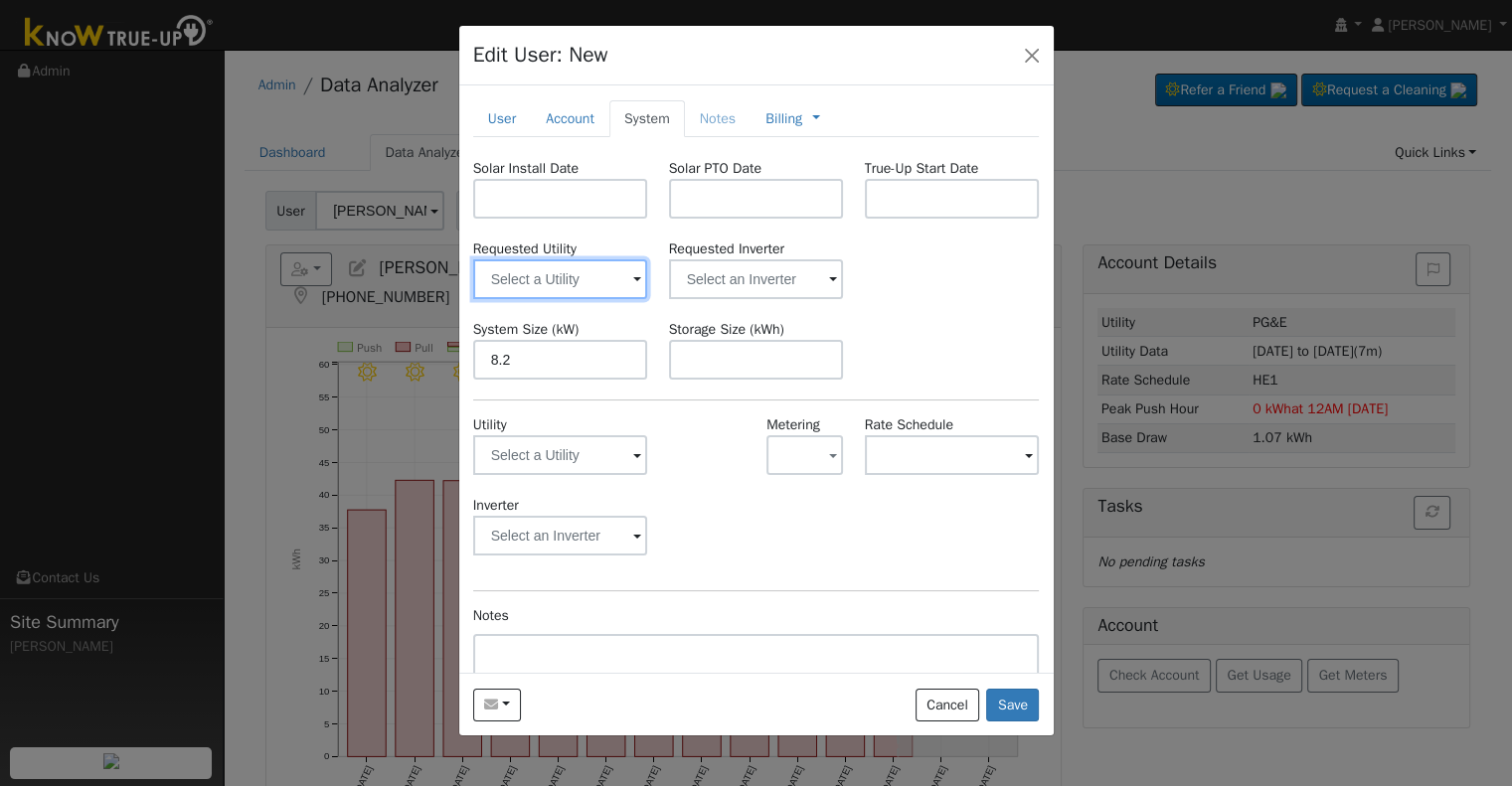 click at bounding box center (561, 279) 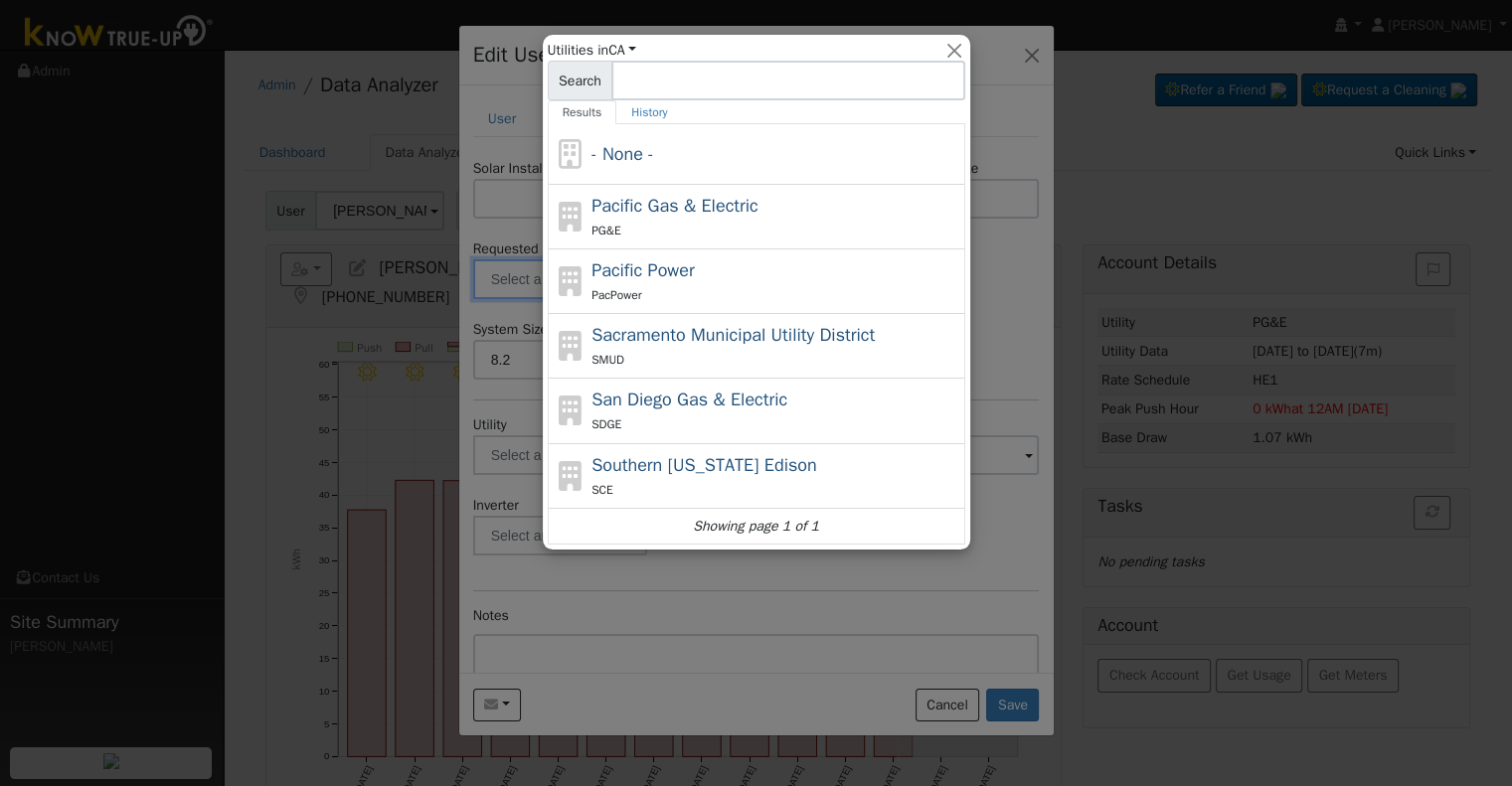 click at bounding box center [756, 393] 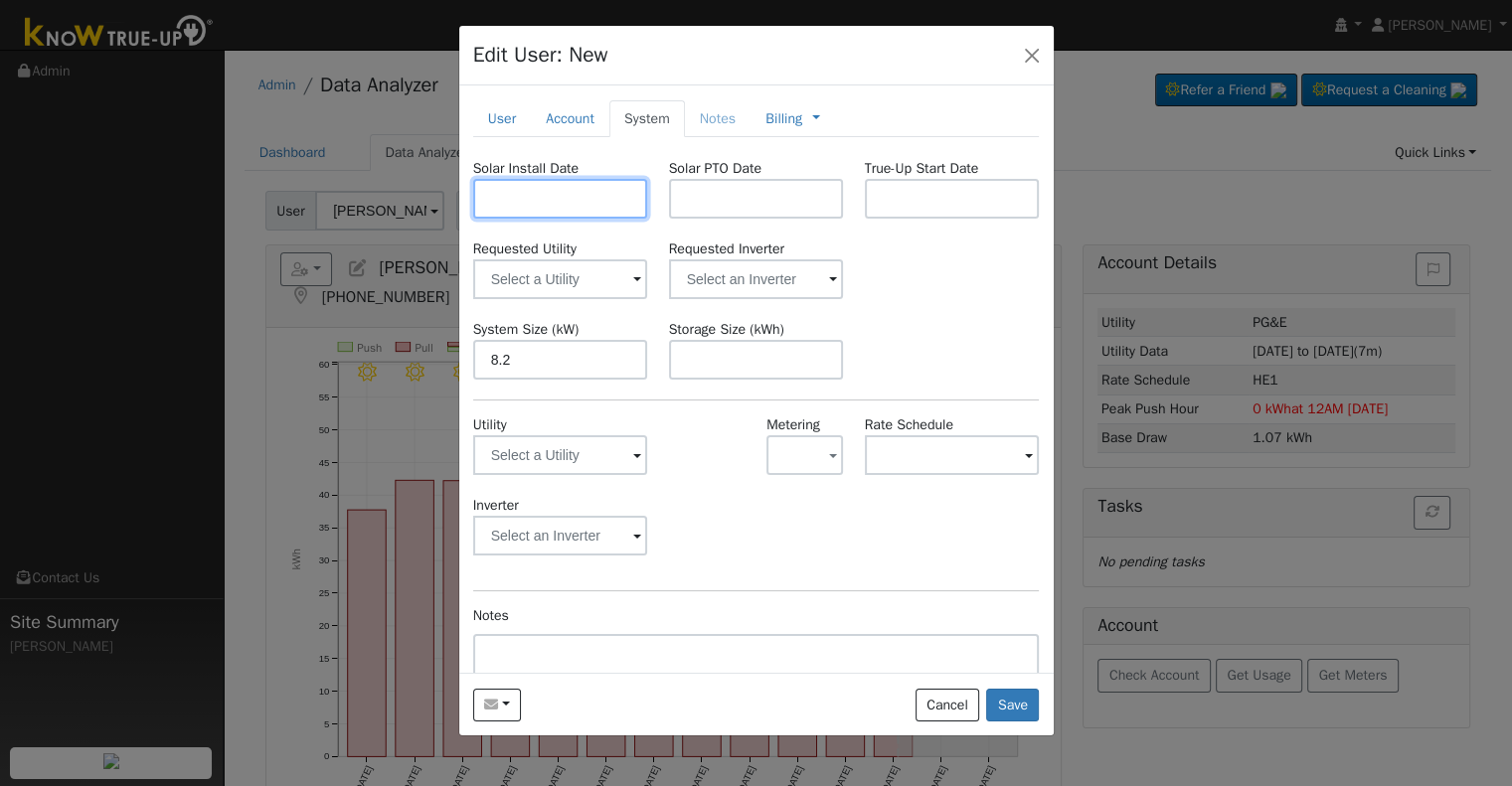 click at bounding box center [561, 199] 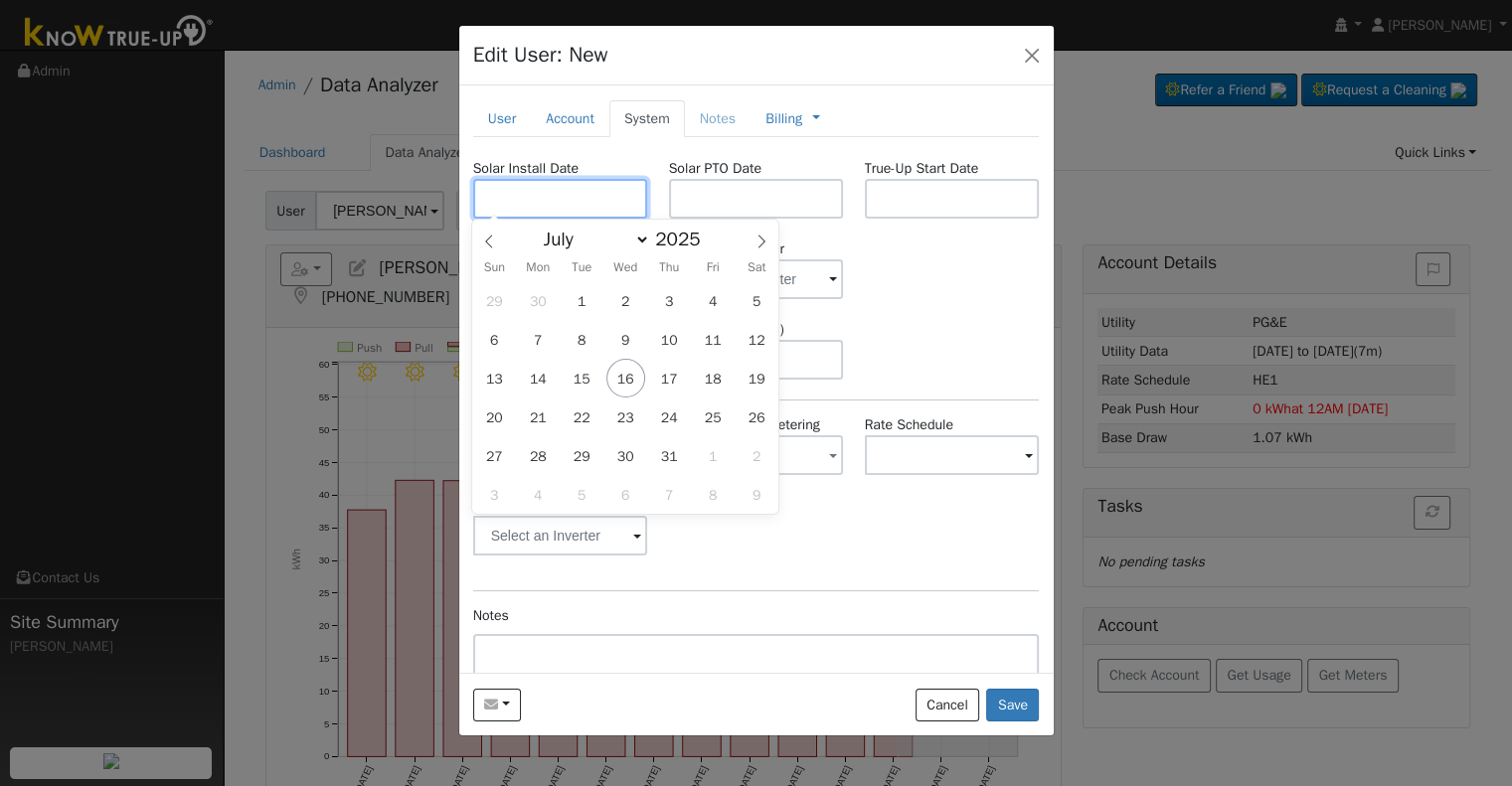 paste on "7/3/2025" 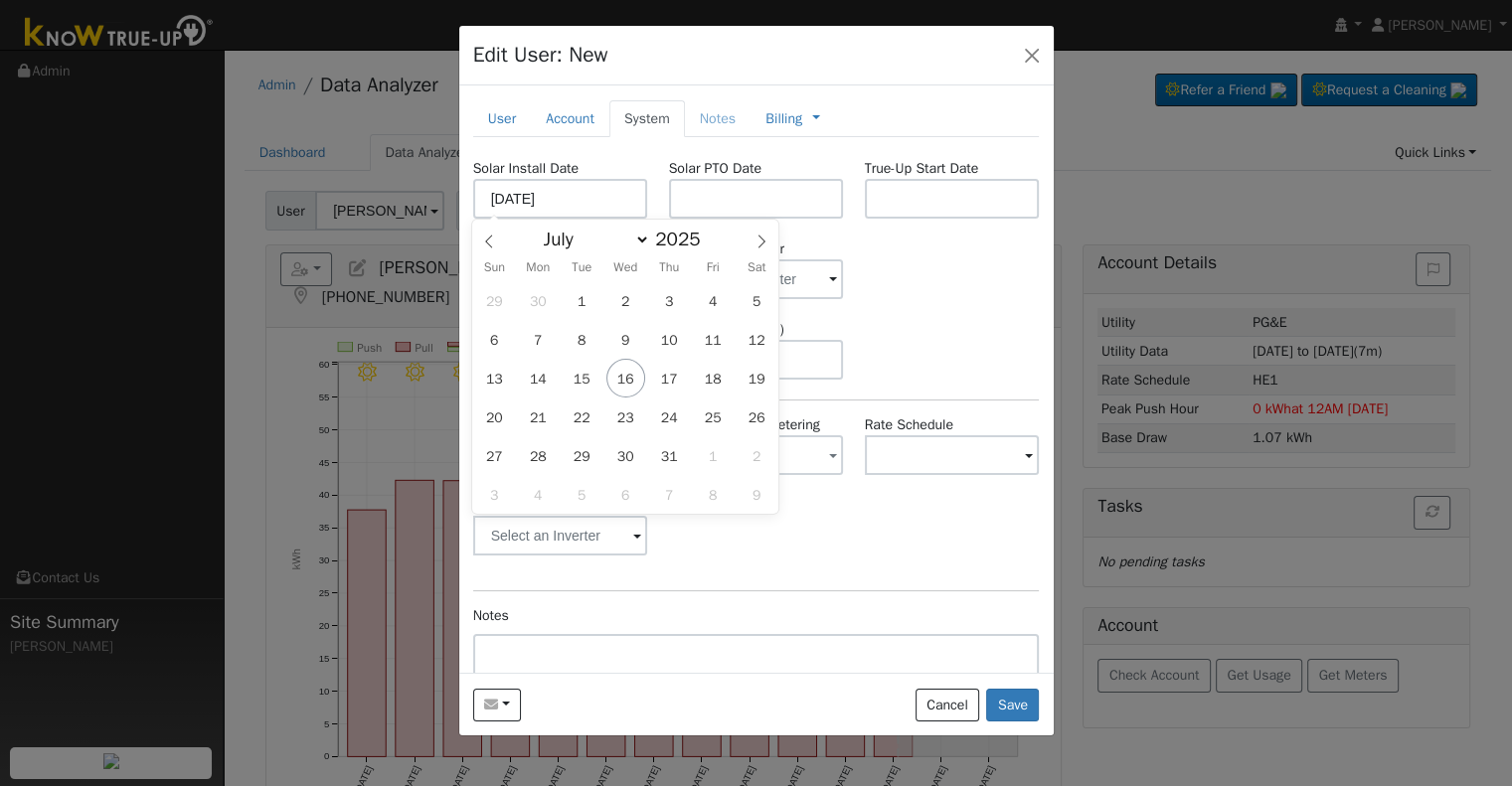type on "07/03/2025" 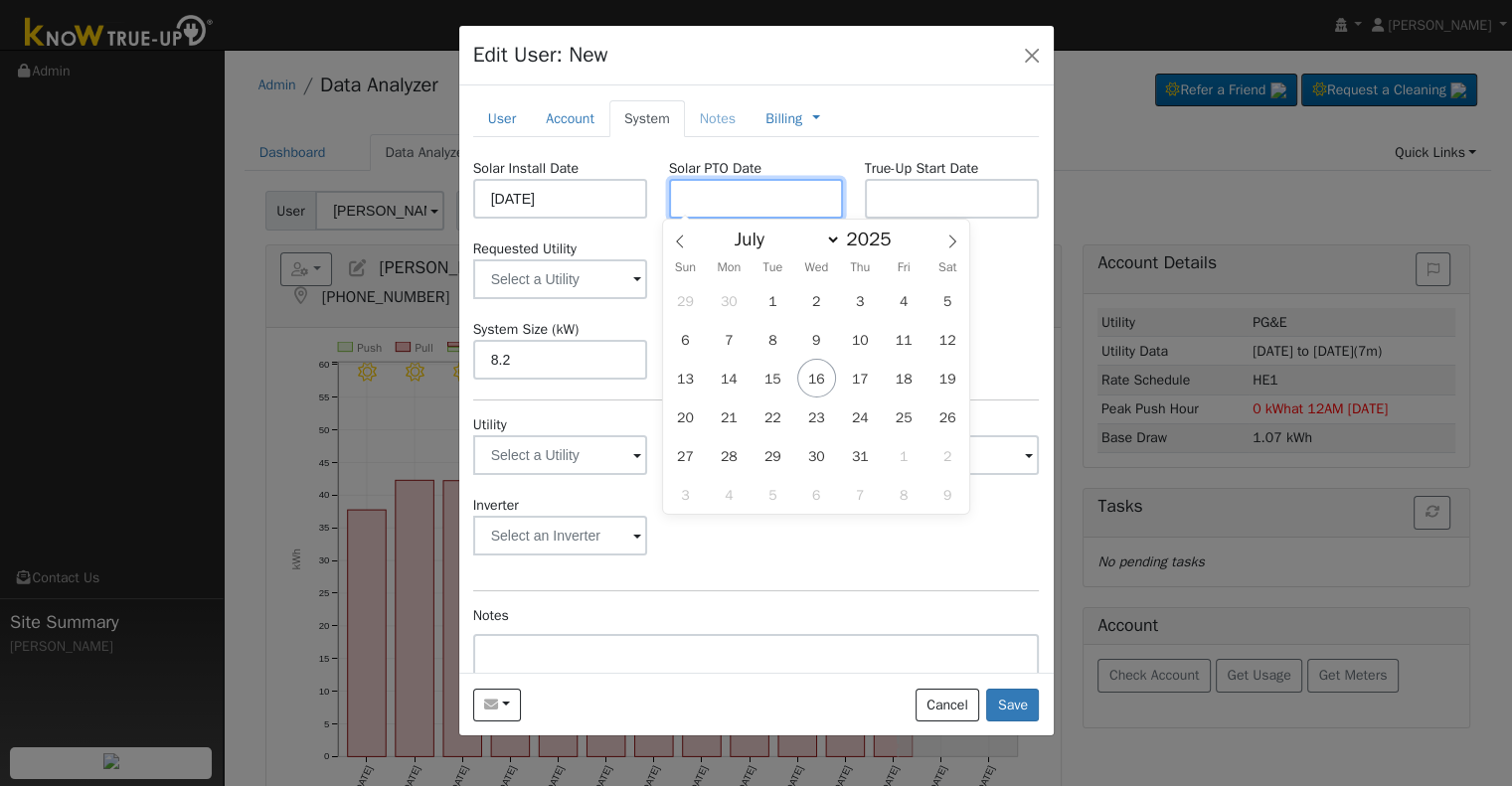click at bounding box center (756, 199) 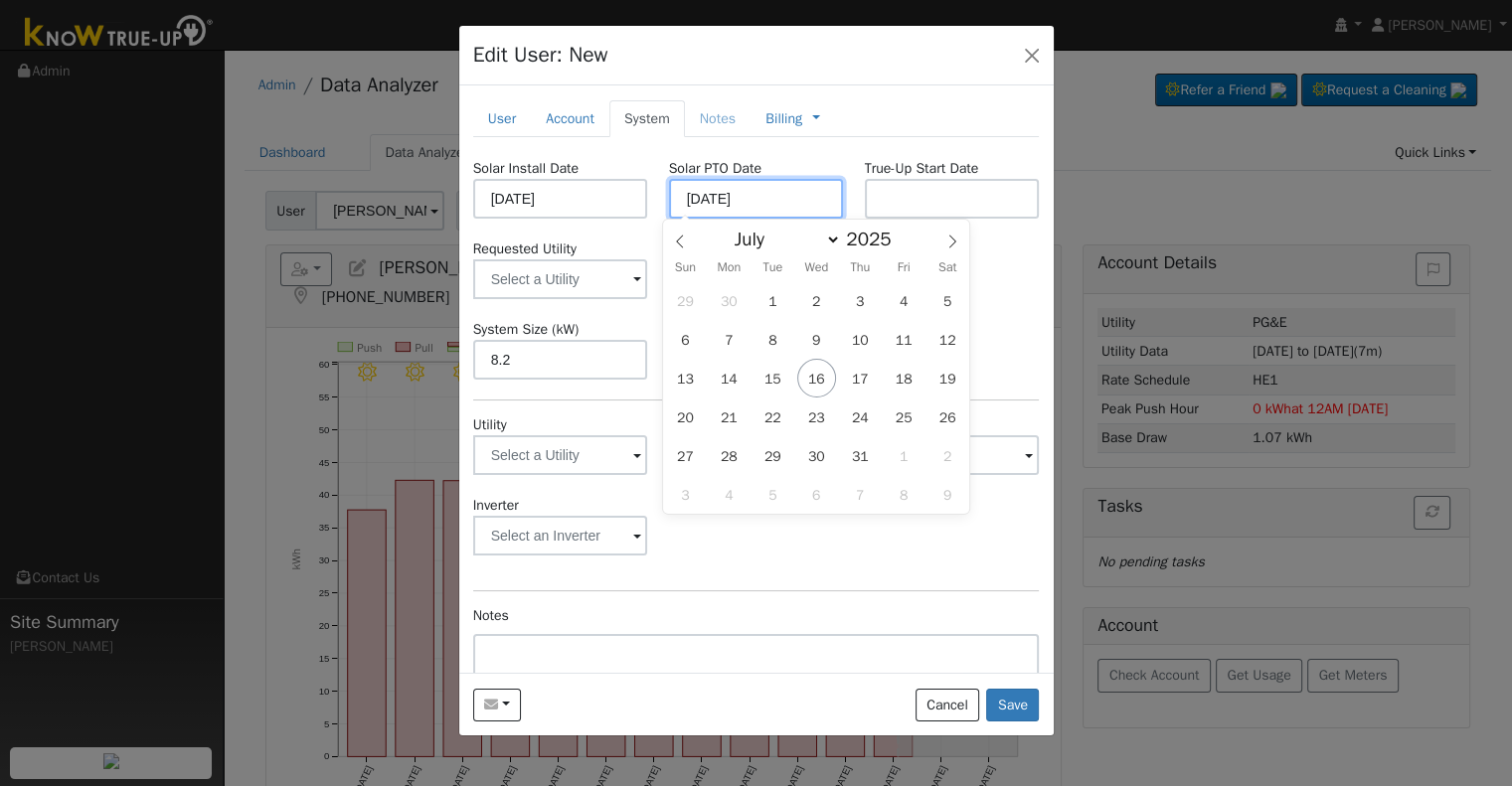 type on "[DATE]" 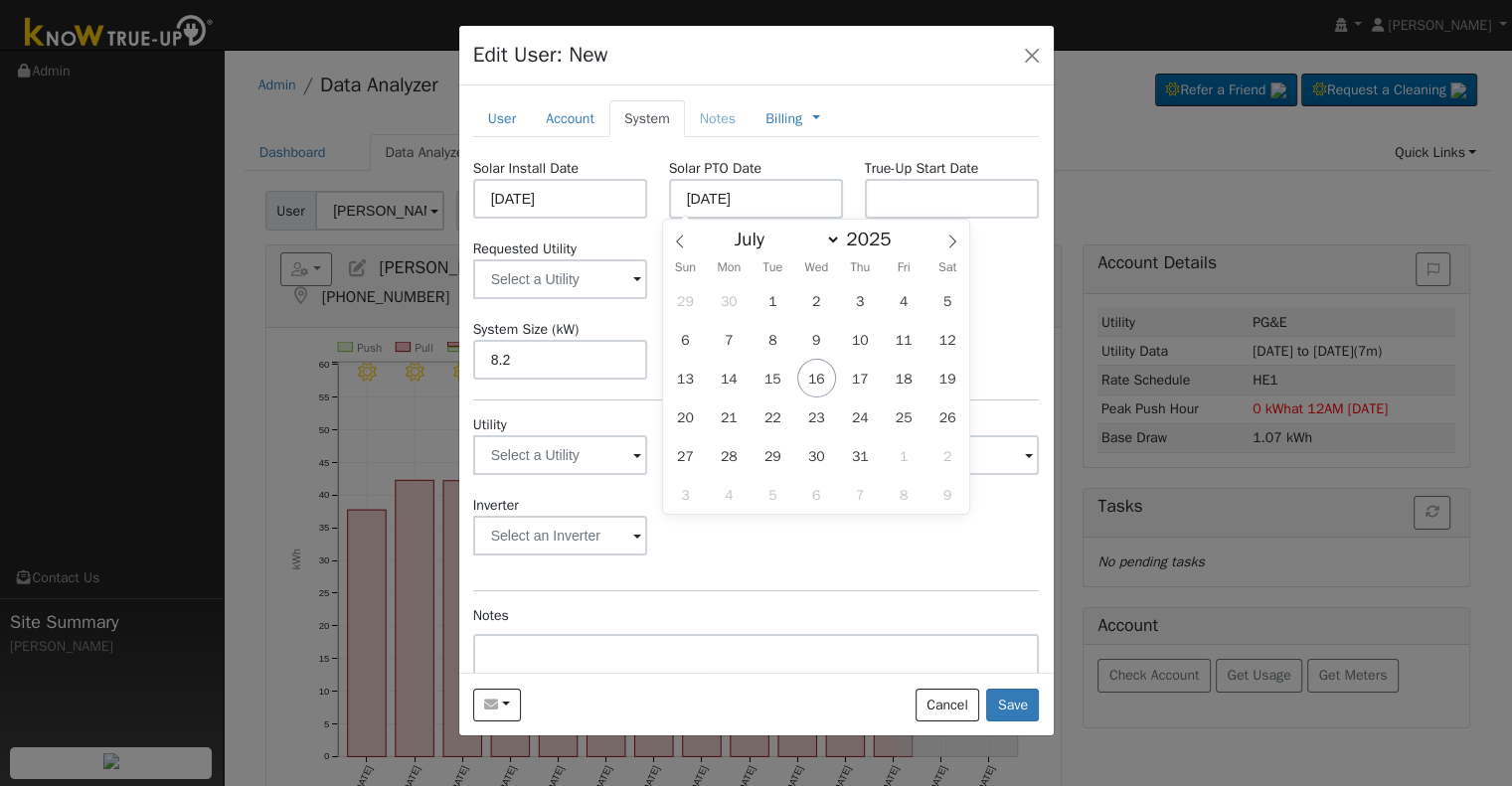 click at bounding box center [756, 399] 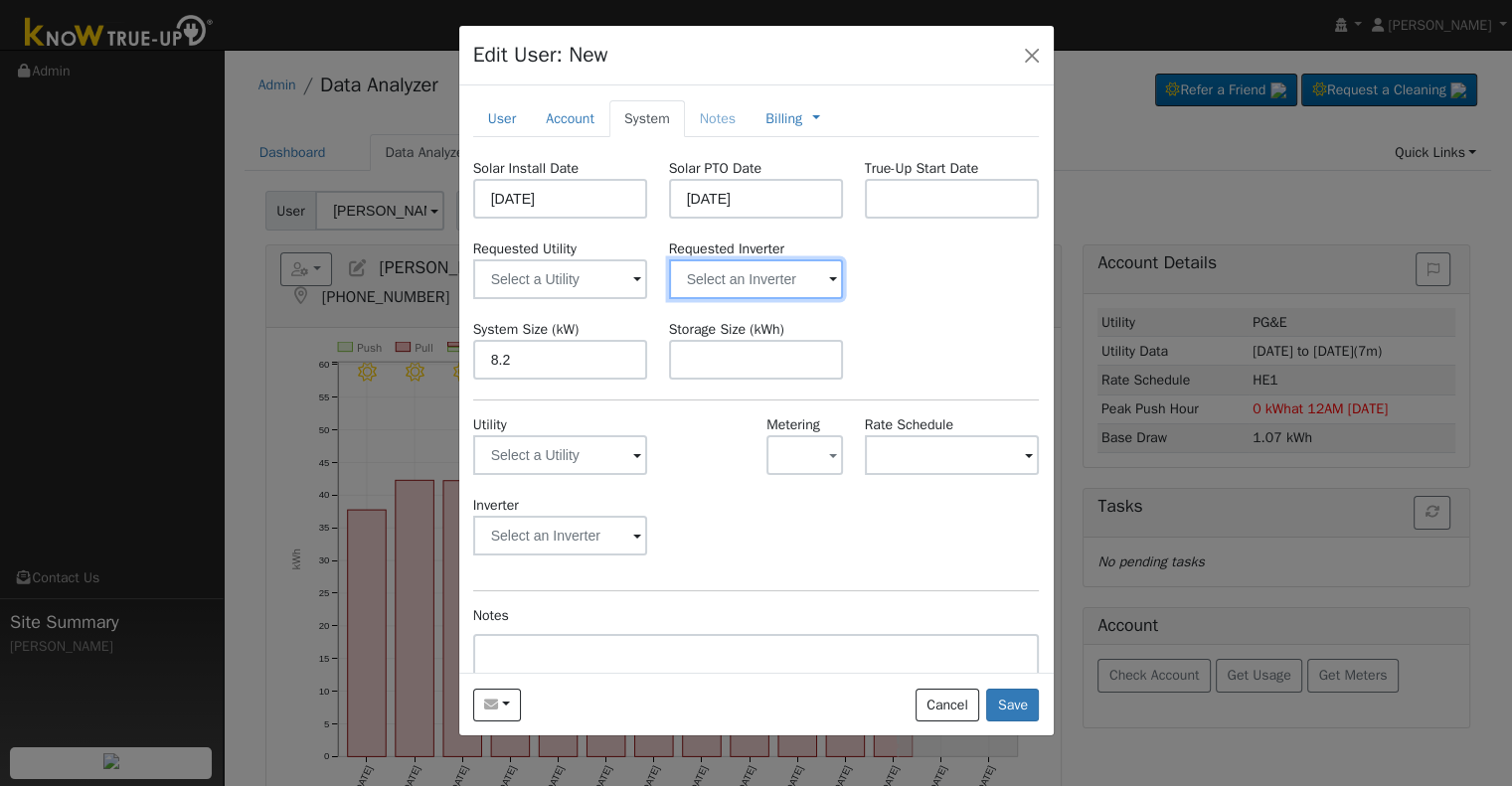 click at bounding box center [561, 279] 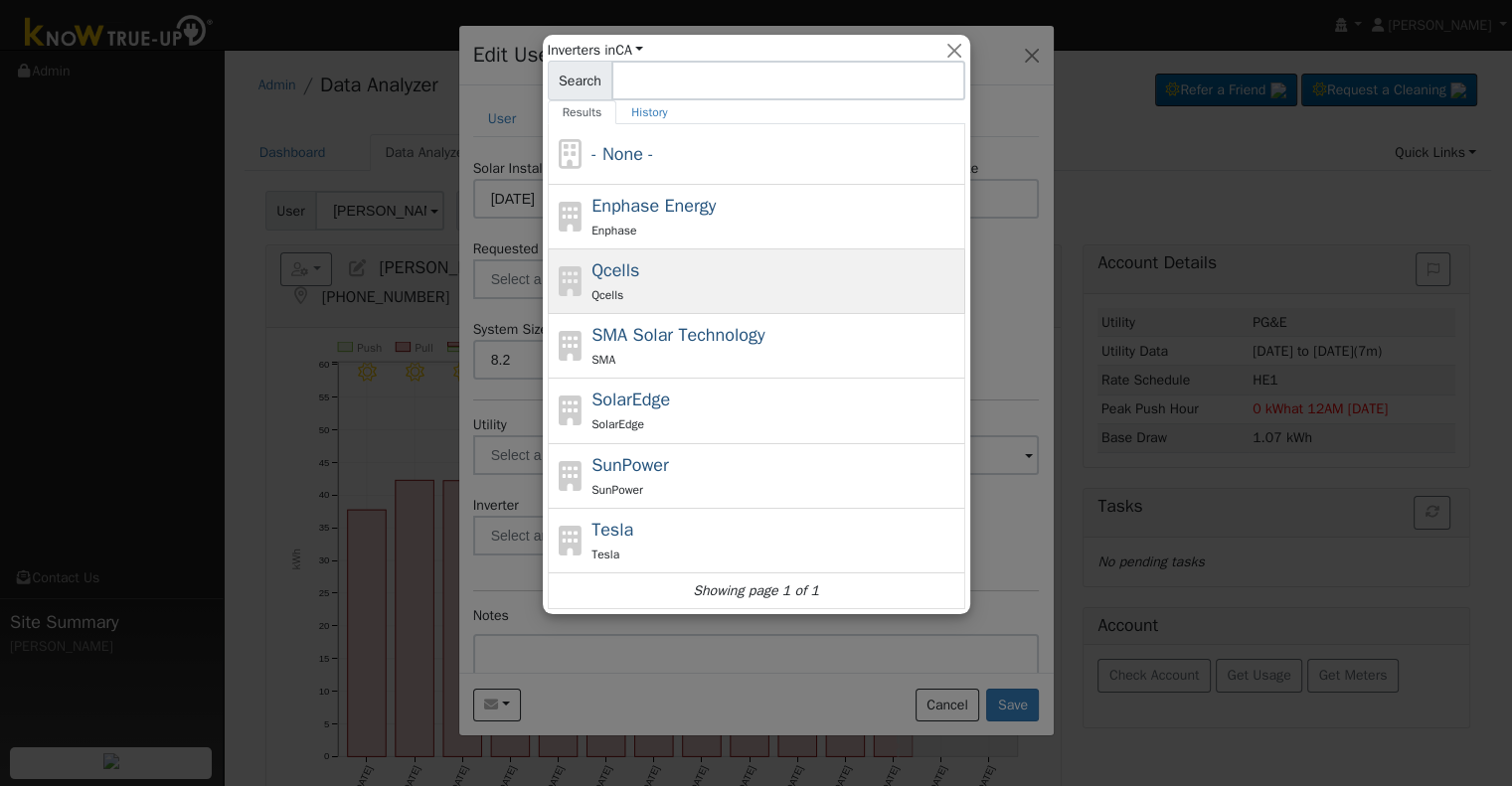 click on "Qcells Qcells" at bounding box center (775, 281) 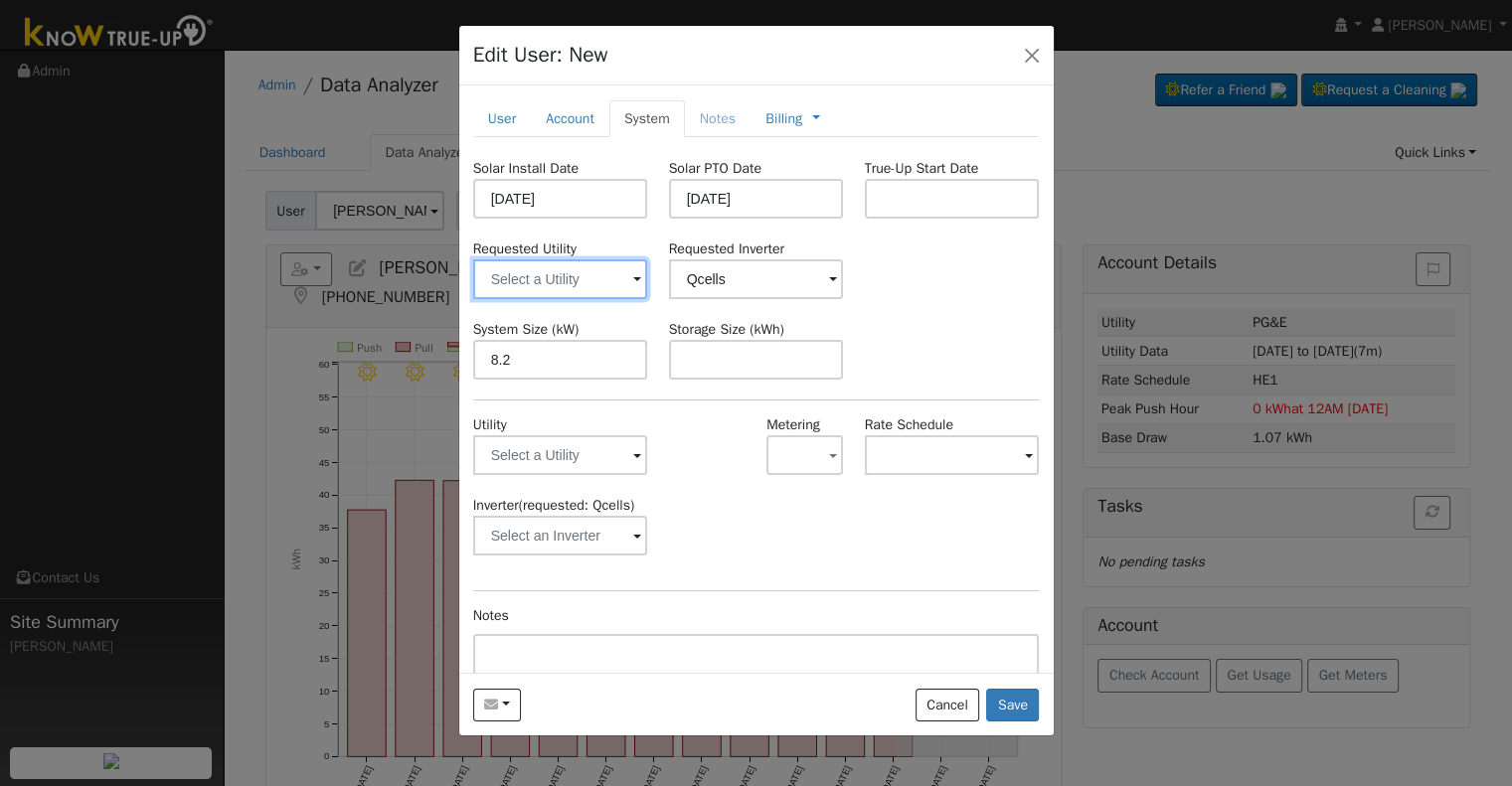 click at bounding box center [561, 279] 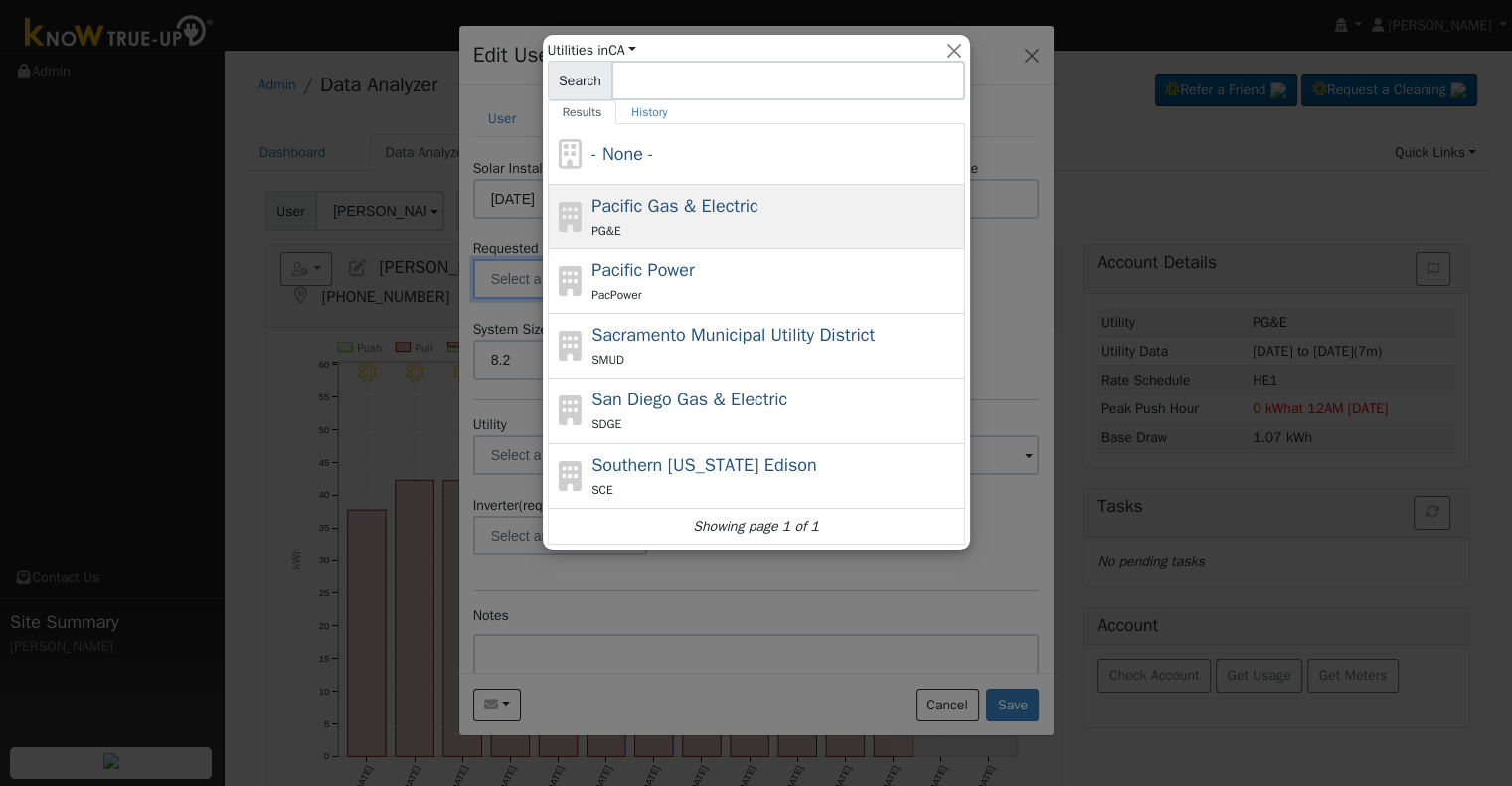 click on "PG&E" at bounding box center [775, 230] 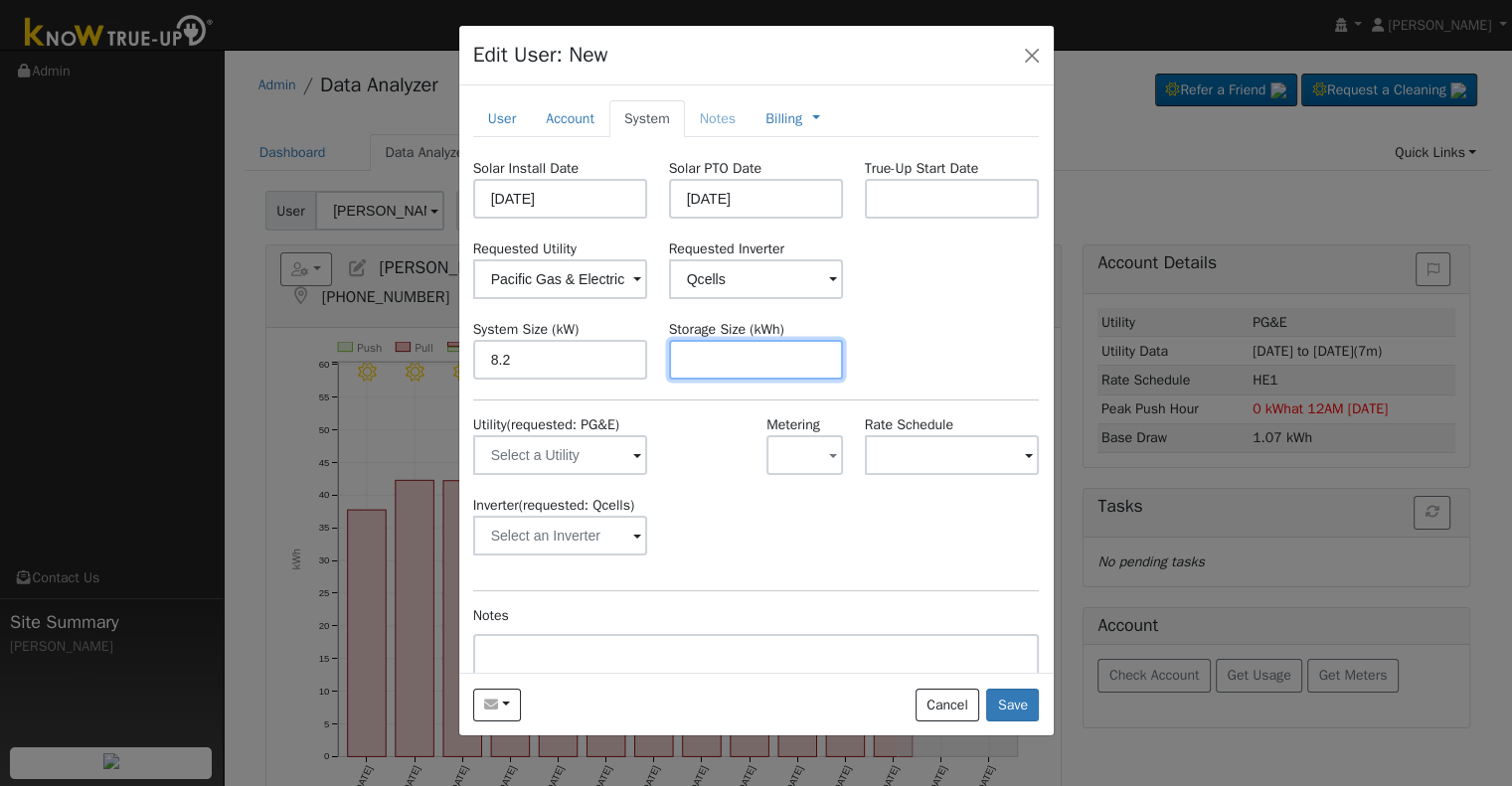 click at bounding box center [756, 360] 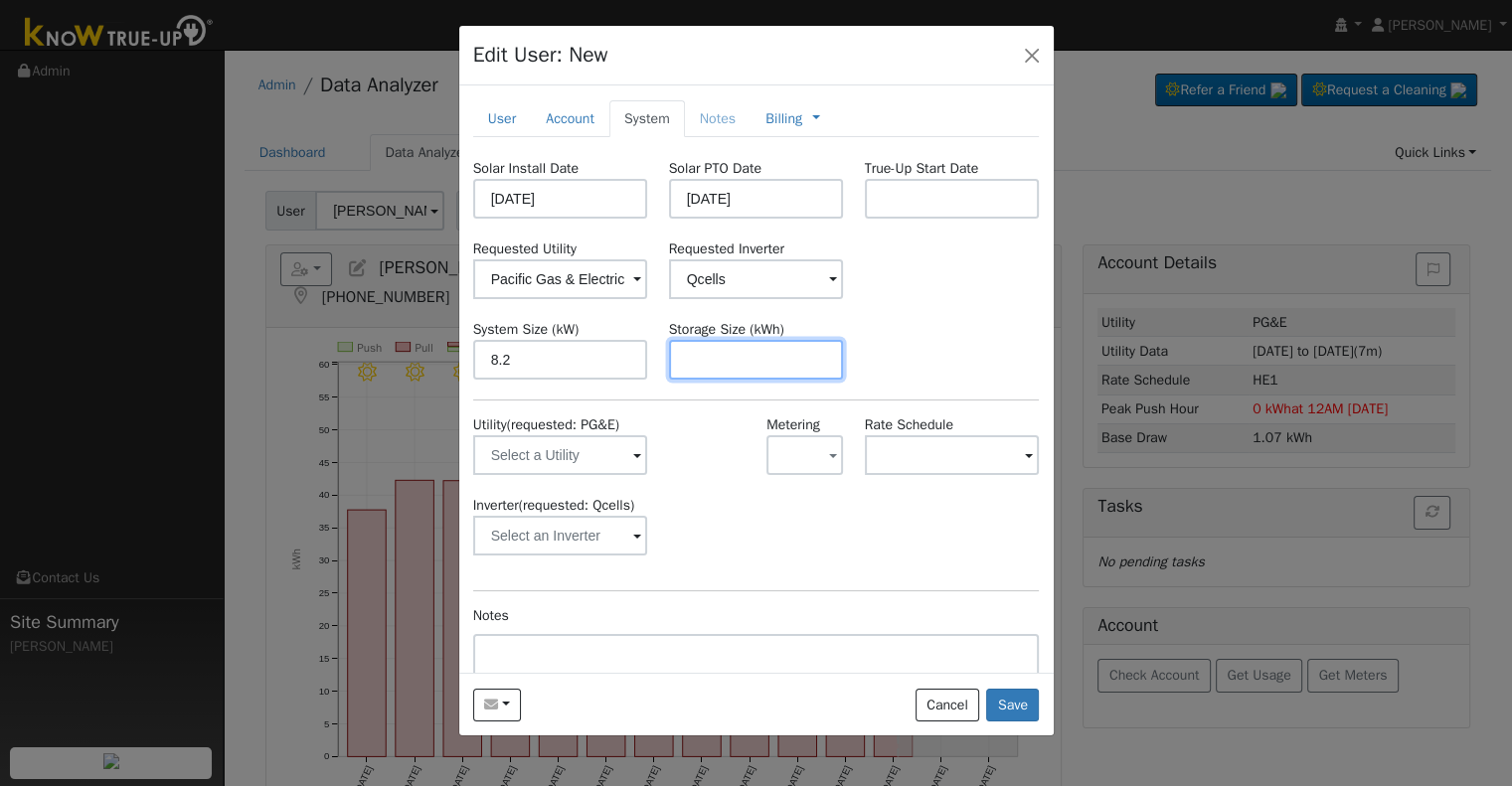 click at bounding box center (756, 360) 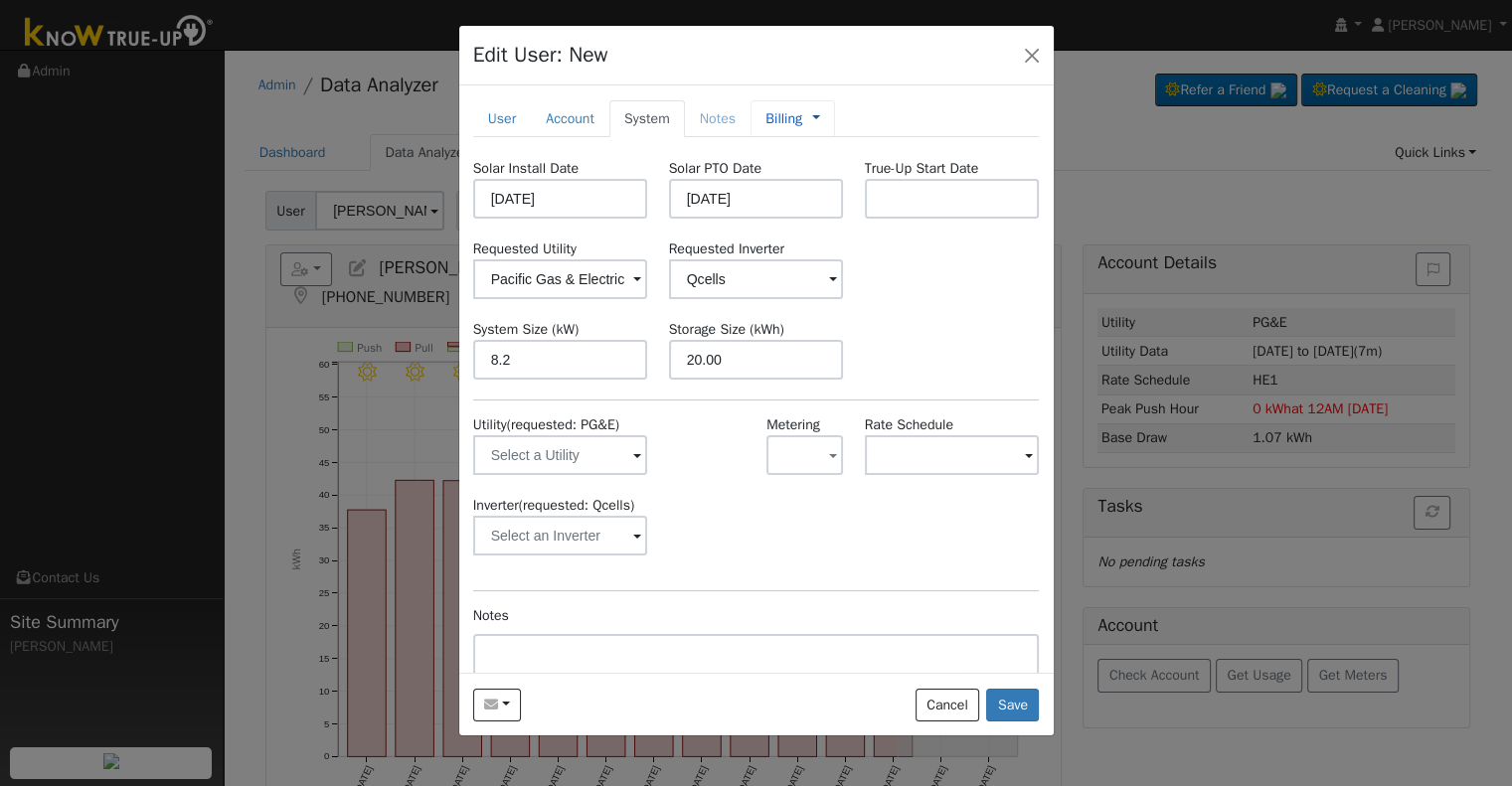 type on "20" 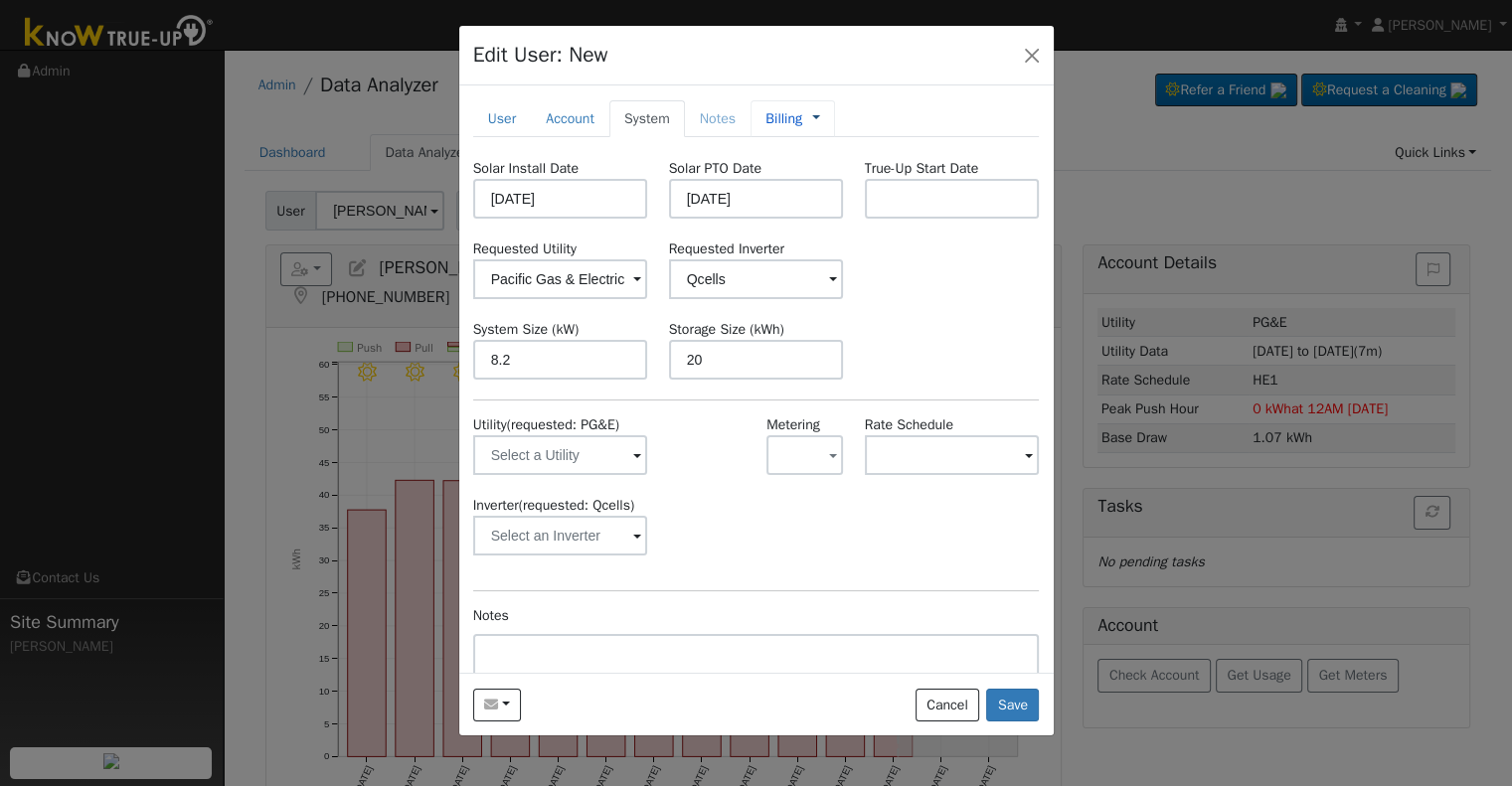 click at bounding box center (816, 118) 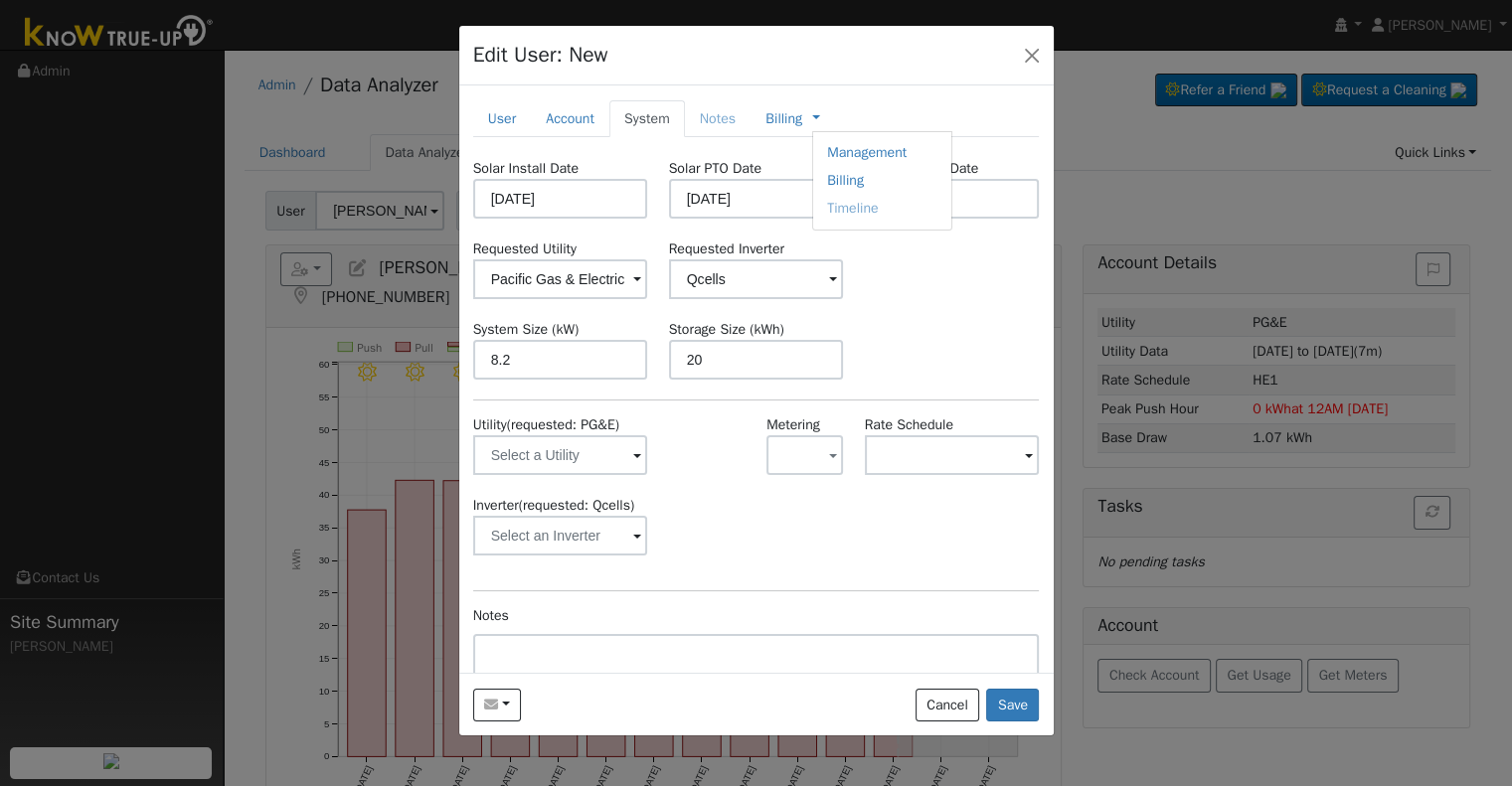 click on "Management" at bounding box center (882, 153) 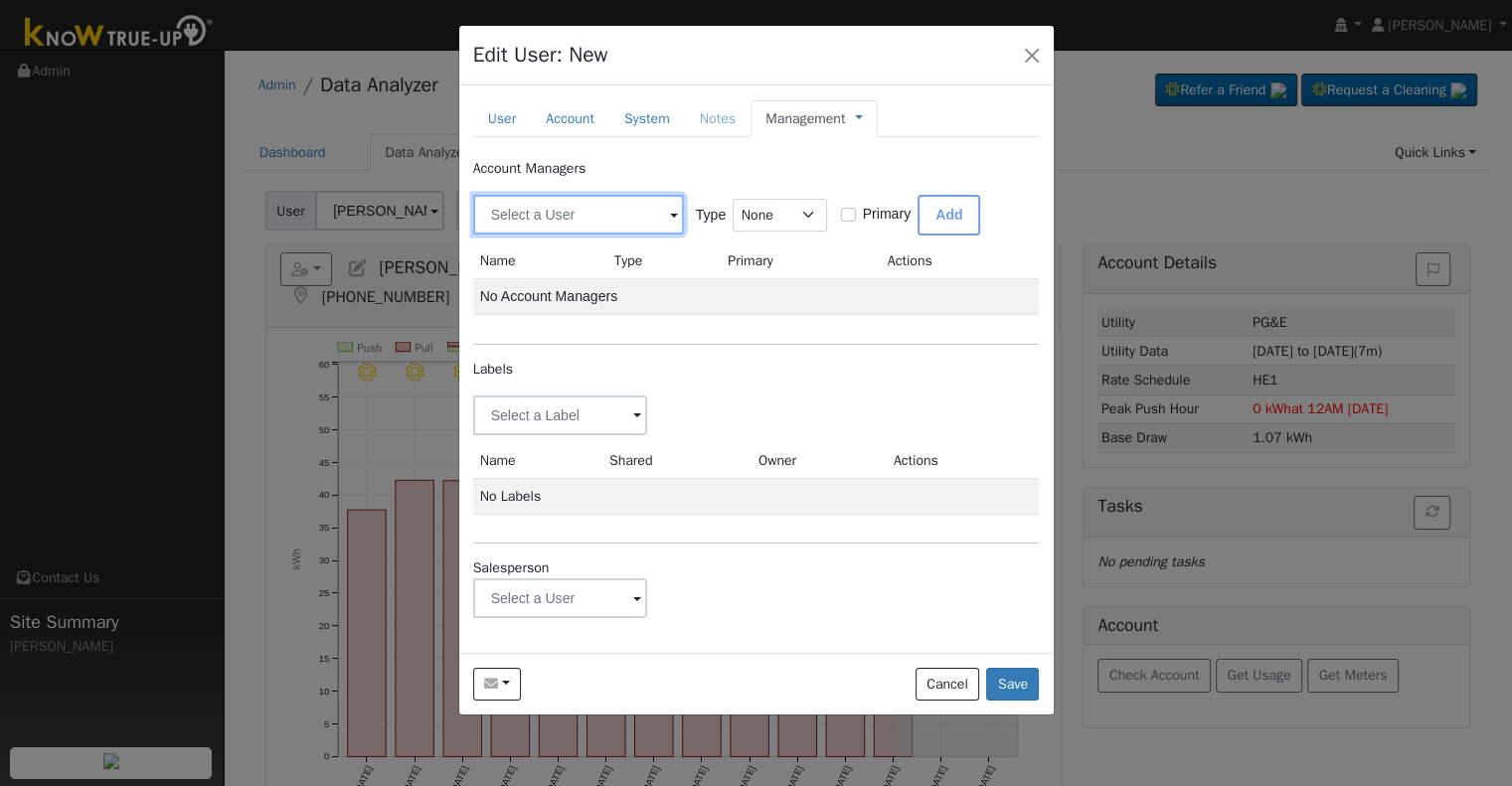 click at bounding box center (579, 215) 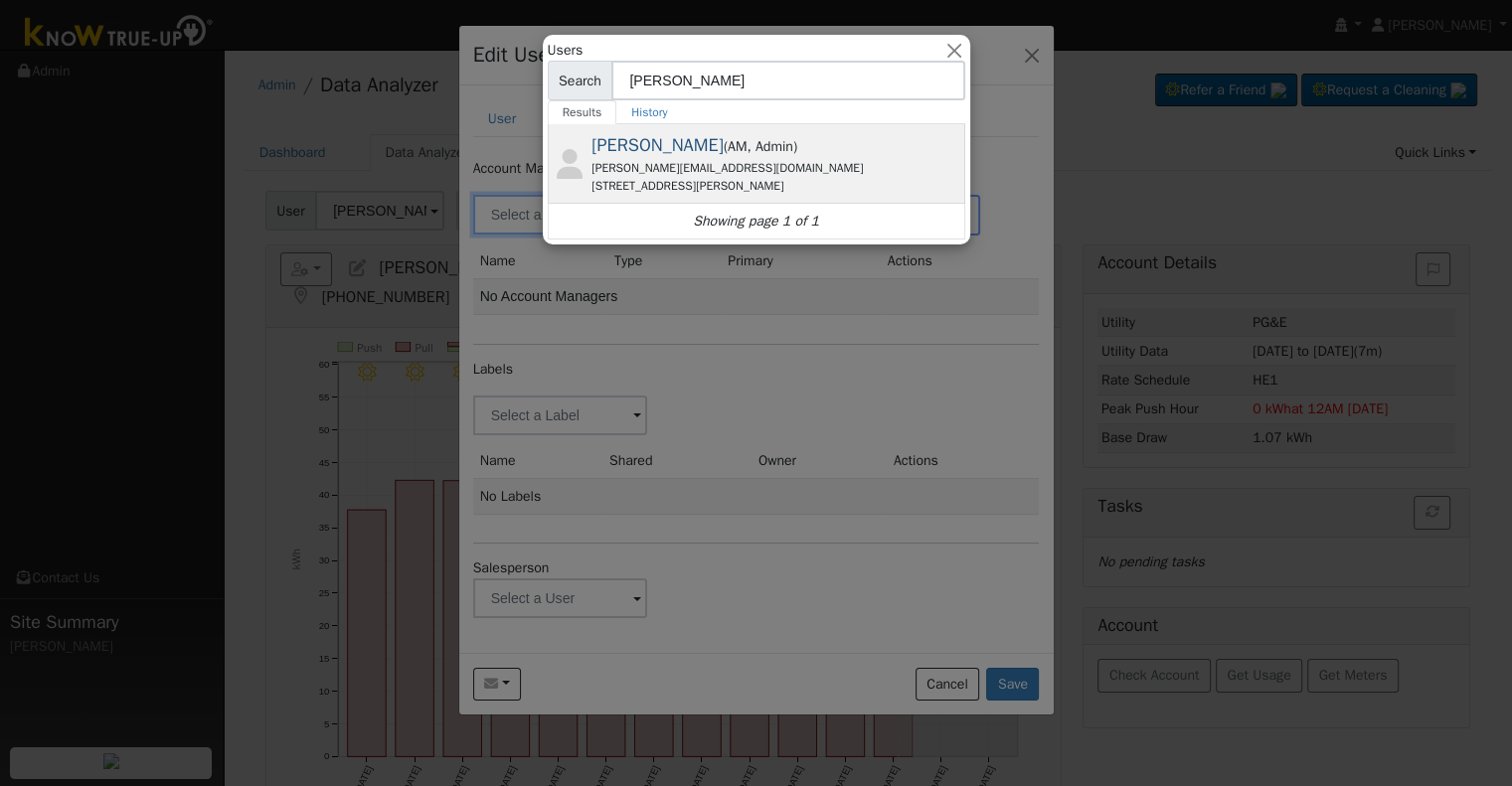 type on "chuck" 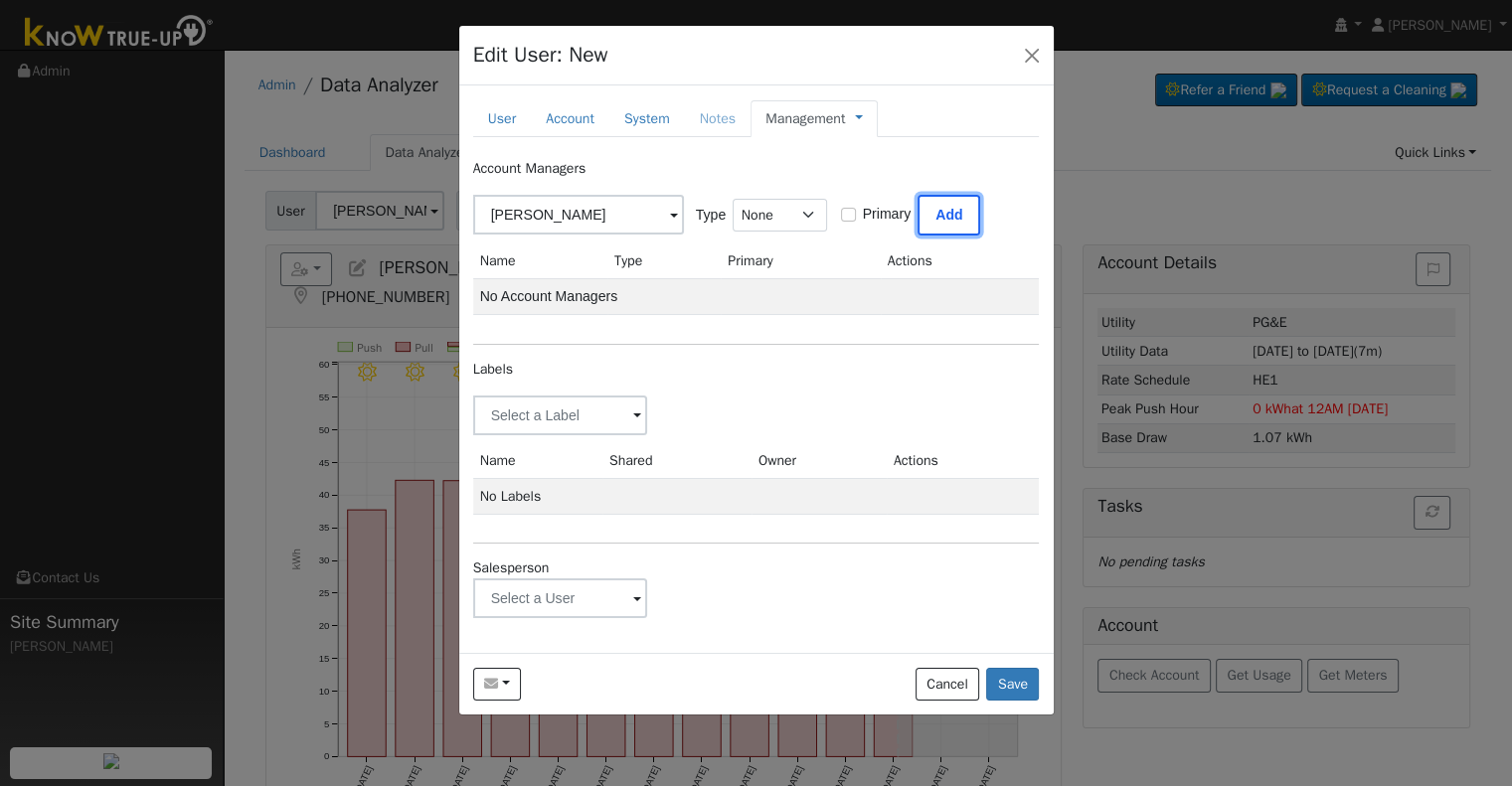 click on "Add" at bounding box center (948, 215) 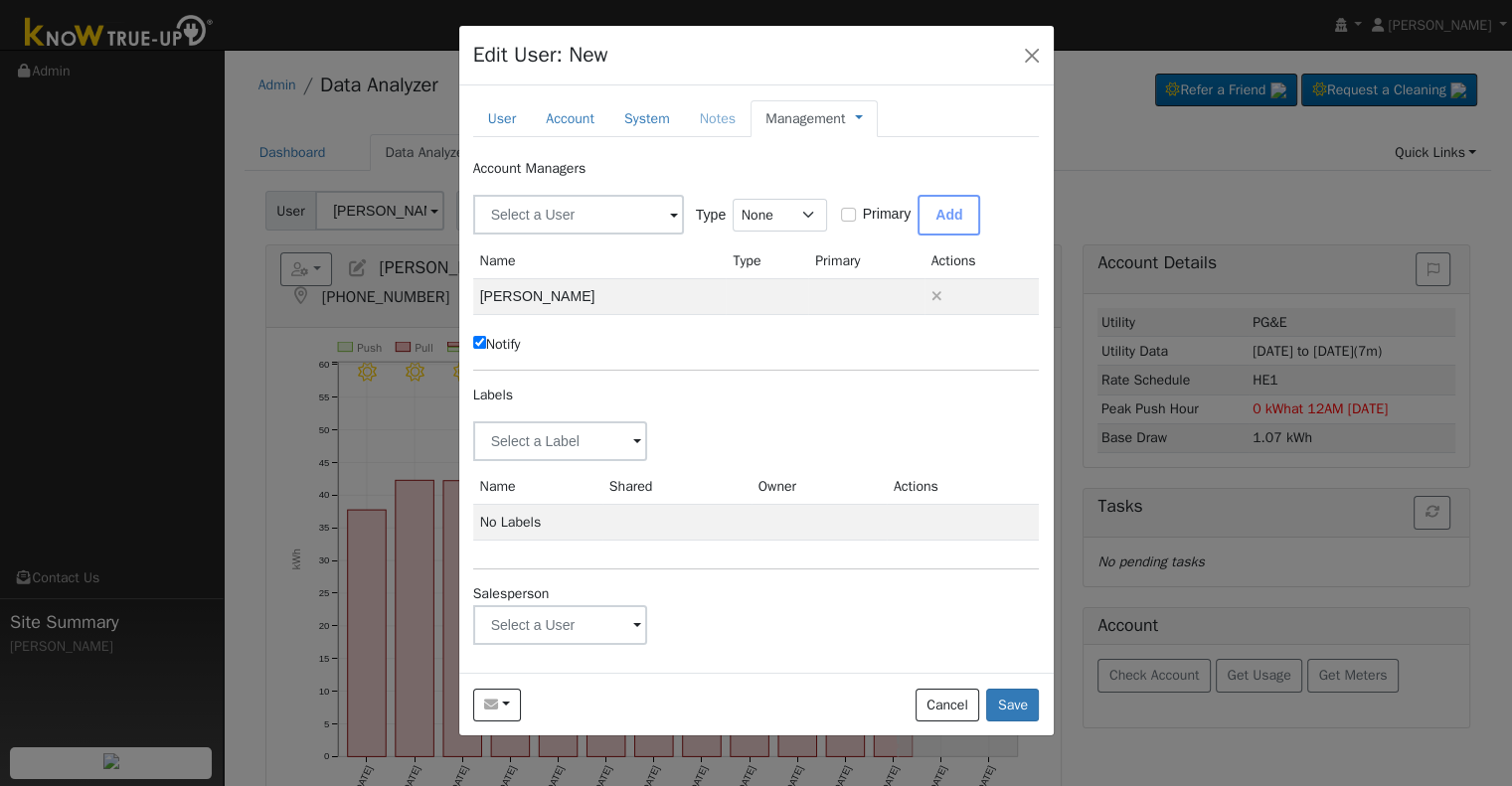 click on "Notify" at bounding box center (497, 344) 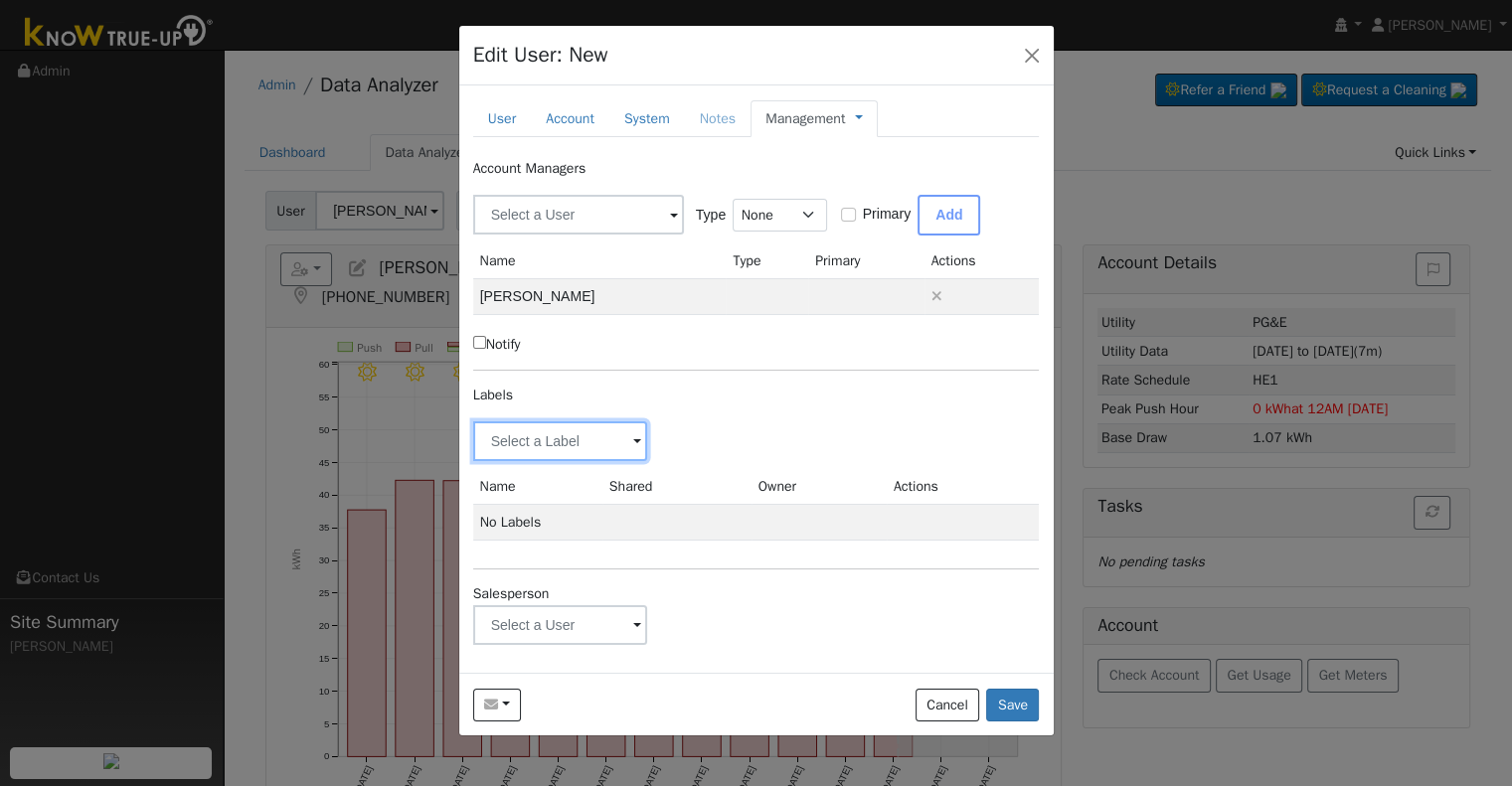 drag, startPoint x: 561, startPoint y: 451, endPoint x: 573, endPoint y: 448, distance: 12.369317 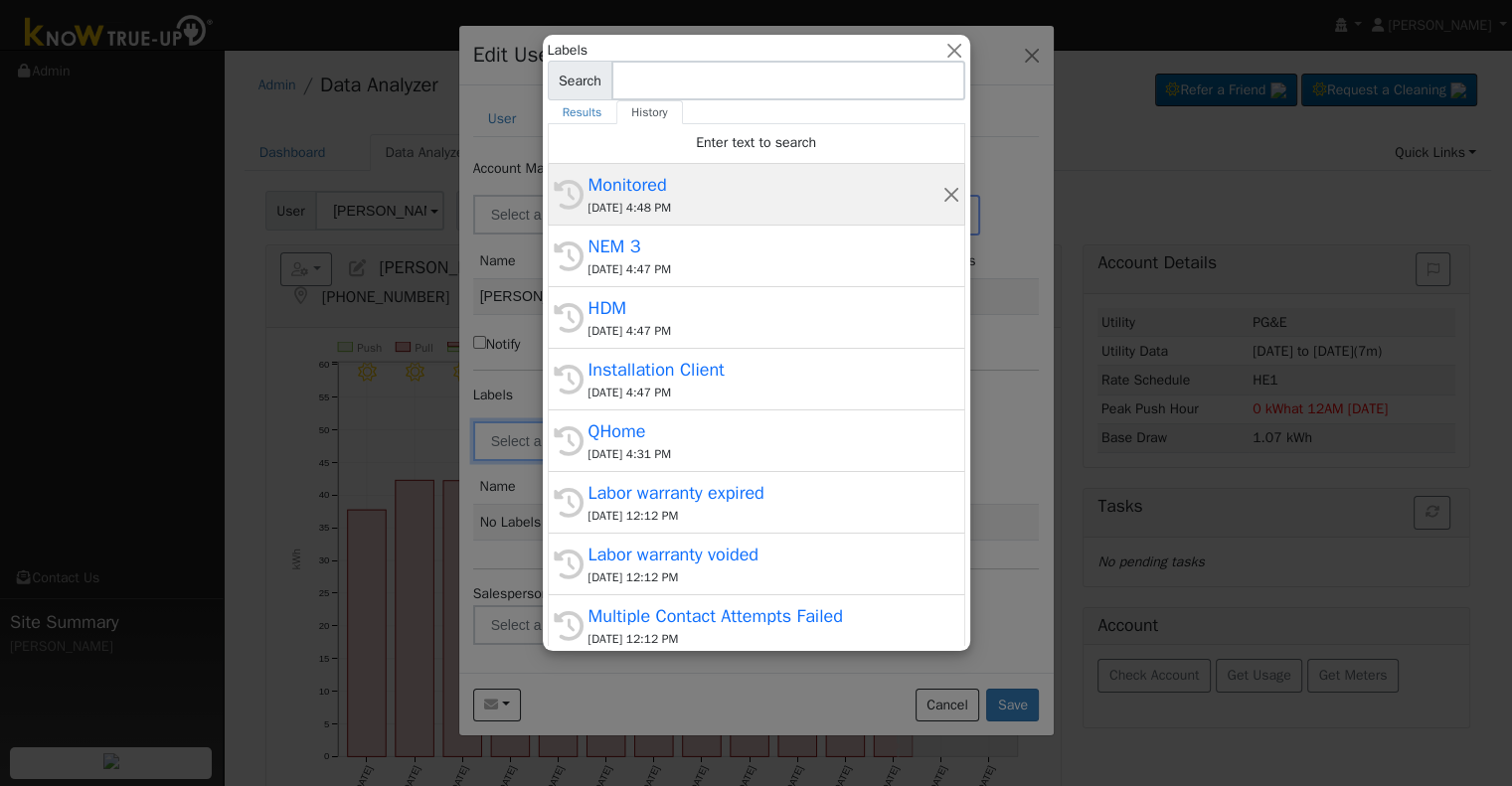 click on "07/15/2025 4:48 PM" at bounding box center (765, 208) 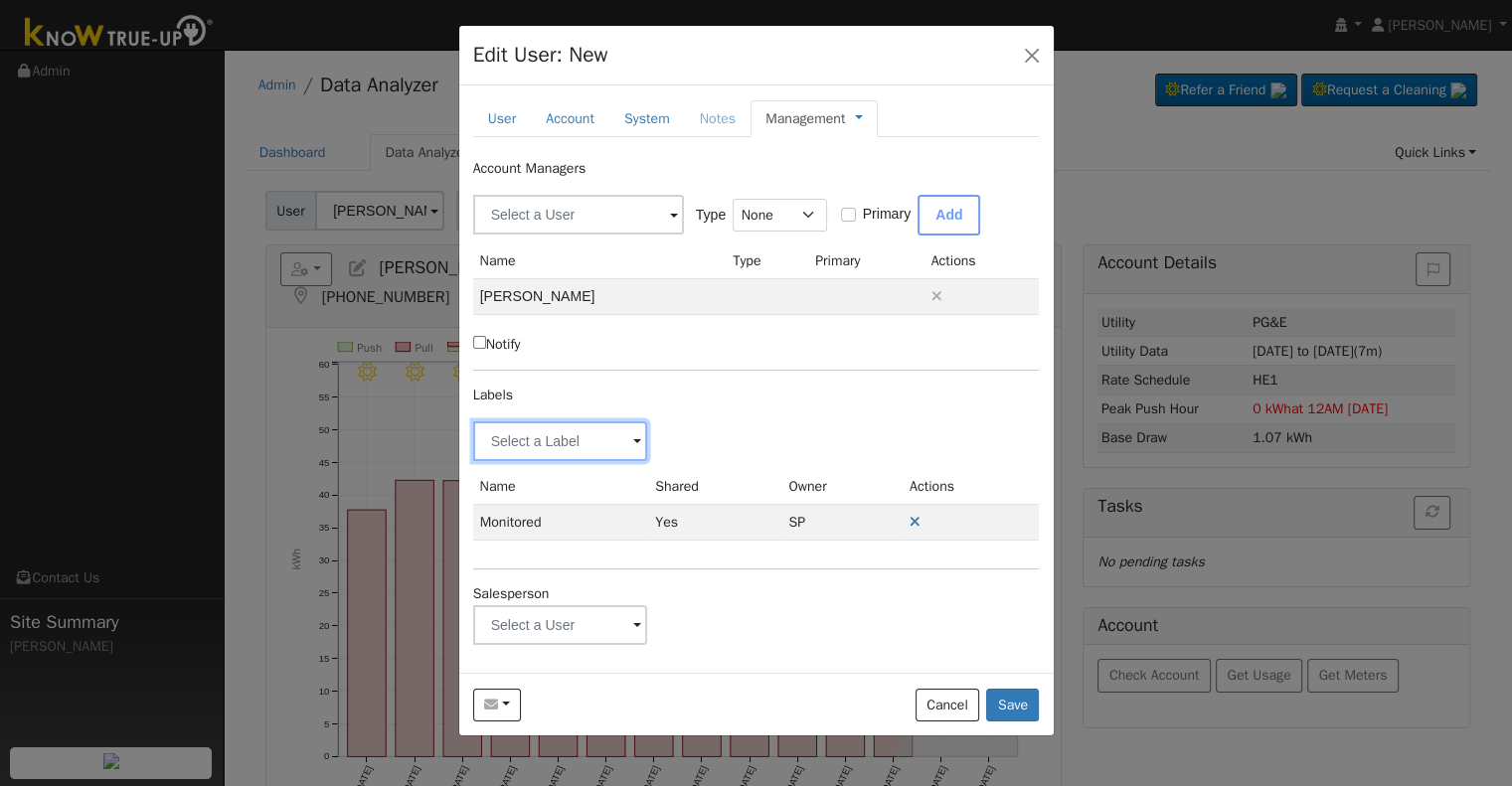 click at bounding box center (561, 441) 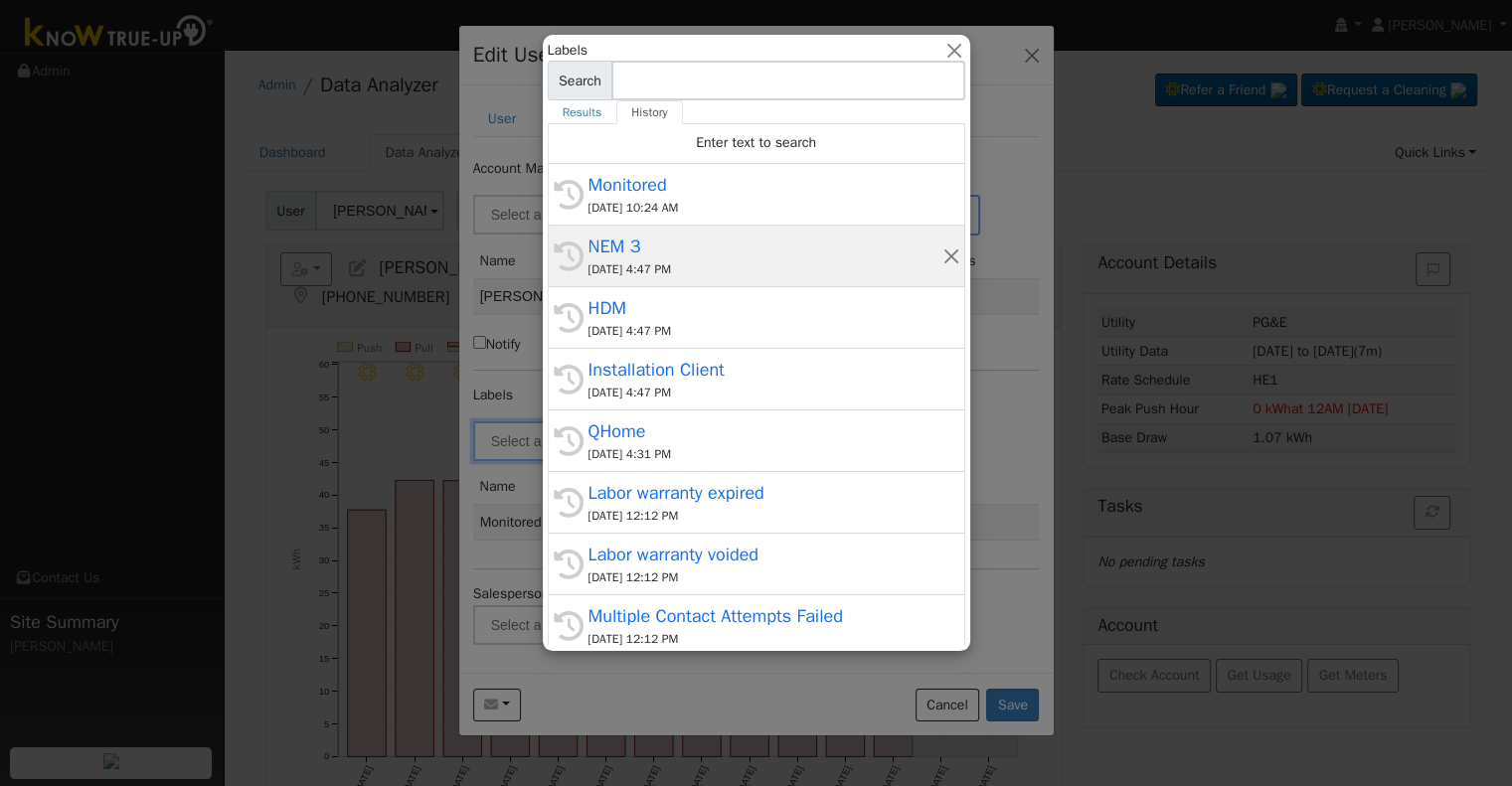 click on "NEM 3" at bounding box center (765, 246) 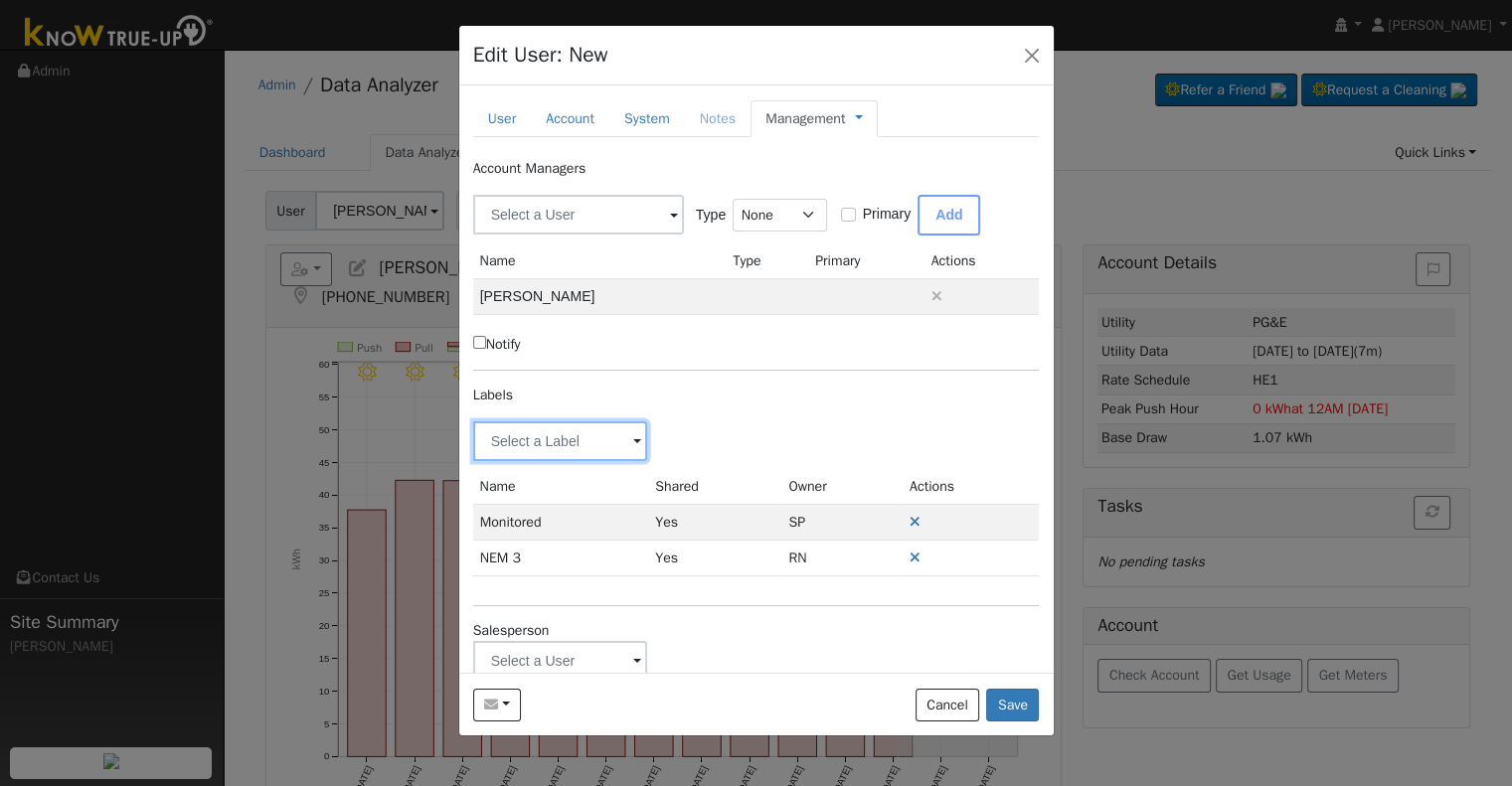 click at bounding box center (561, 441) 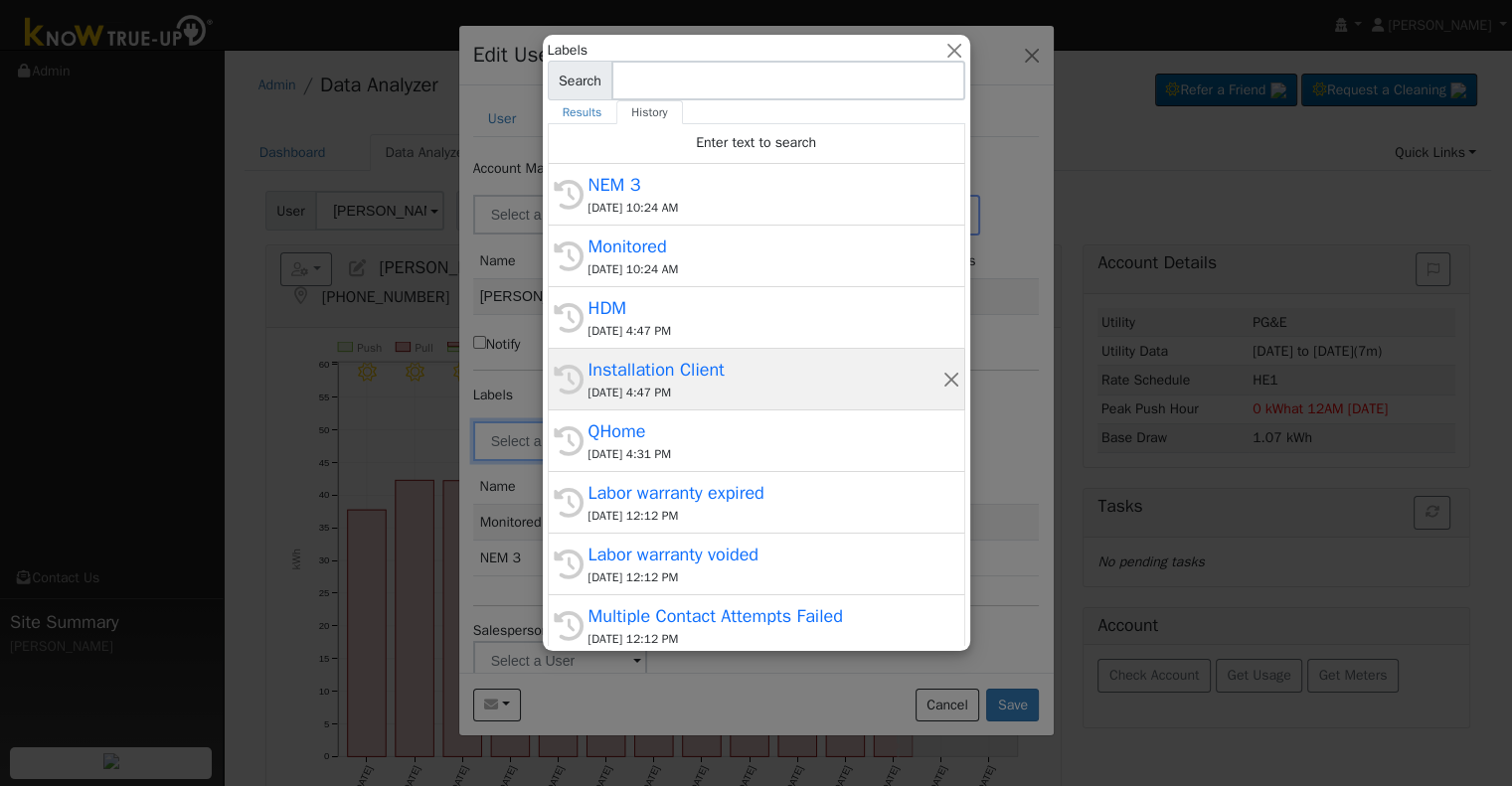 click on "Installation Client" at bounding box center (765, 370) 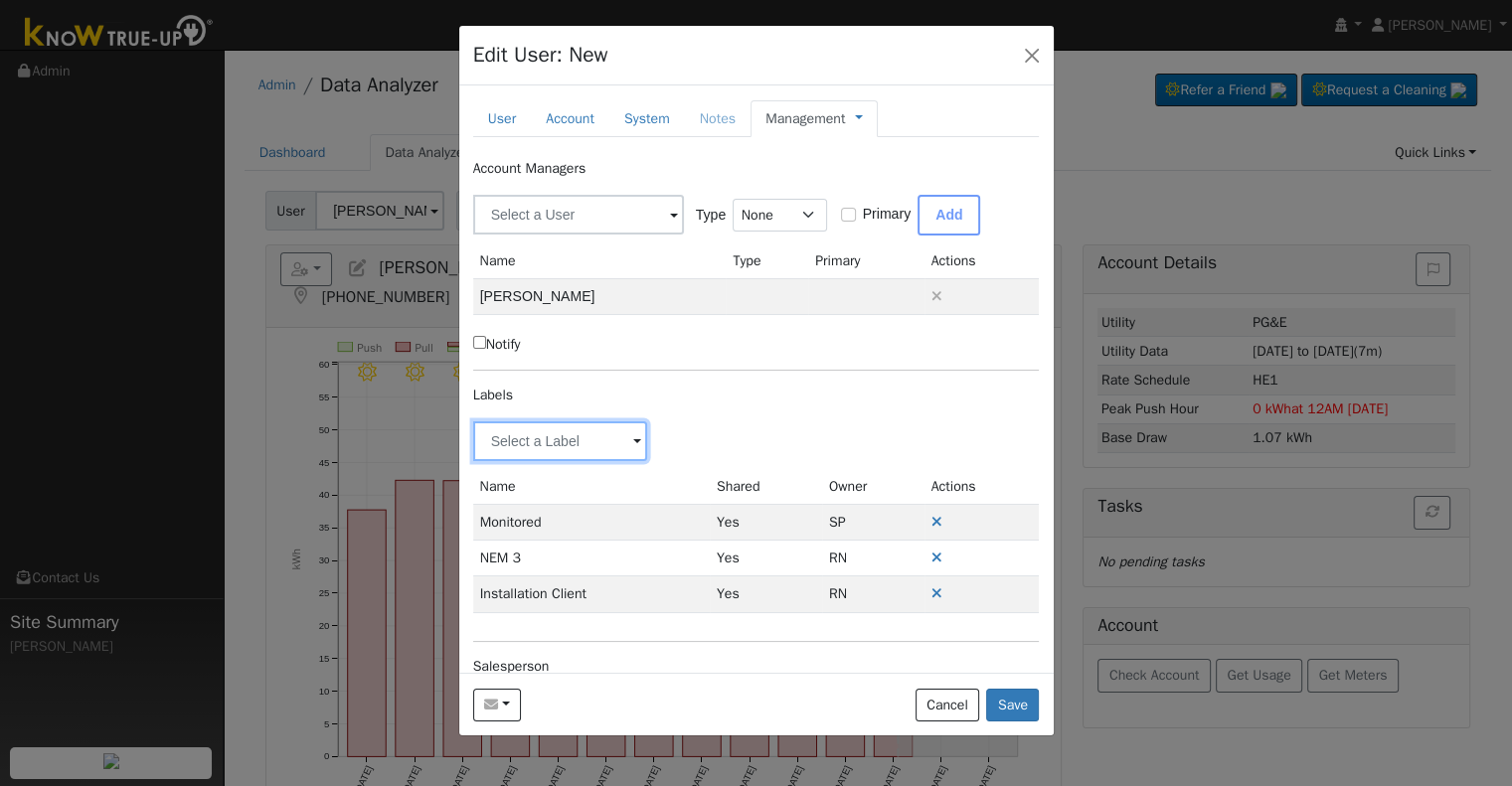 click at bounding box center [561, 441] 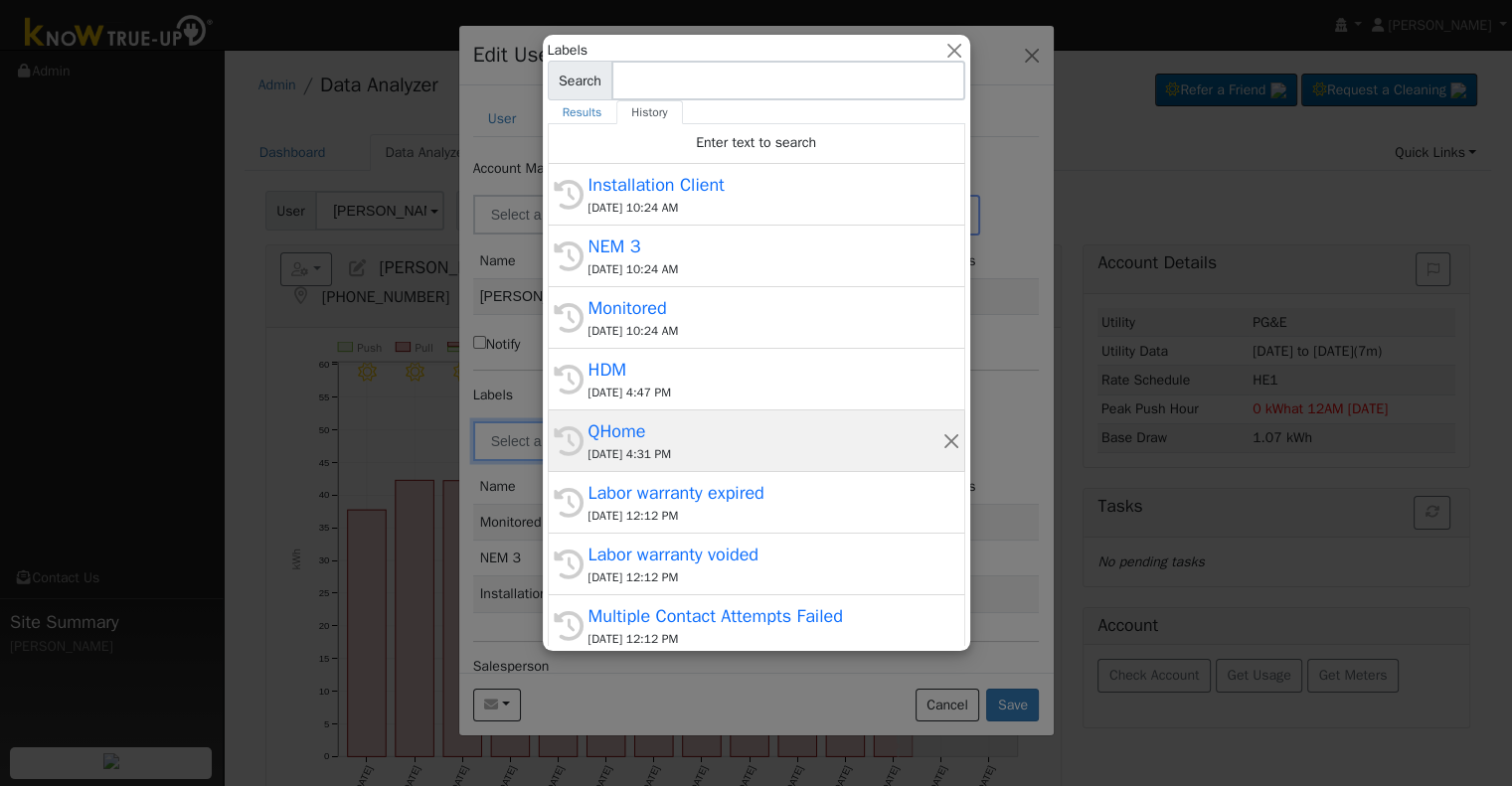 click on "07/14/2025 4:31 PM" at bounding box center (765, 454) 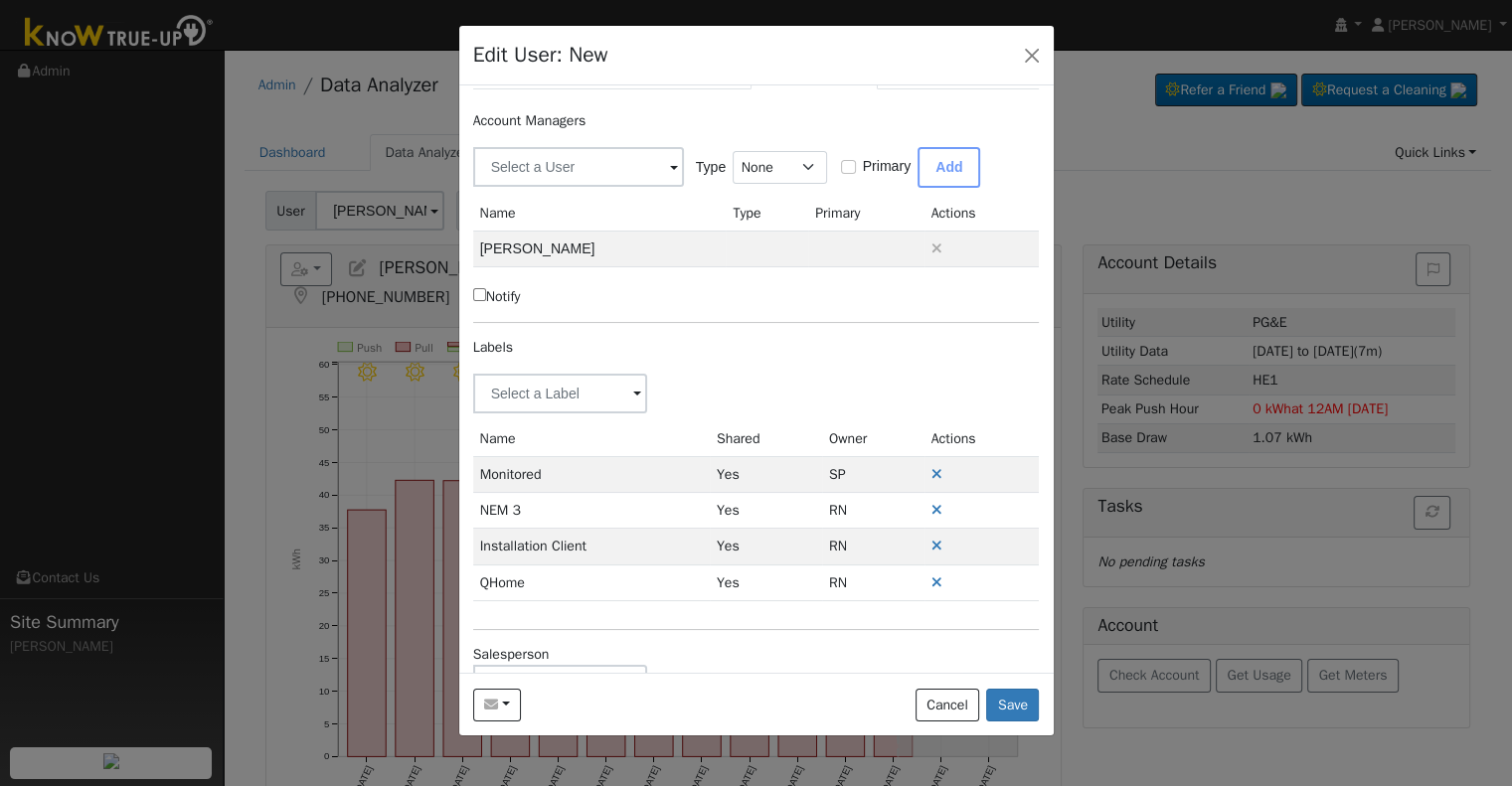 scroll, scrollTop: 0, scrollLeft: 0, axis: both 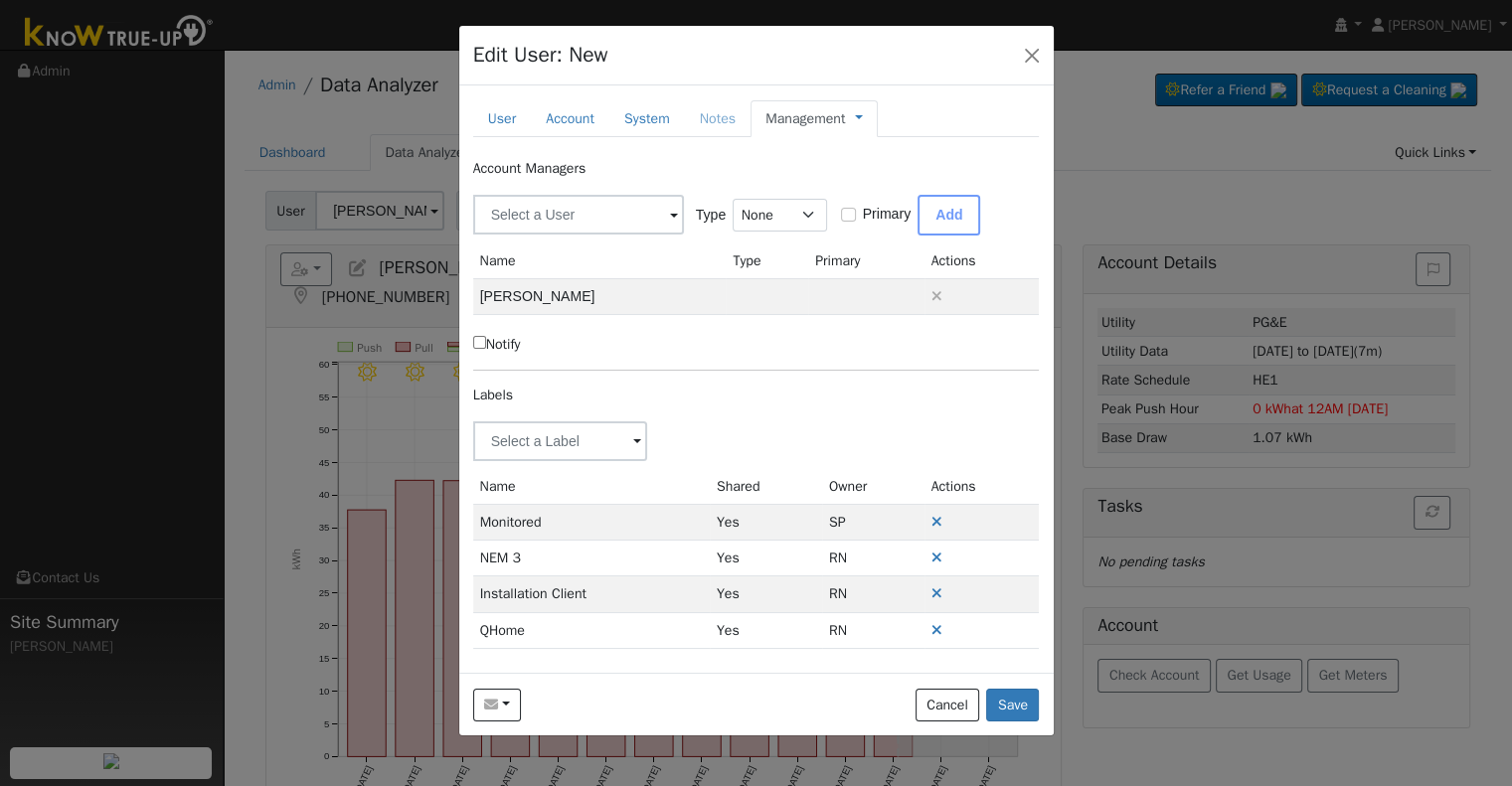 click on "Management" at bounding box center [805, 118] 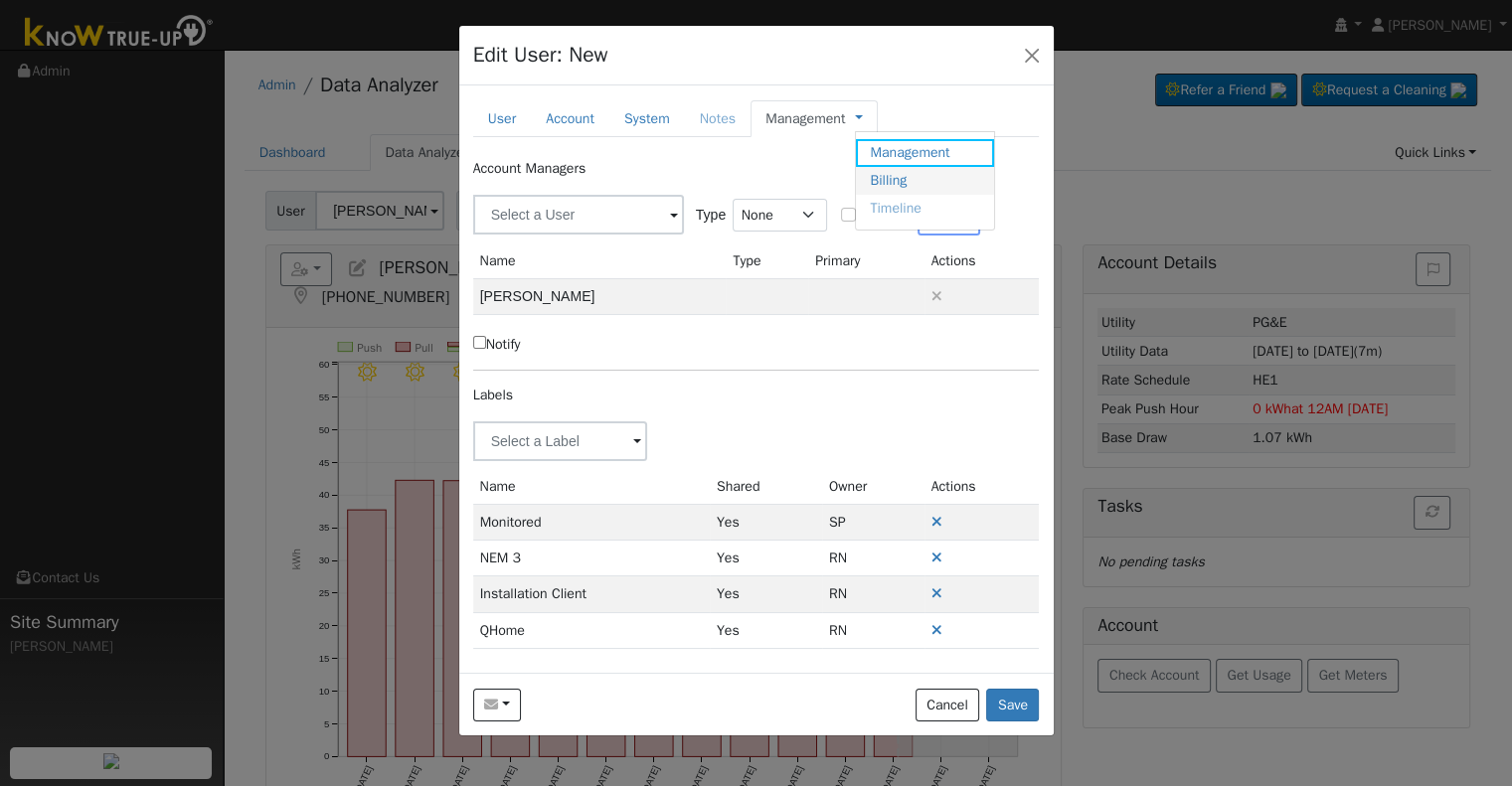 click on "Billing" at bounding box center [924, 181] 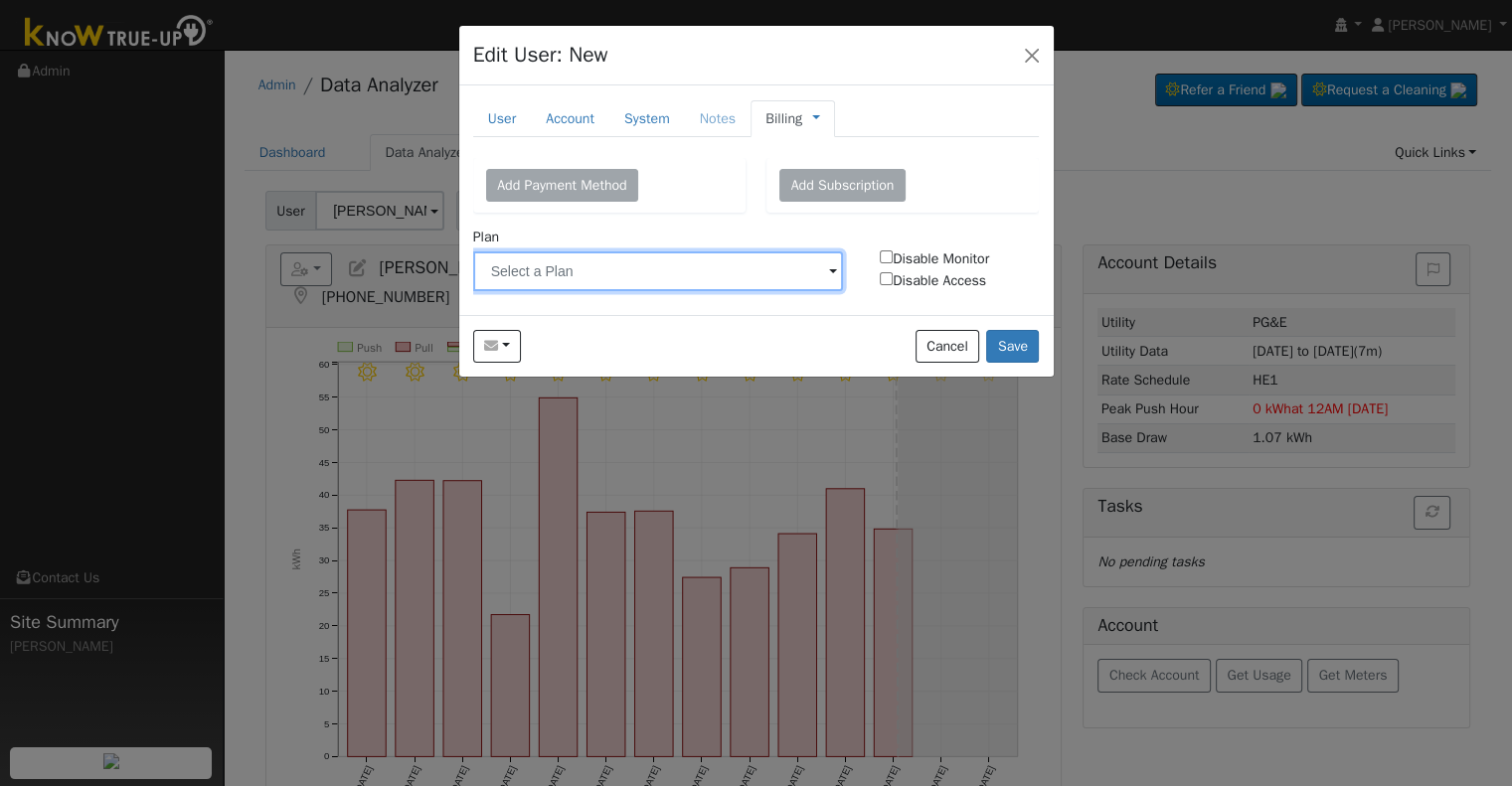 click at bounding box center [658, 271] 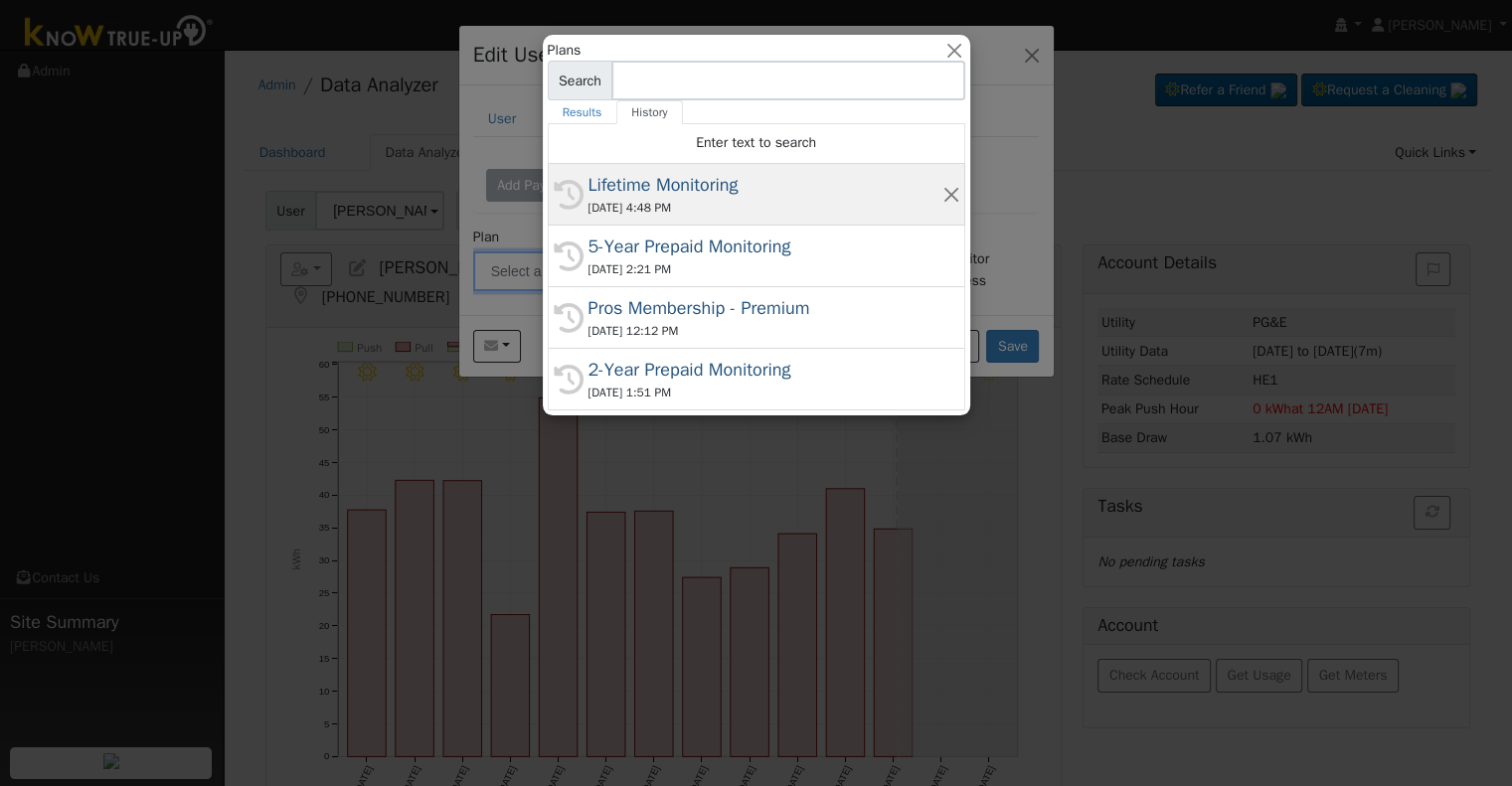 click on "Lifetime Monitoring" at bounding box center [765, 185] 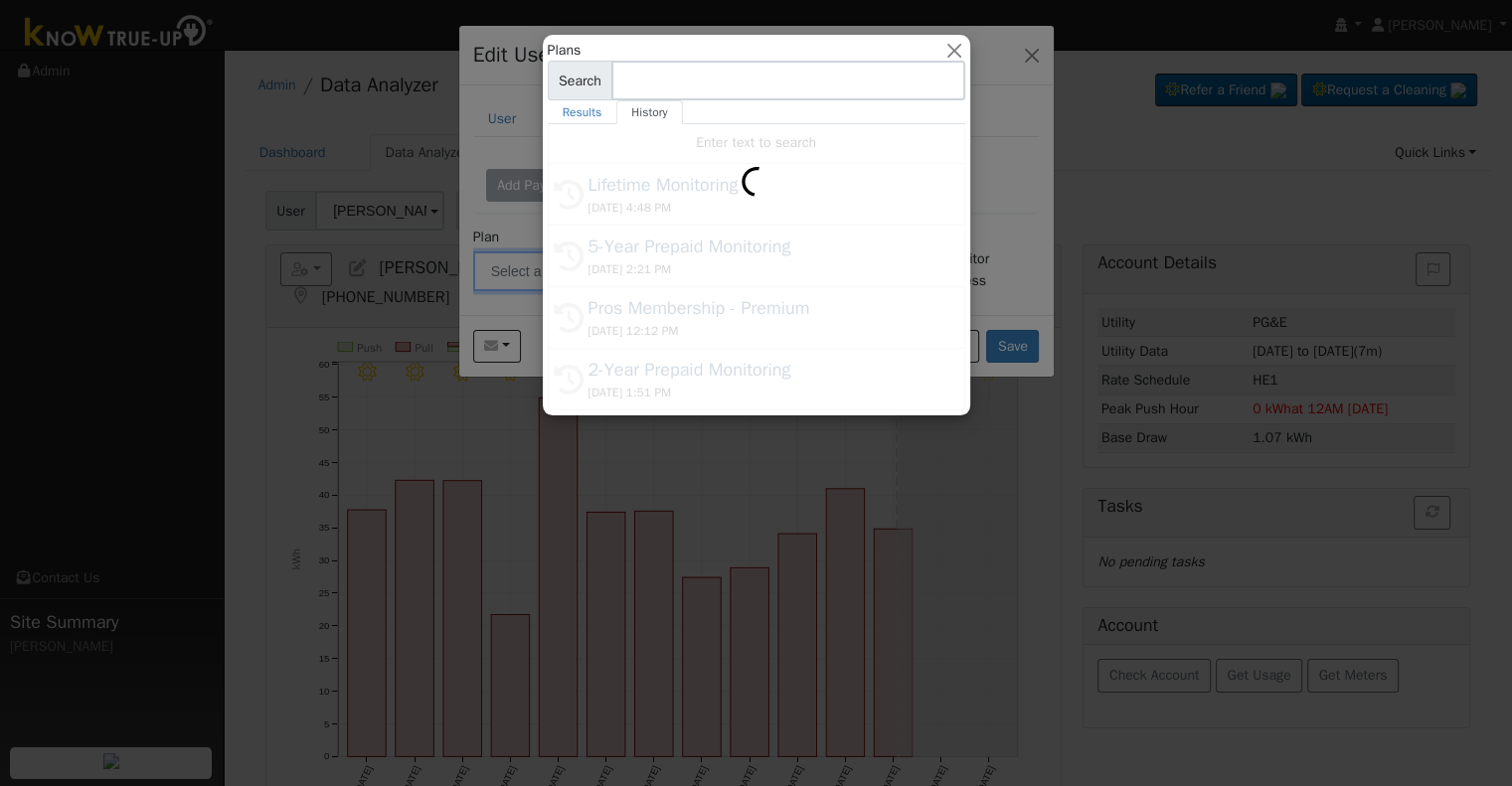 type on "Lifetime Monitoring" 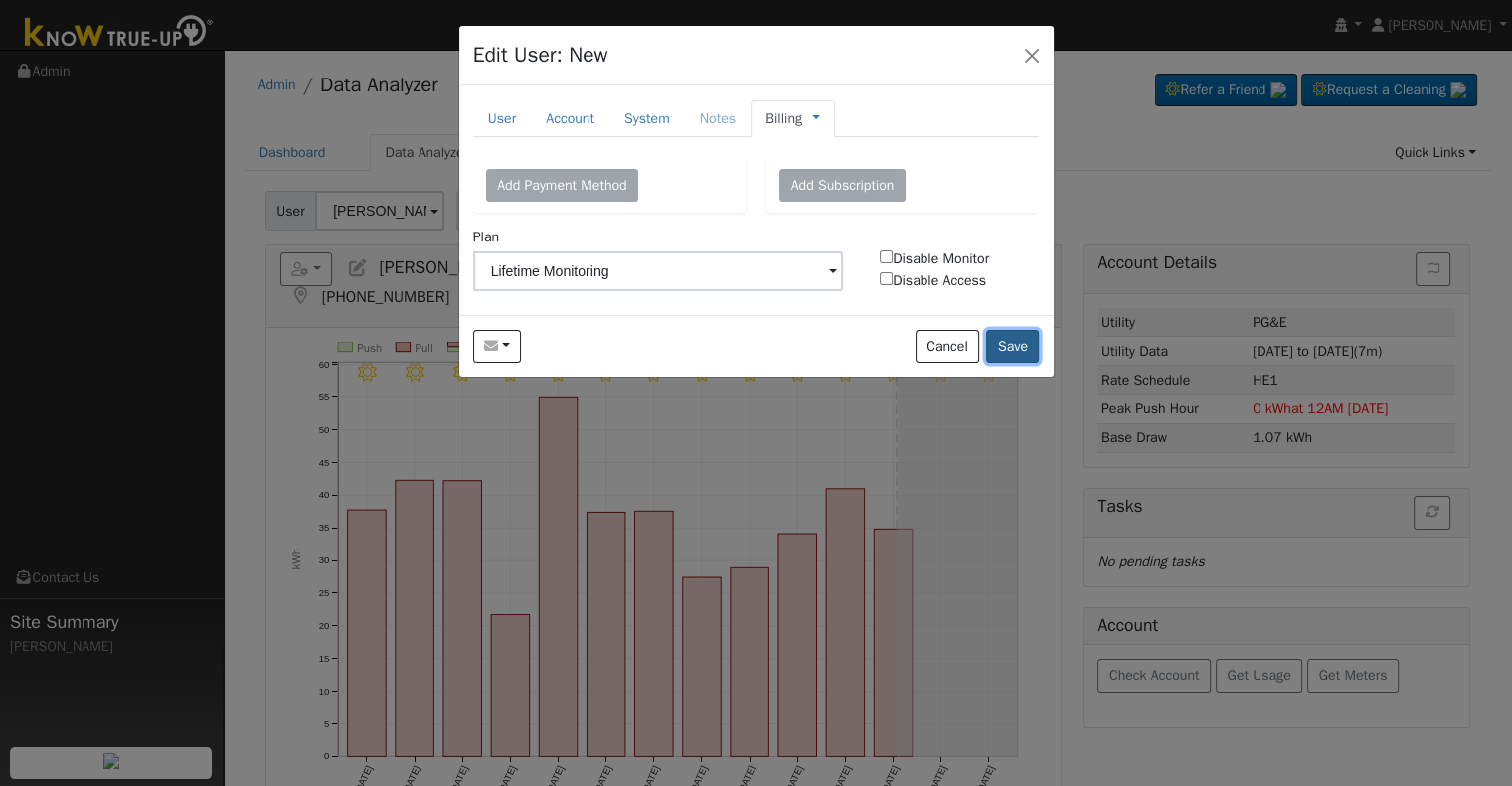 click on "Save" at bounding box center [1012, 347] 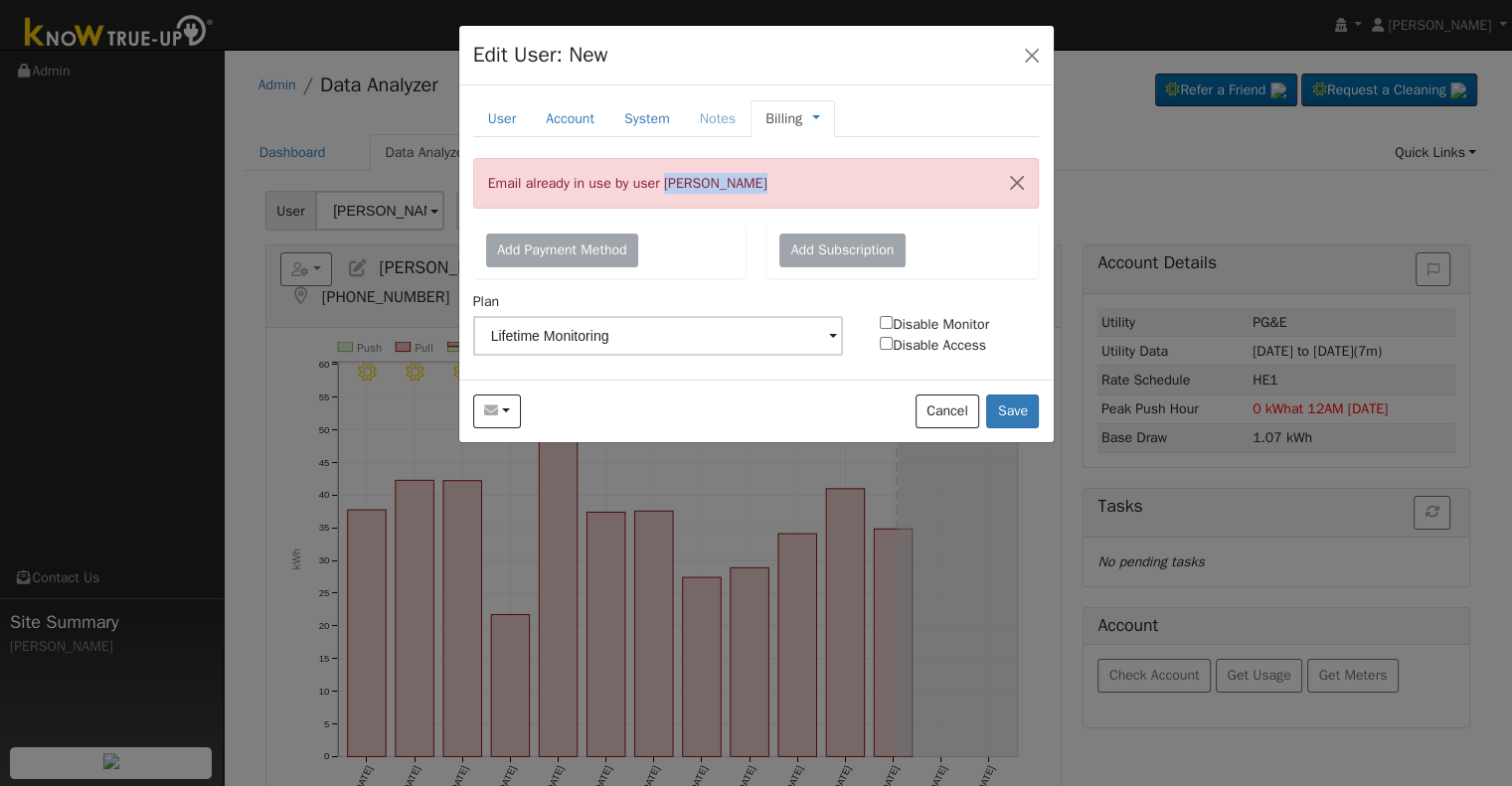 drag, startPoint x: 749, startPoint y: 181, endPoint x: 664, endPoint y: 178, distance: 85.052925 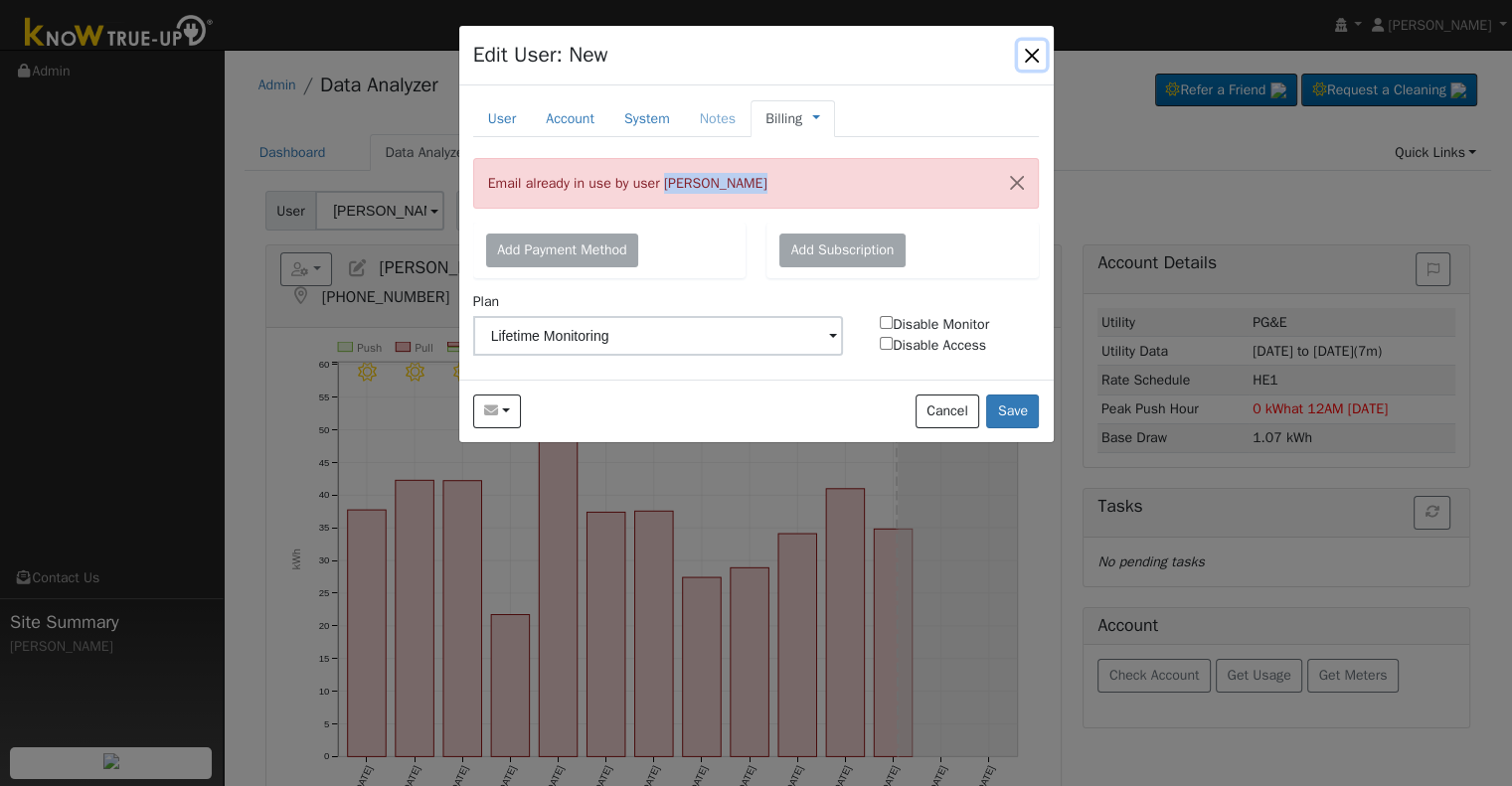 click at bounding box center (1032, 55) 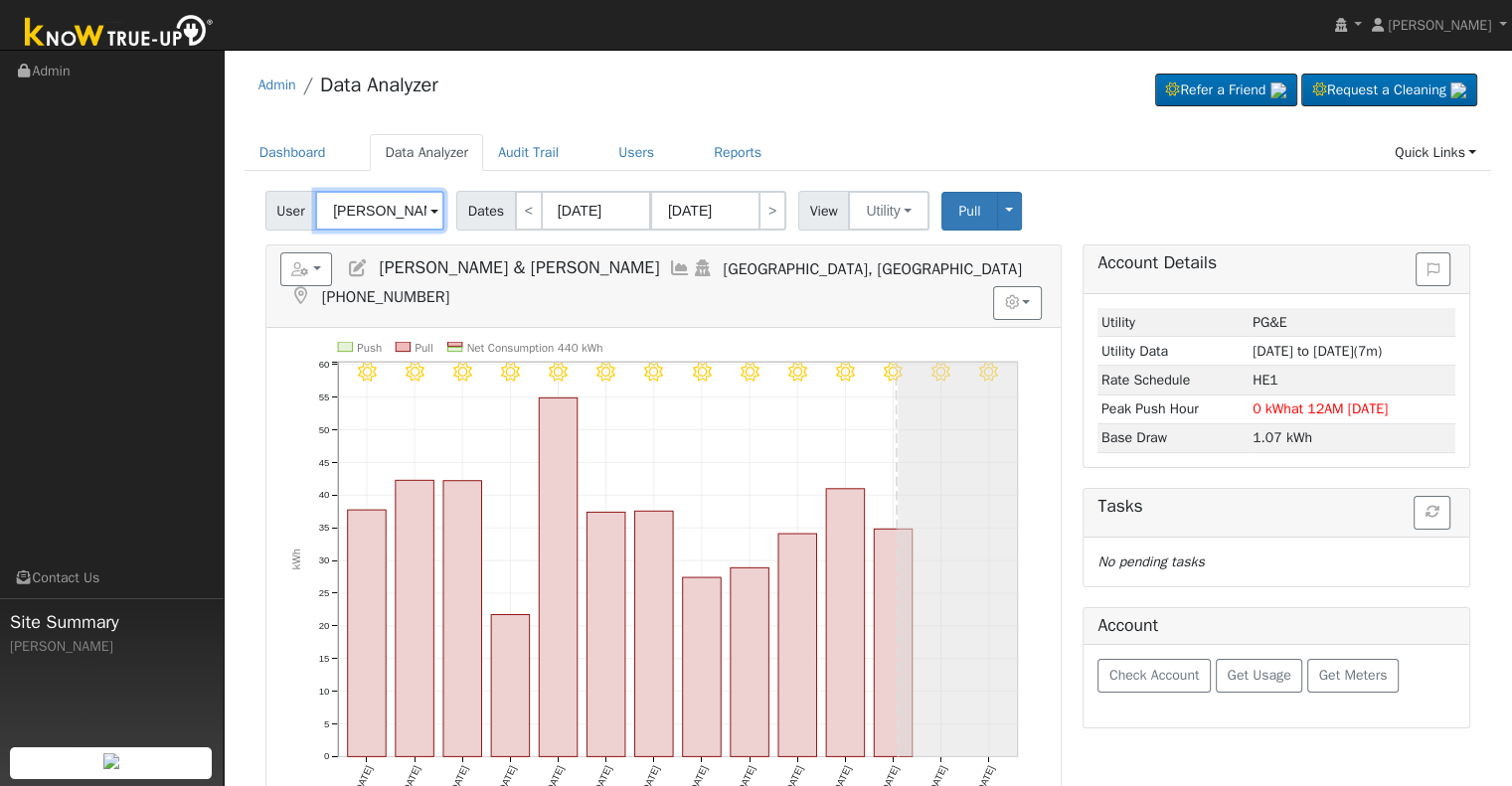 click on "[PERSON_NAME] & [PERSON_NAME]" at bounding box center (380, 211) 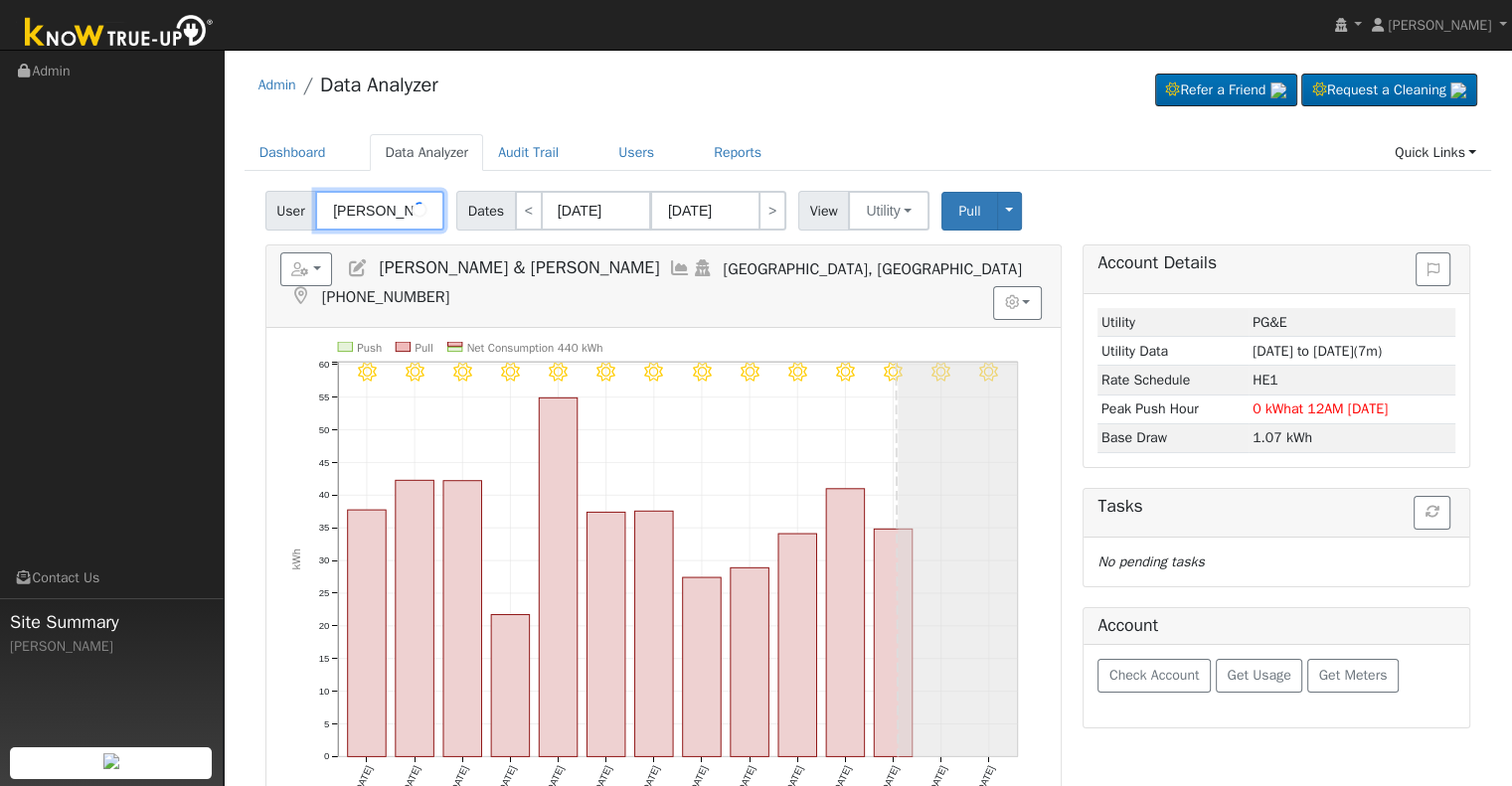 paste on "Tamra Searles" 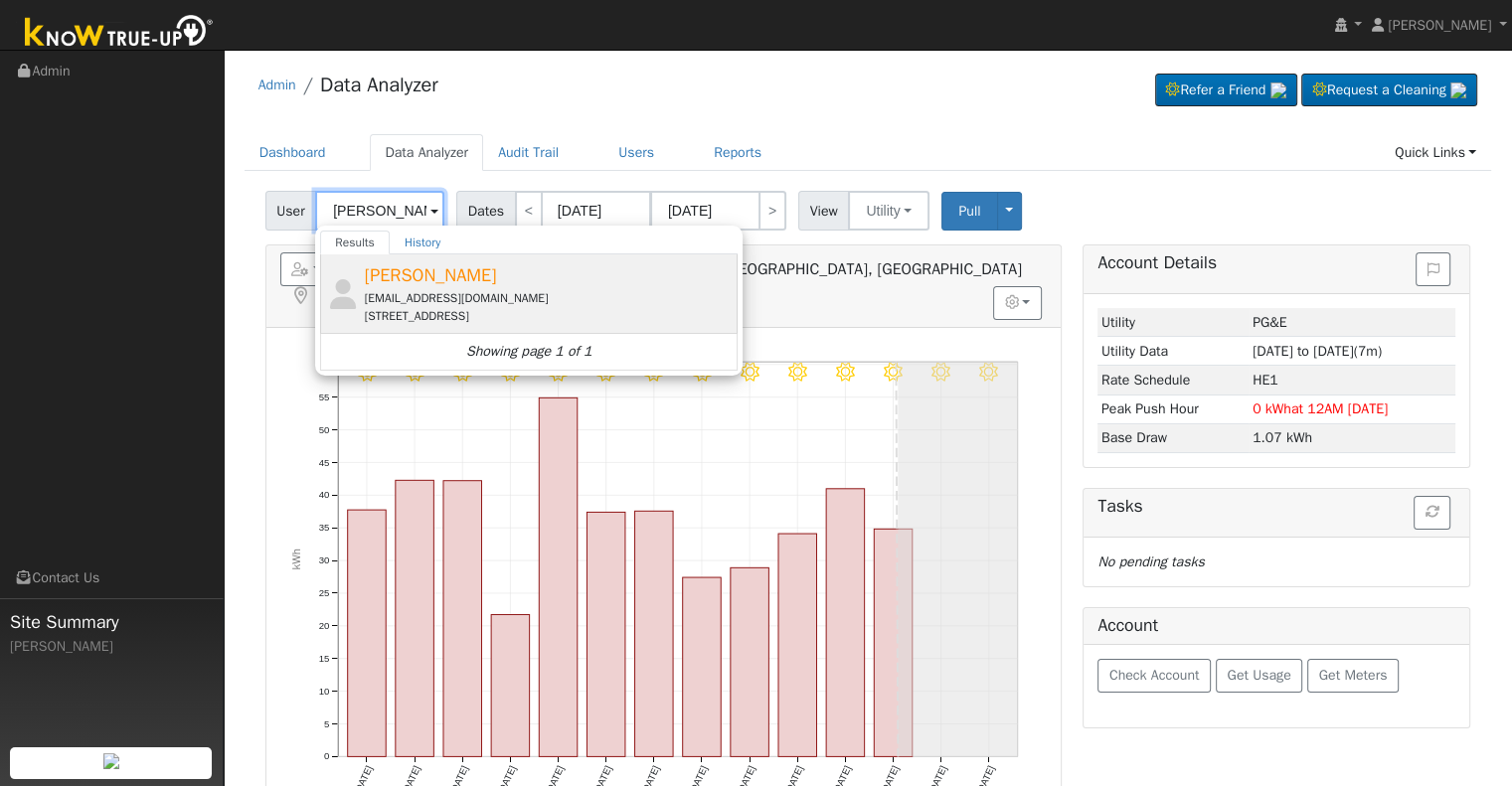 type on "Tamra Searles" 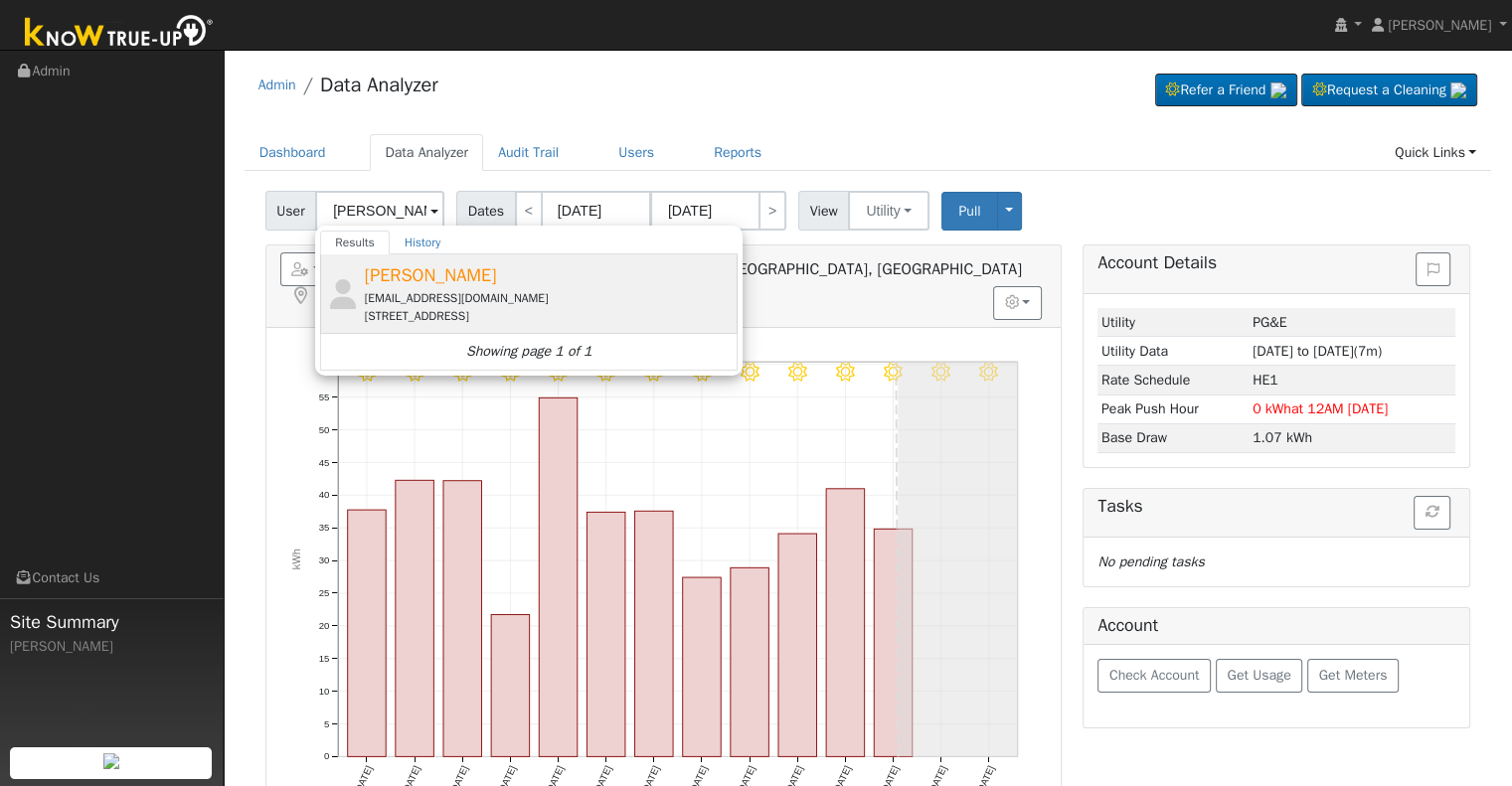 click on "Tamra Searles" at bounding box center (430, 275) 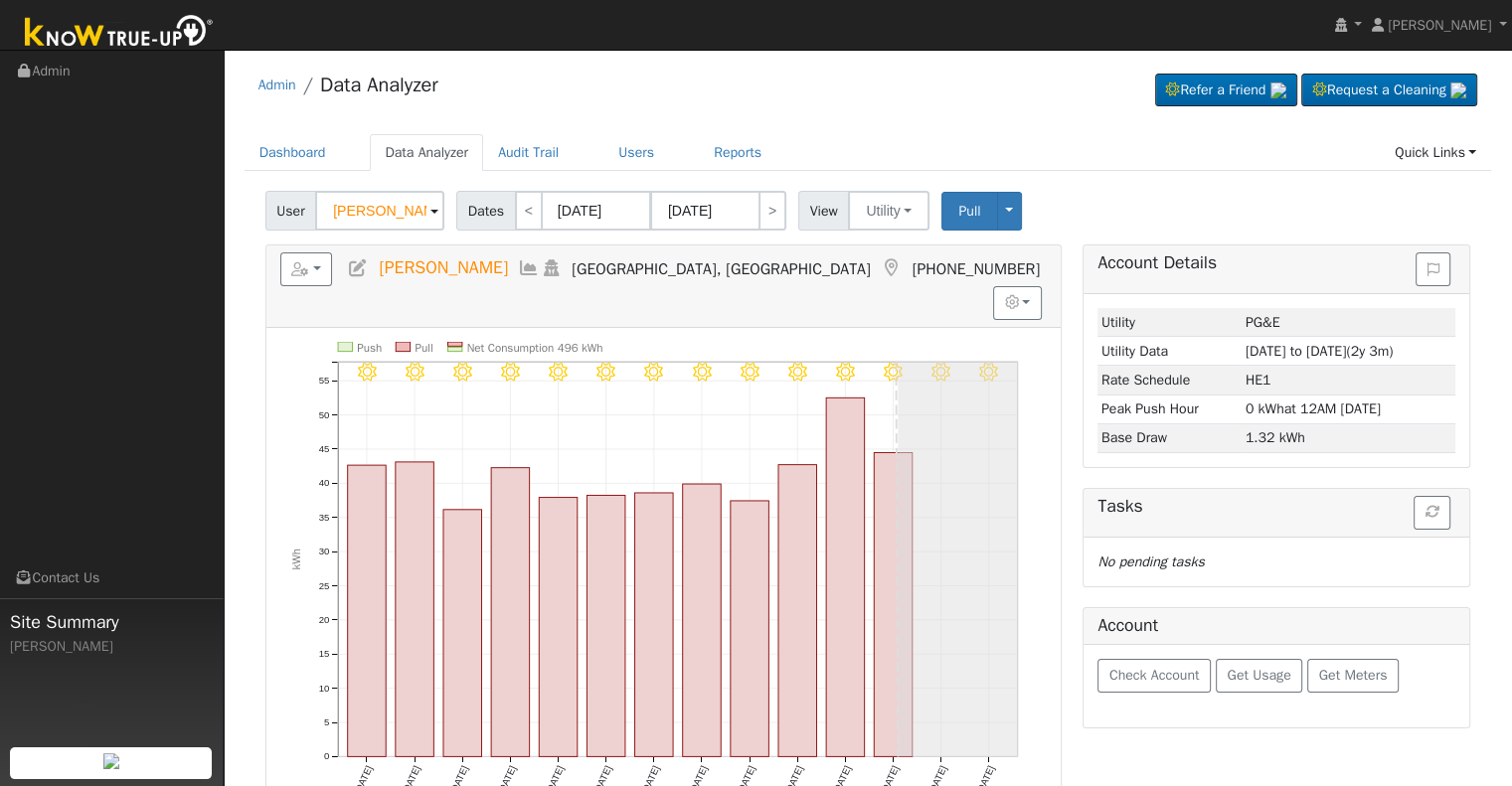 click at bounding box center [358, 268] 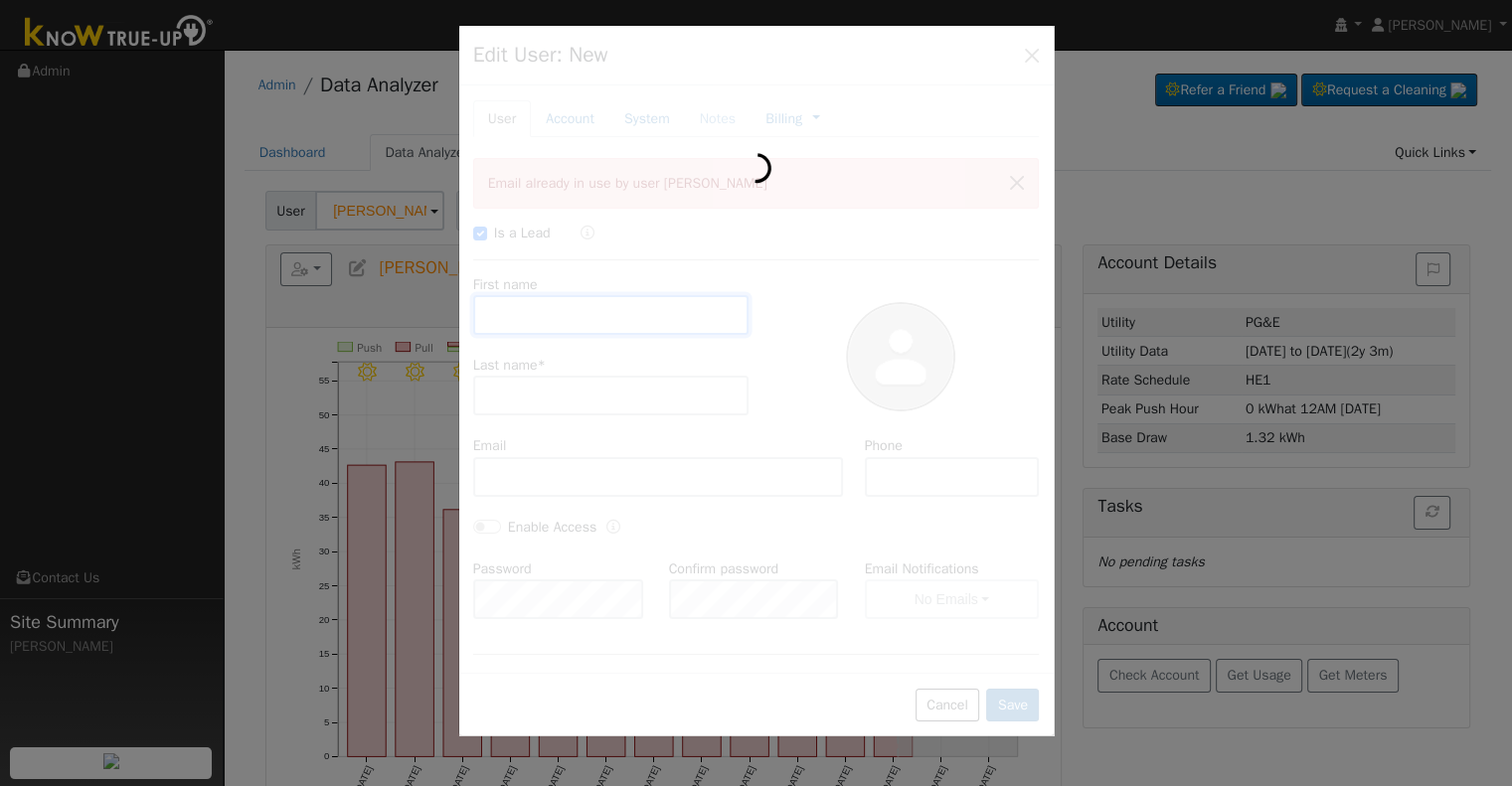checkbox on "true" 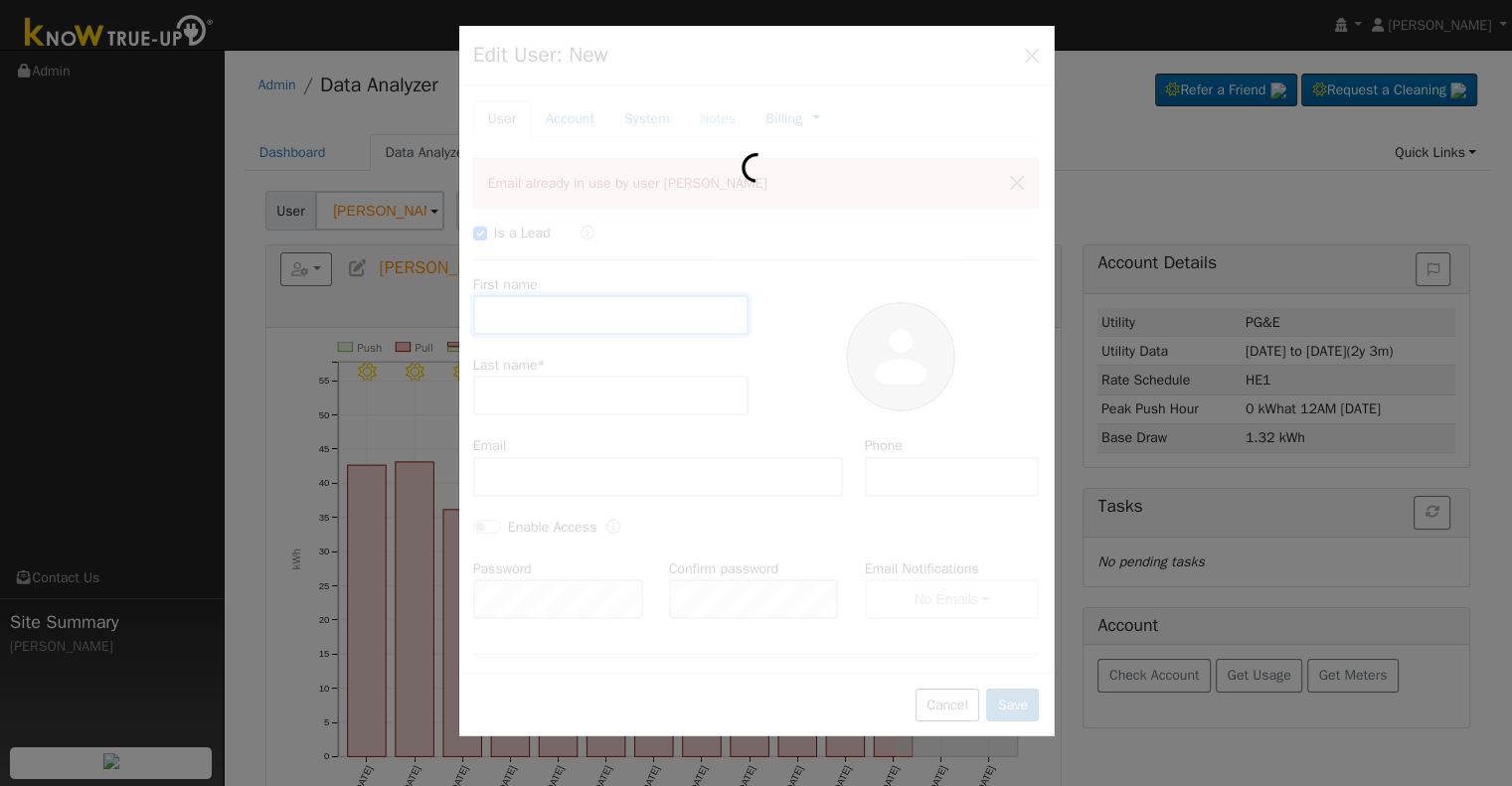 type on "Tamra" 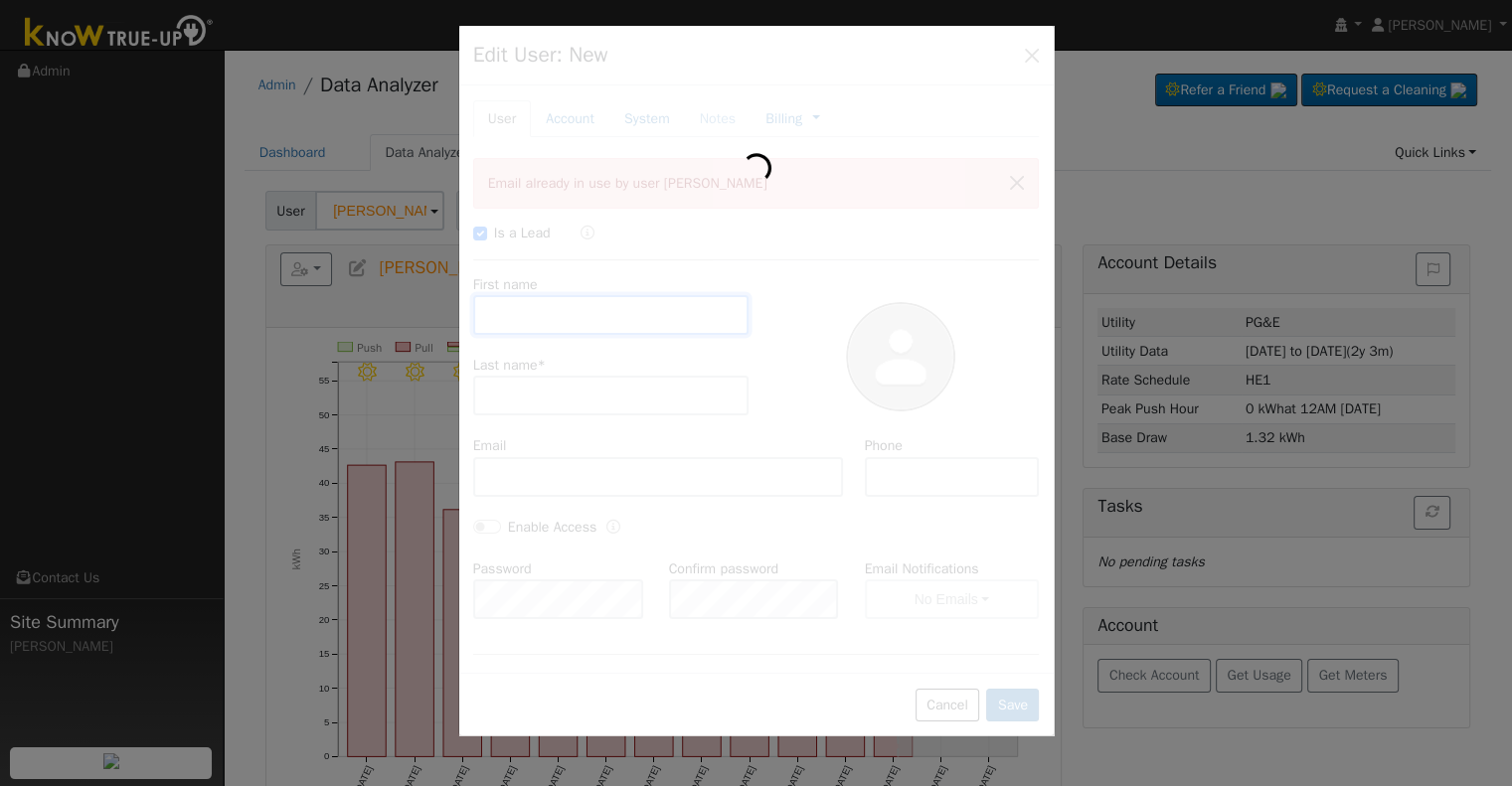 type on "Searles" 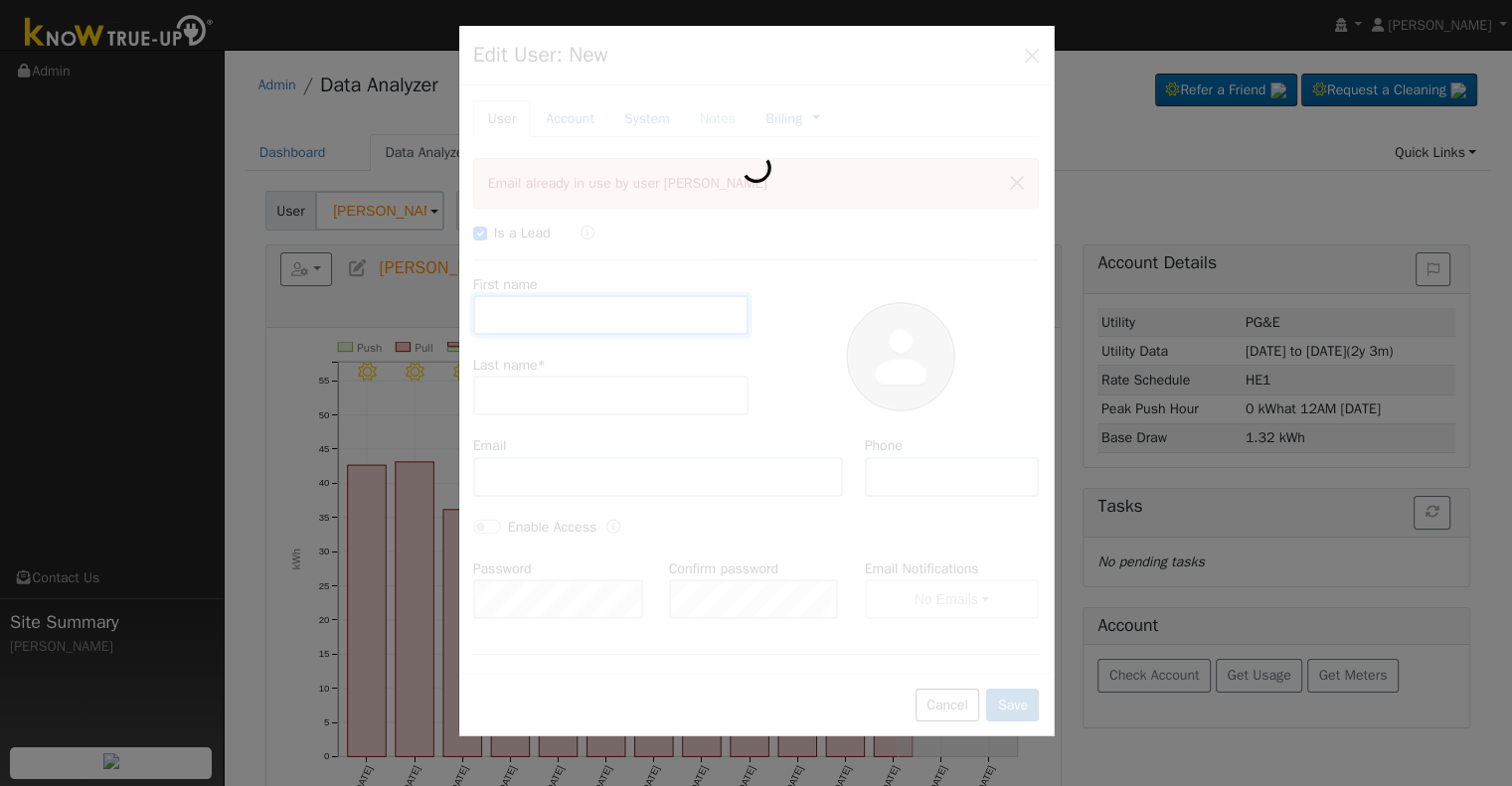 type on "t-raye@att.net" 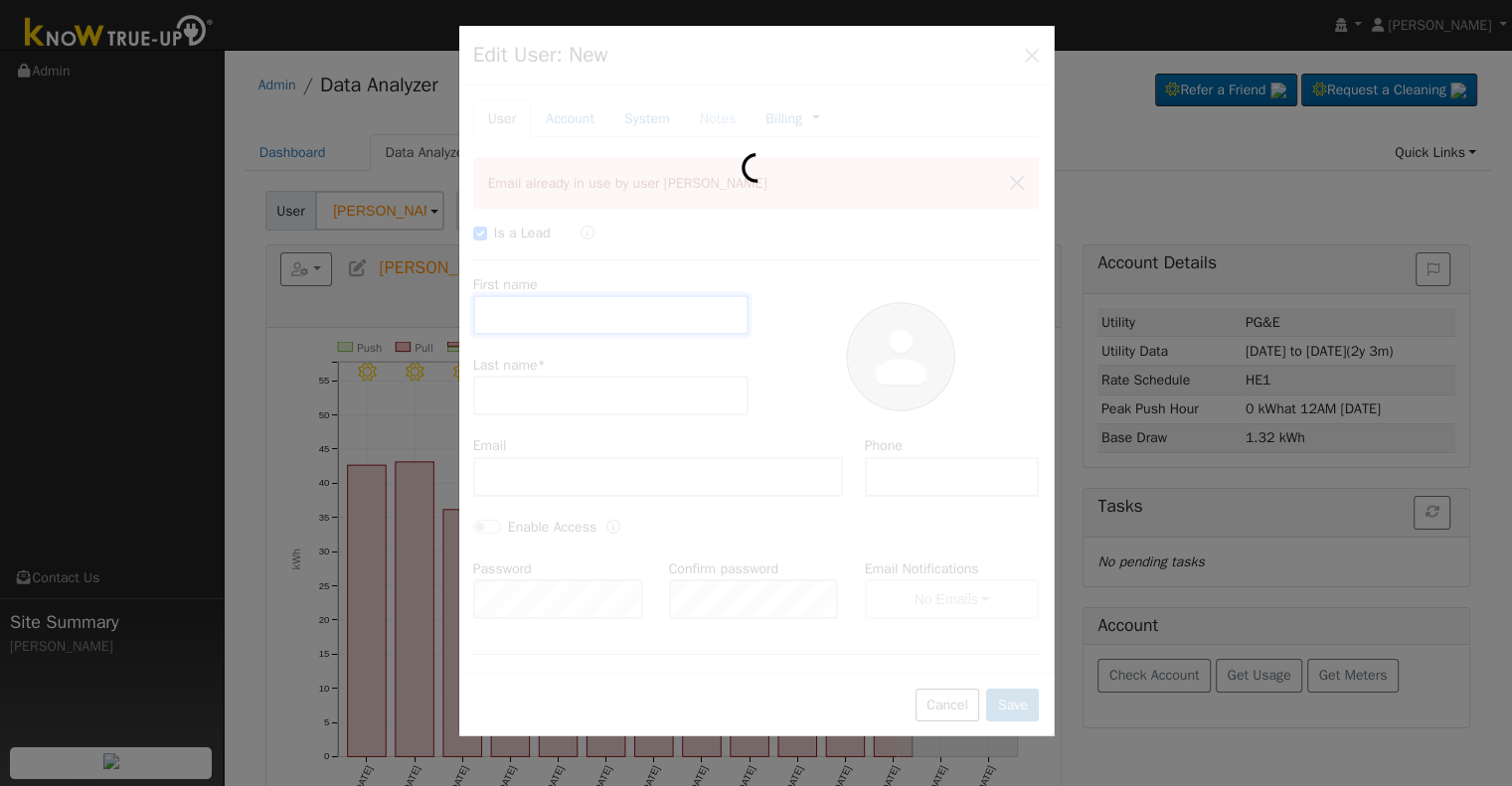 type on "559-260-9365" 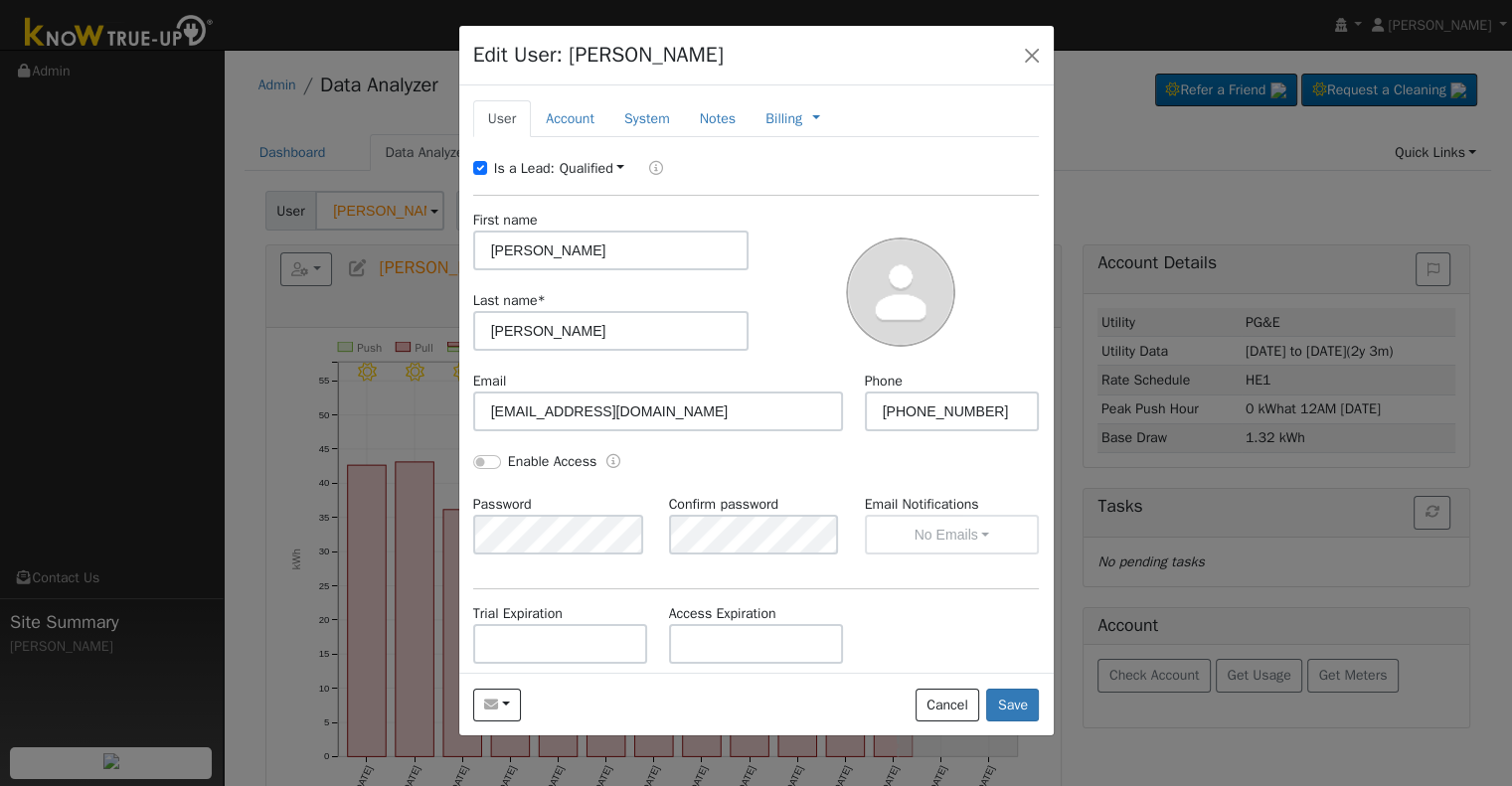 click on "Is a Lead:" at bounding box center (524, 168) 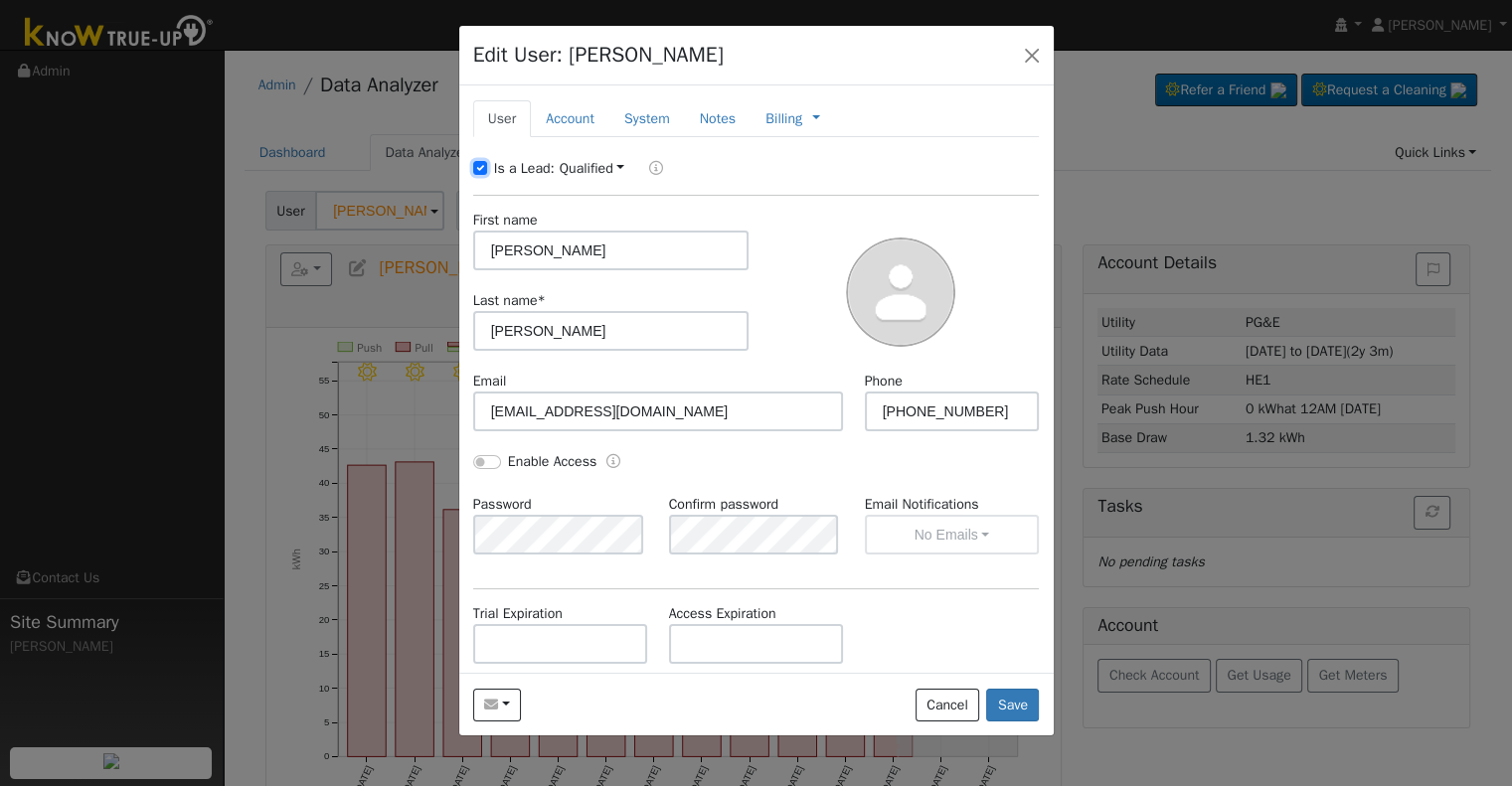 click on "Is a Lead:" at bounding box center [480, 168] 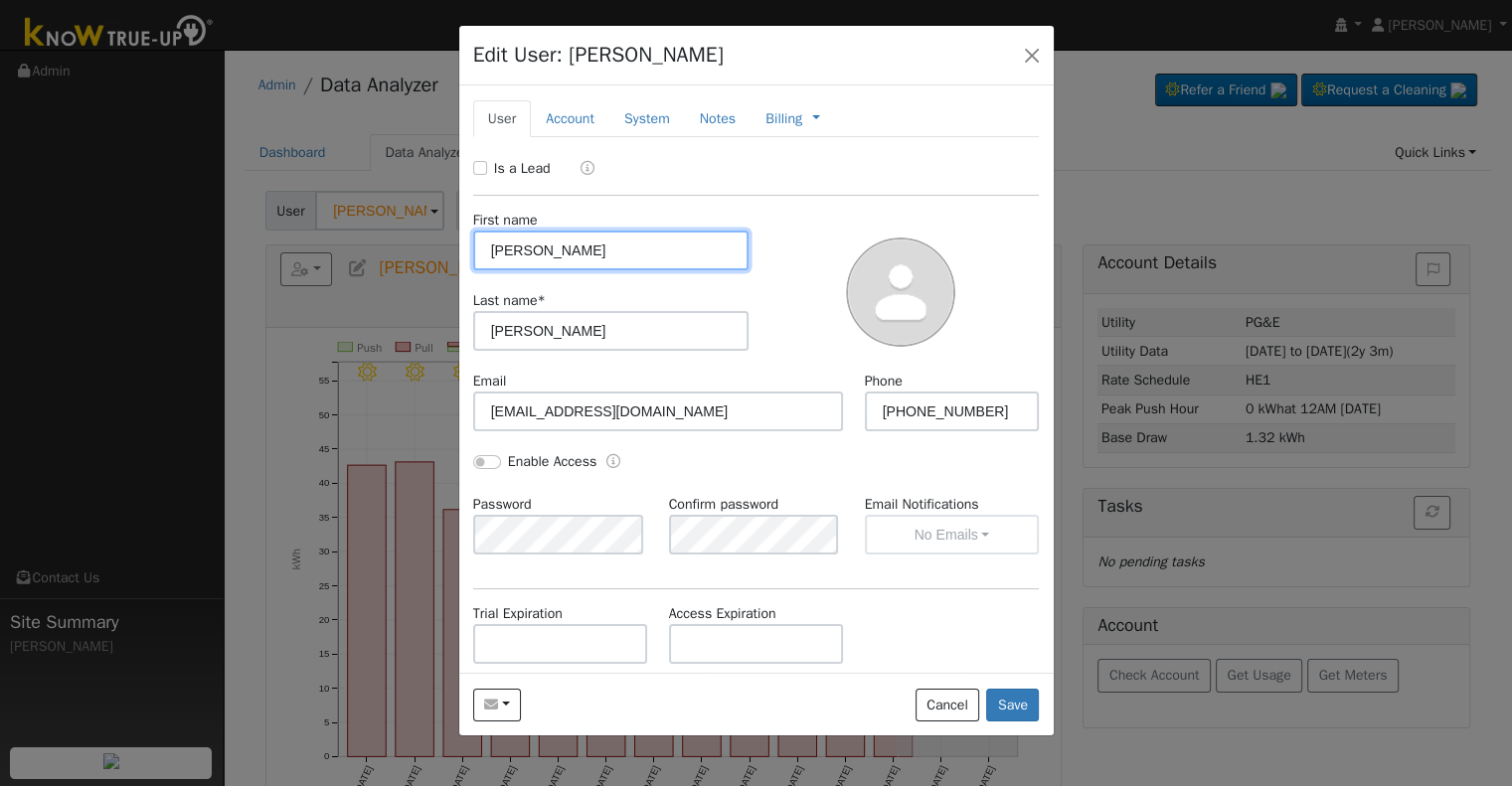 click on "Tamra" at bounding box center [611, 250] 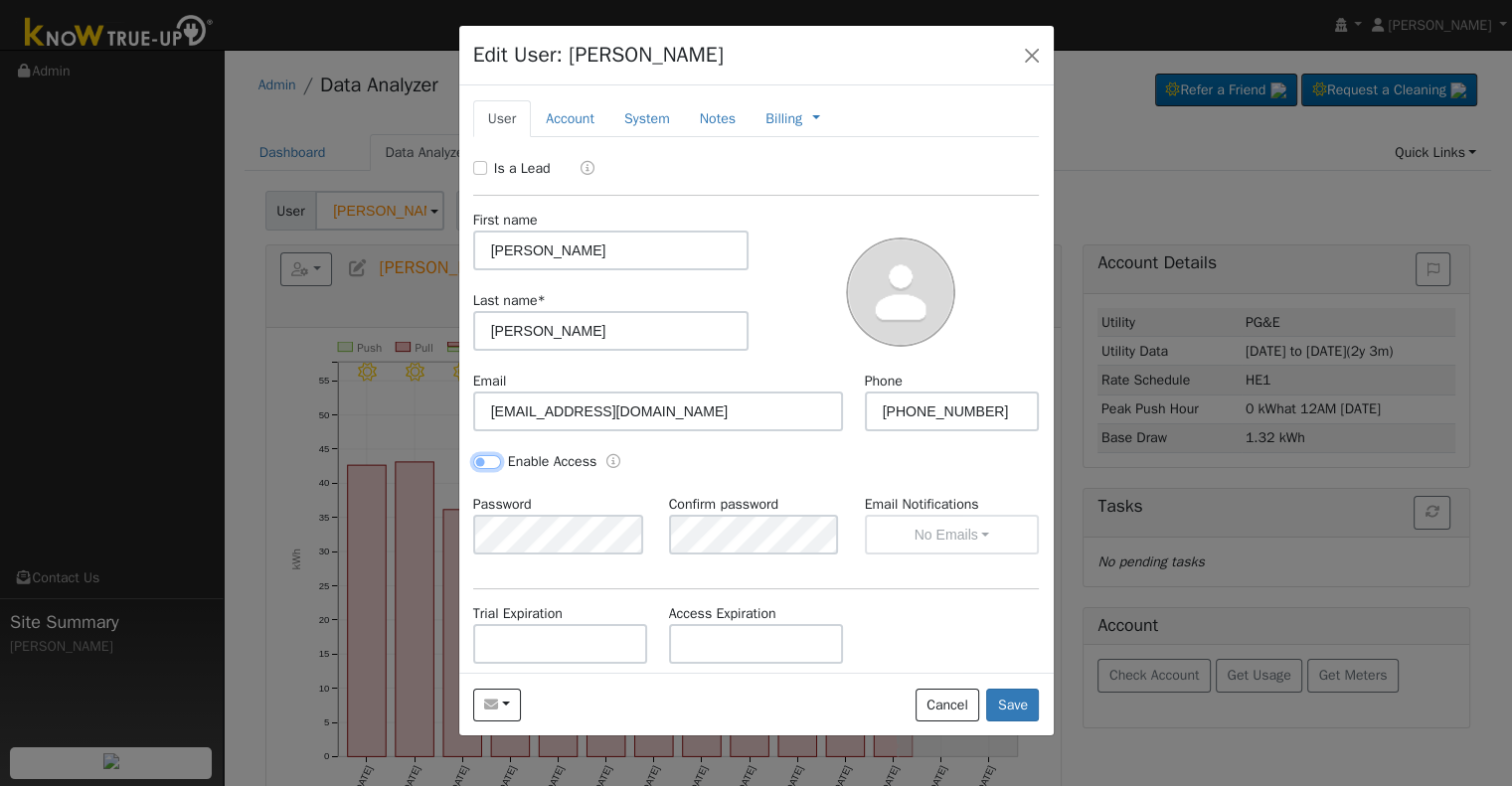 click on "Enable Access" at bounding box center (487, 462) 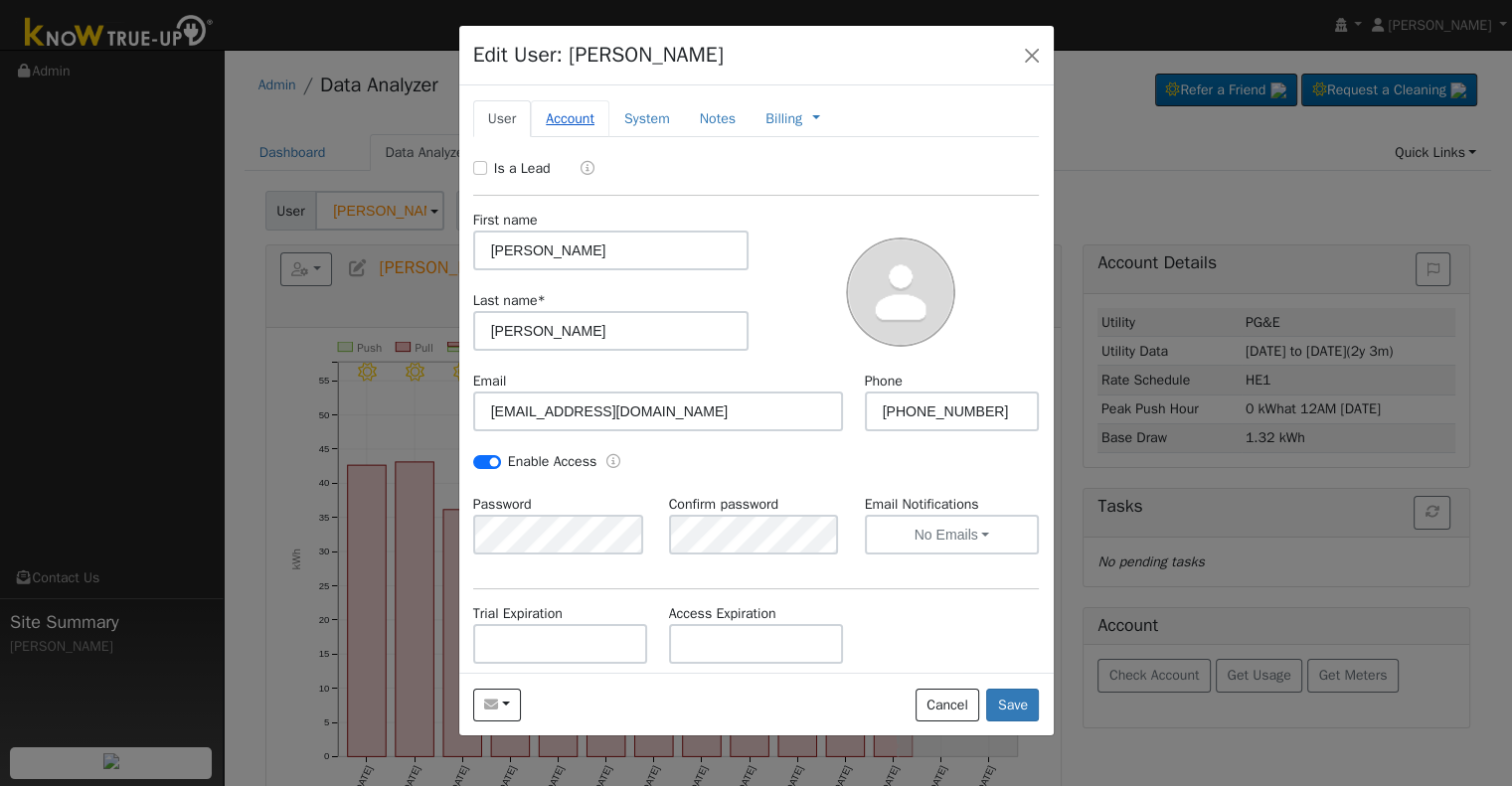 click on "Account" at bounding box center (570, 118) 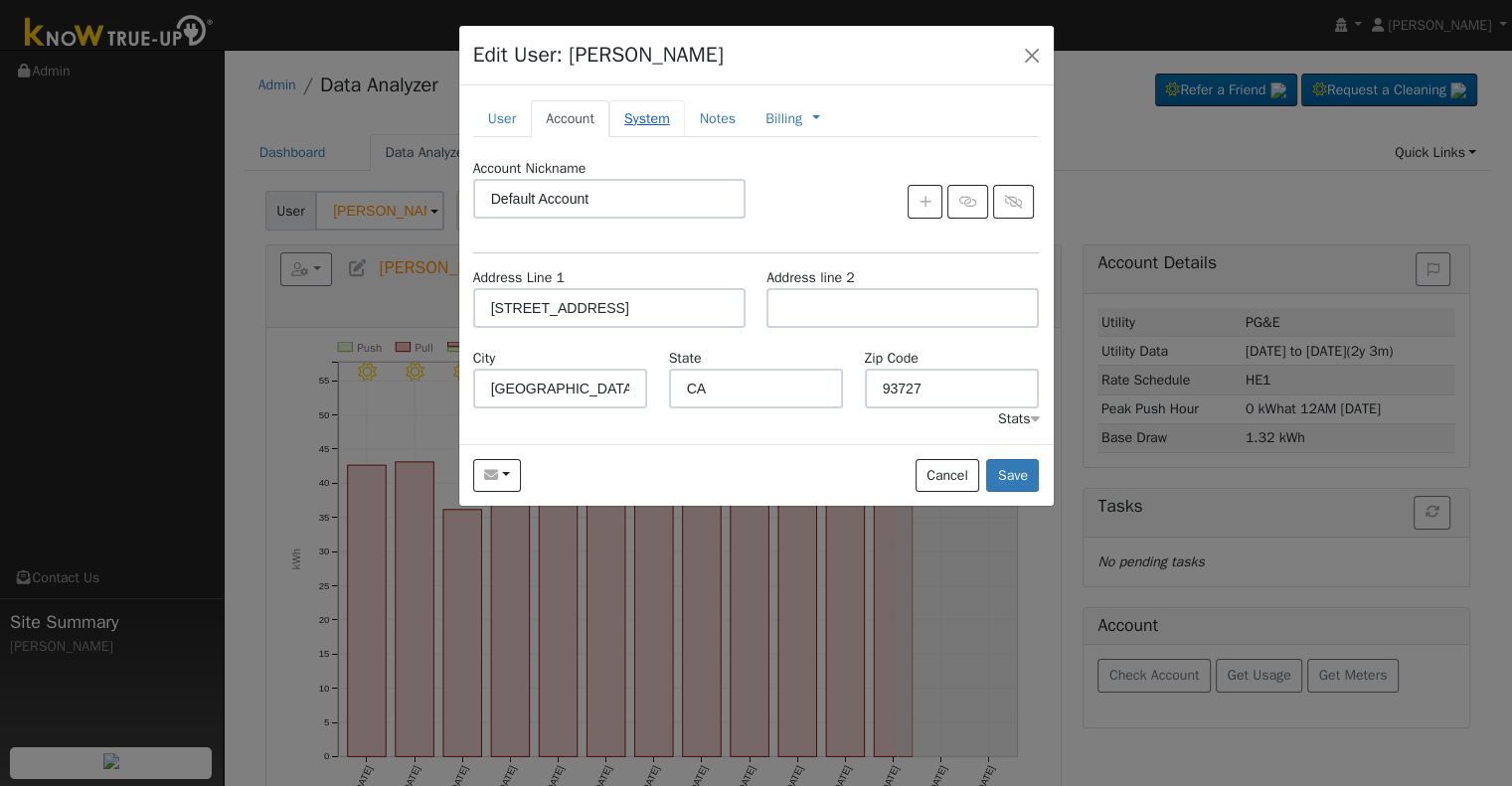 click on "System" at bounding box center (647, 118) 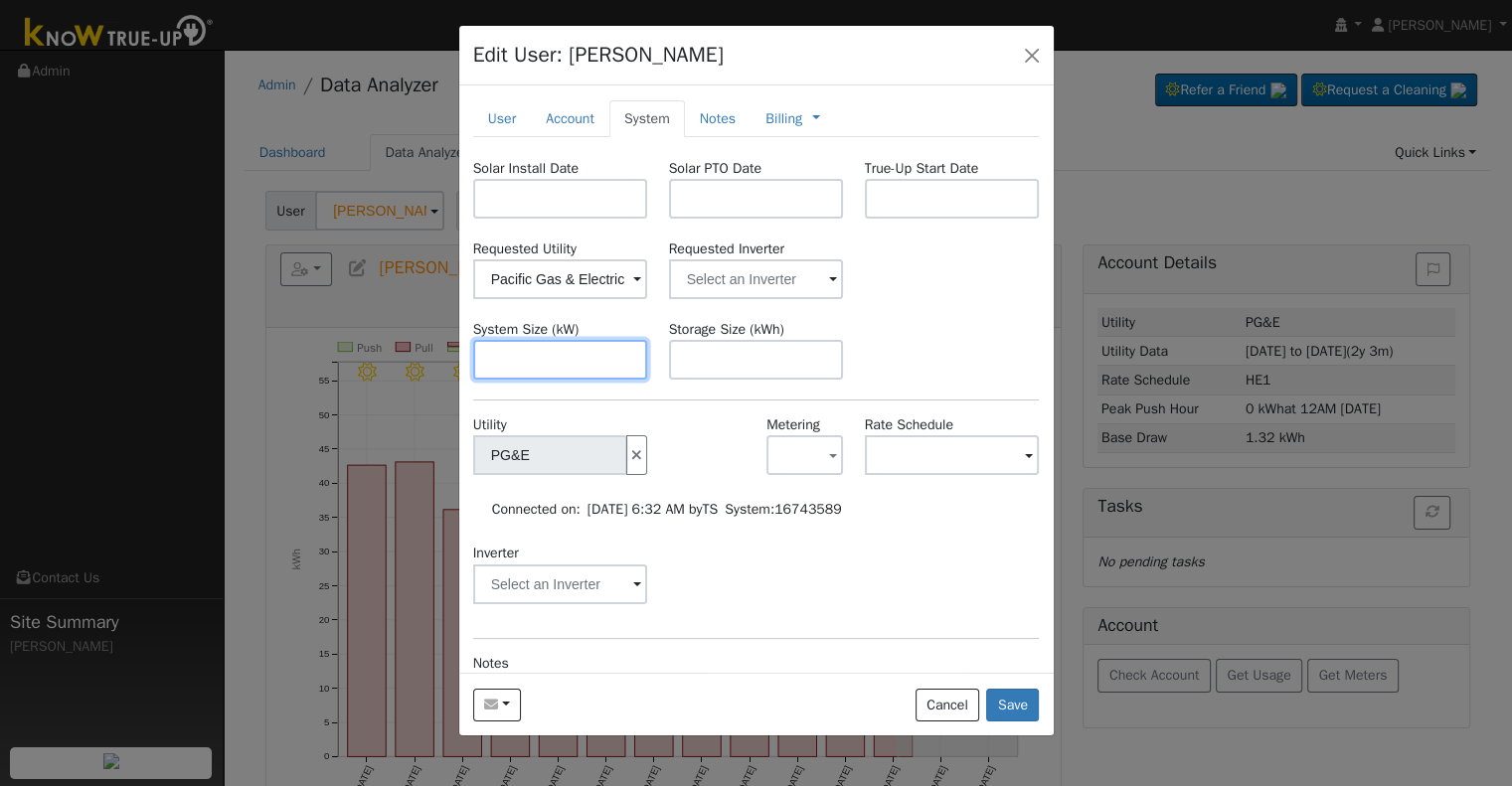 click at bounding box center [561, 360] 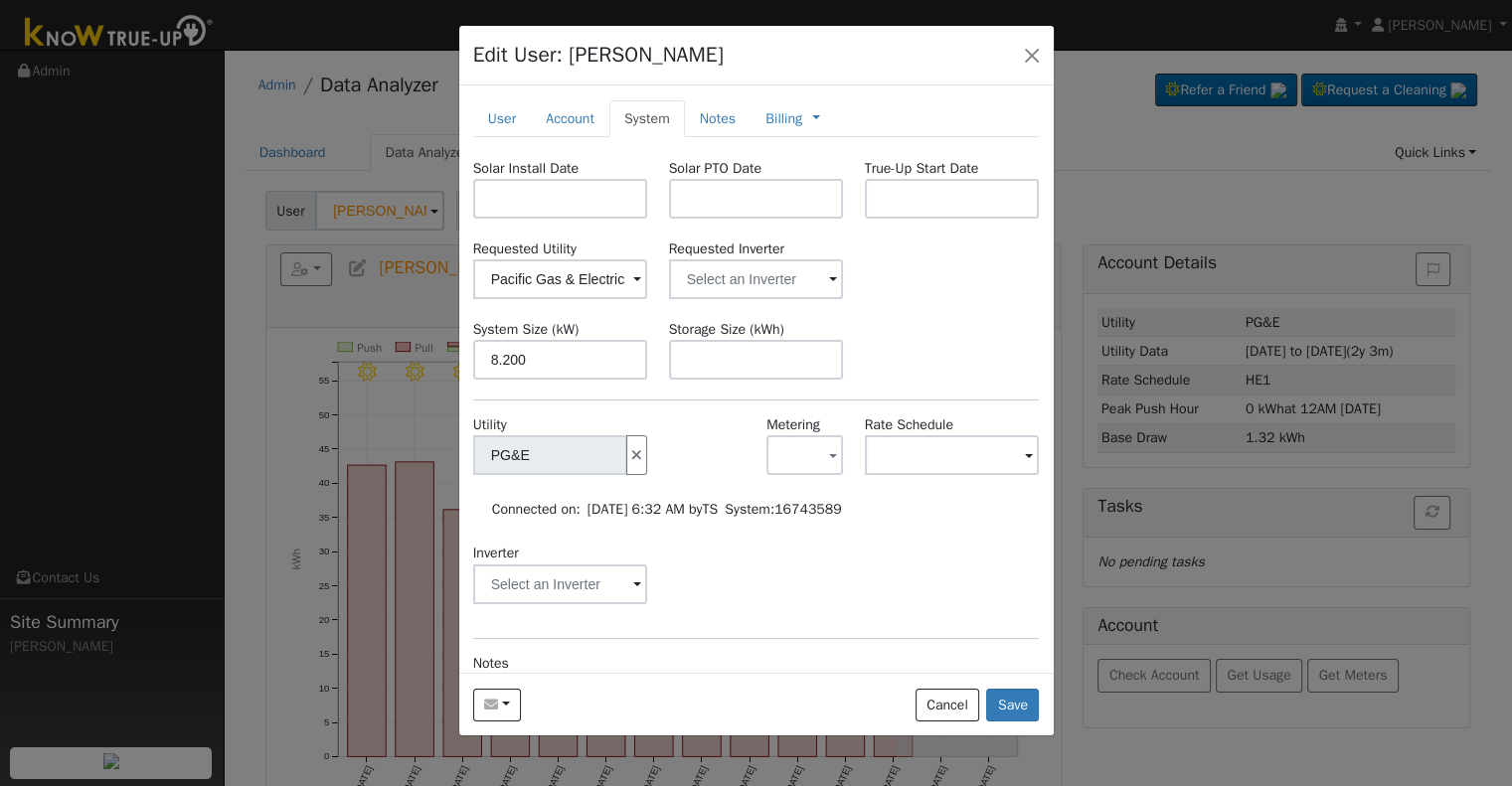 type on "8.2" 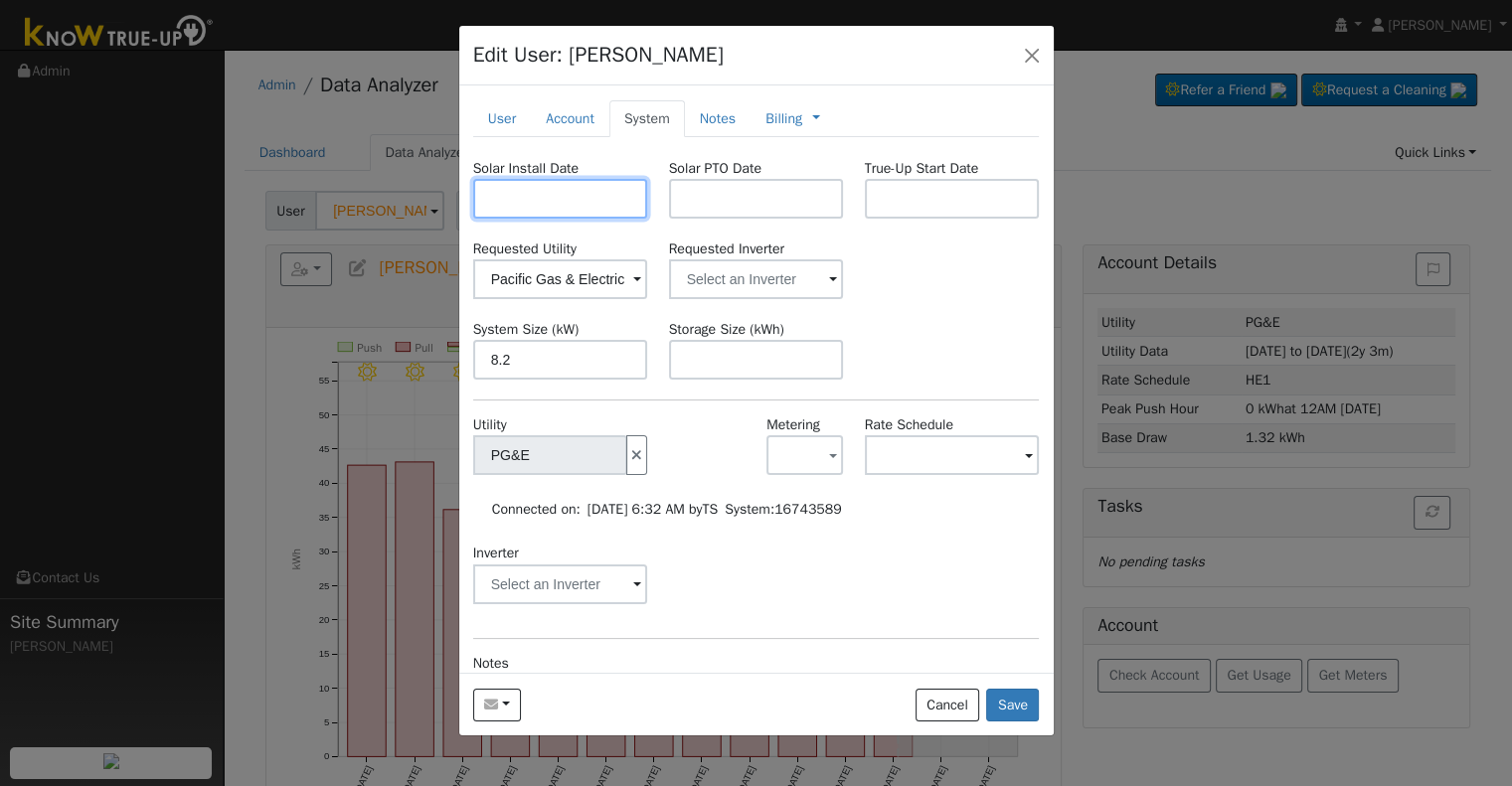 click at bounding box center [561, 199] 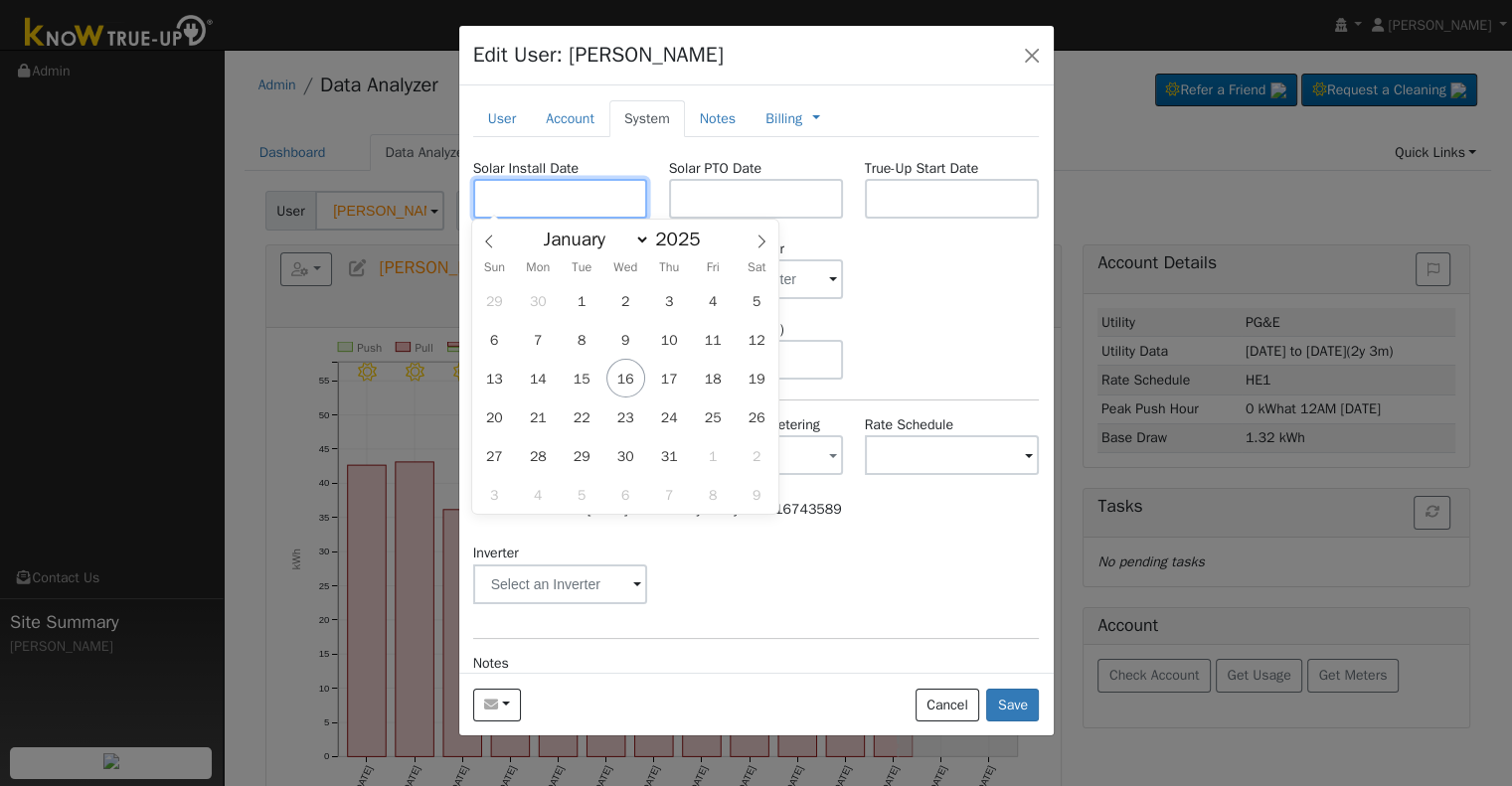 paste on "7/3/2025" 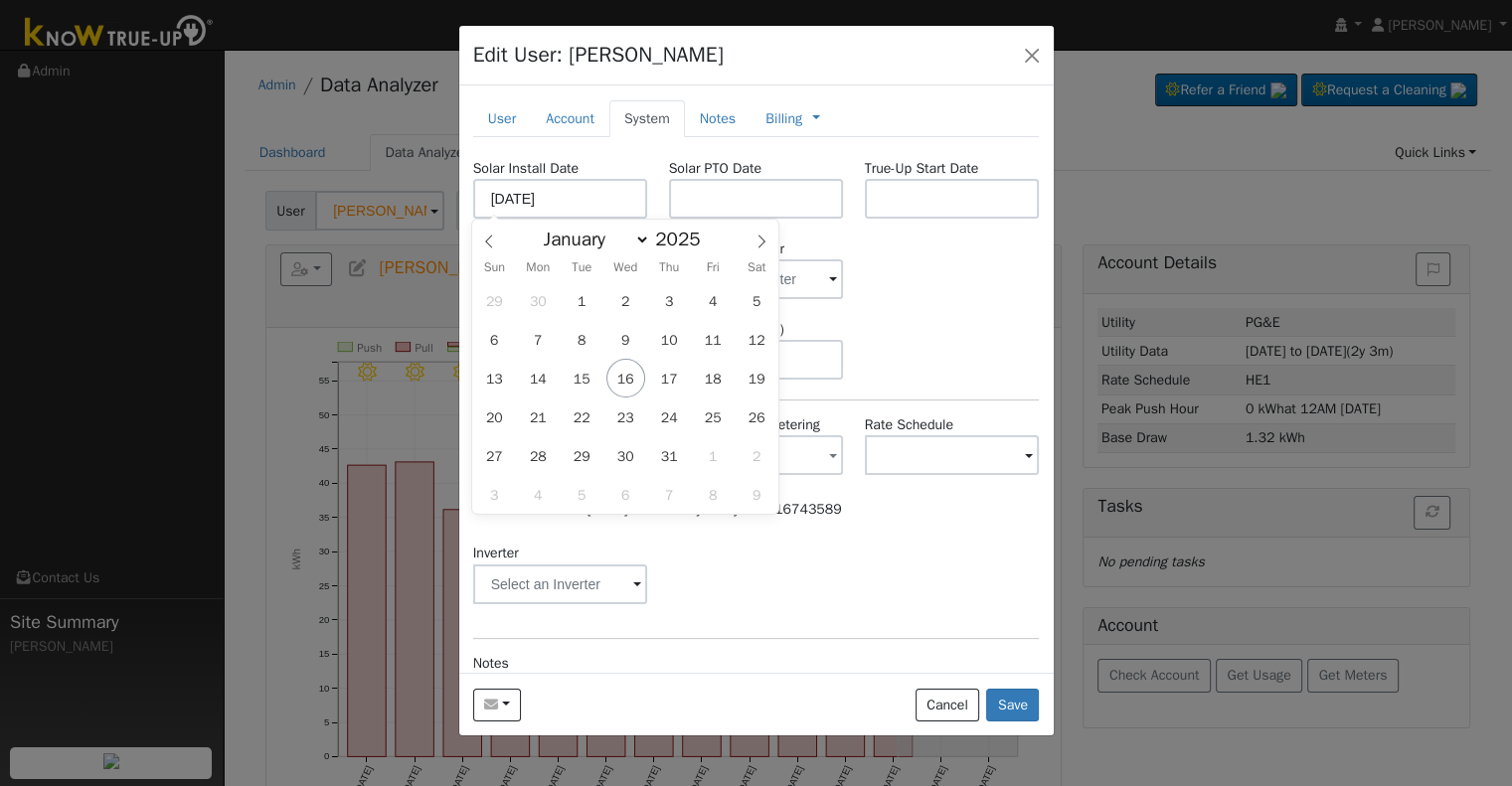 type on "07/03/2025" 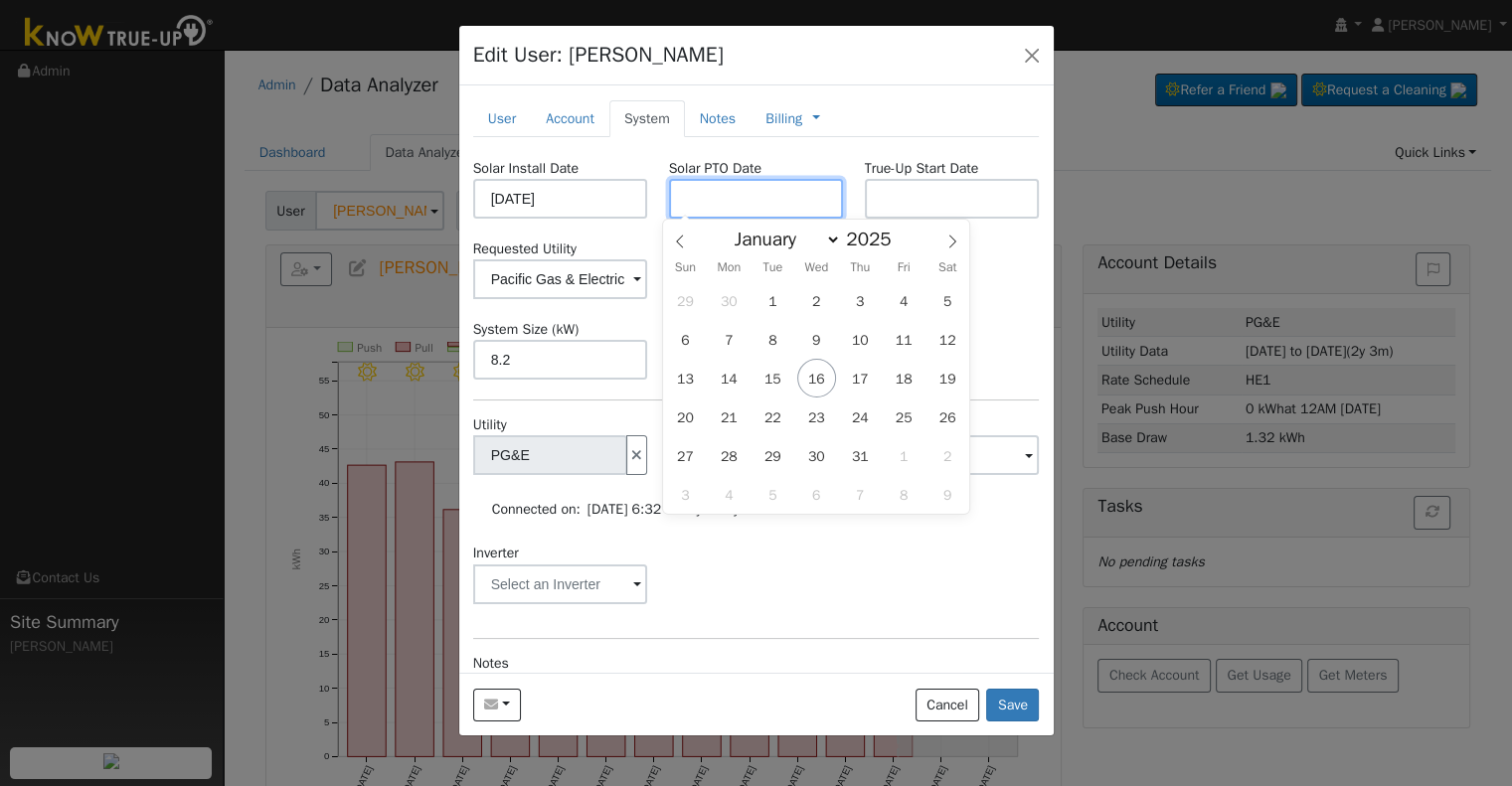 click at bounding box center [756, 199] 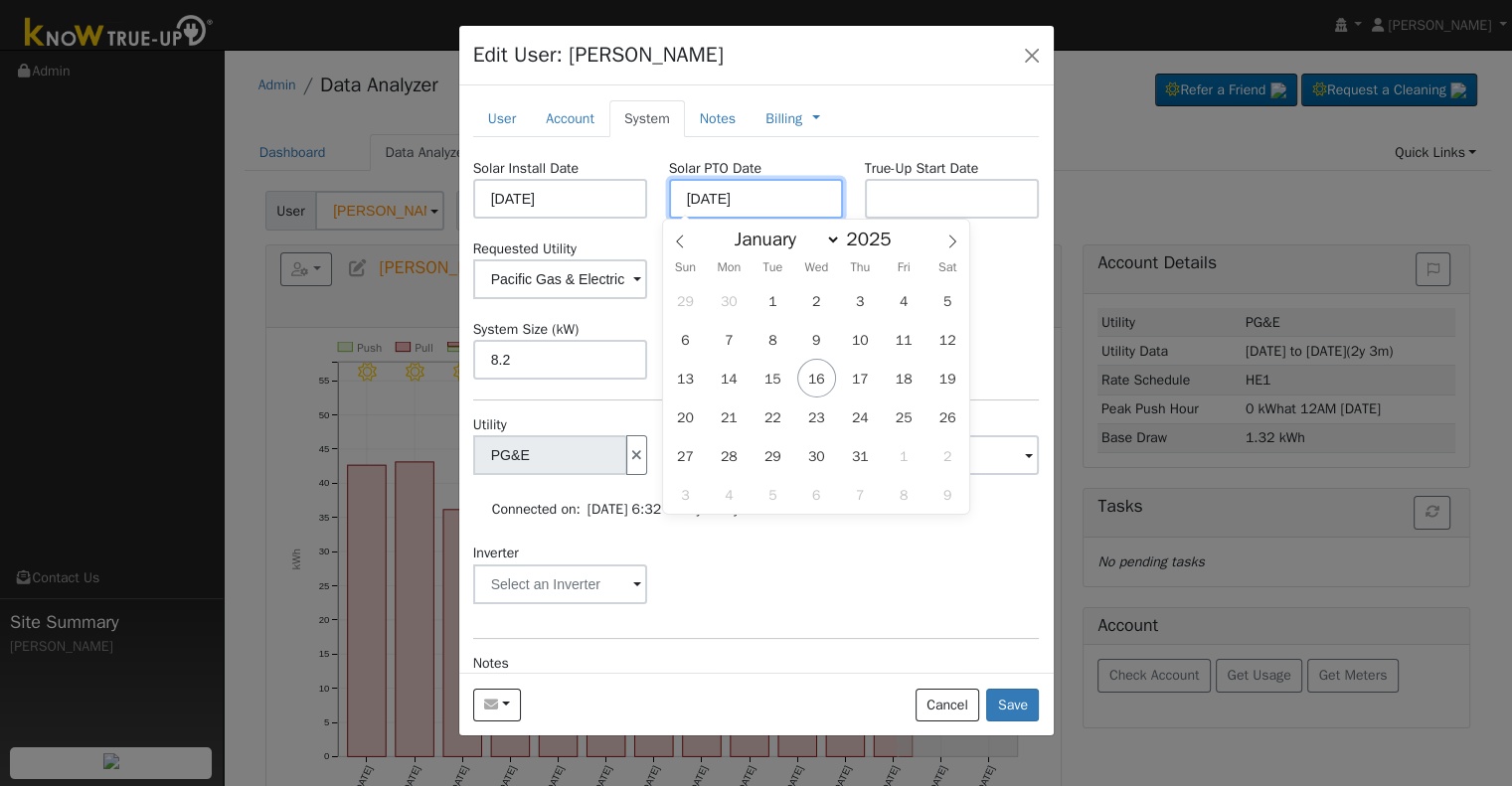 type on "[DATE]" 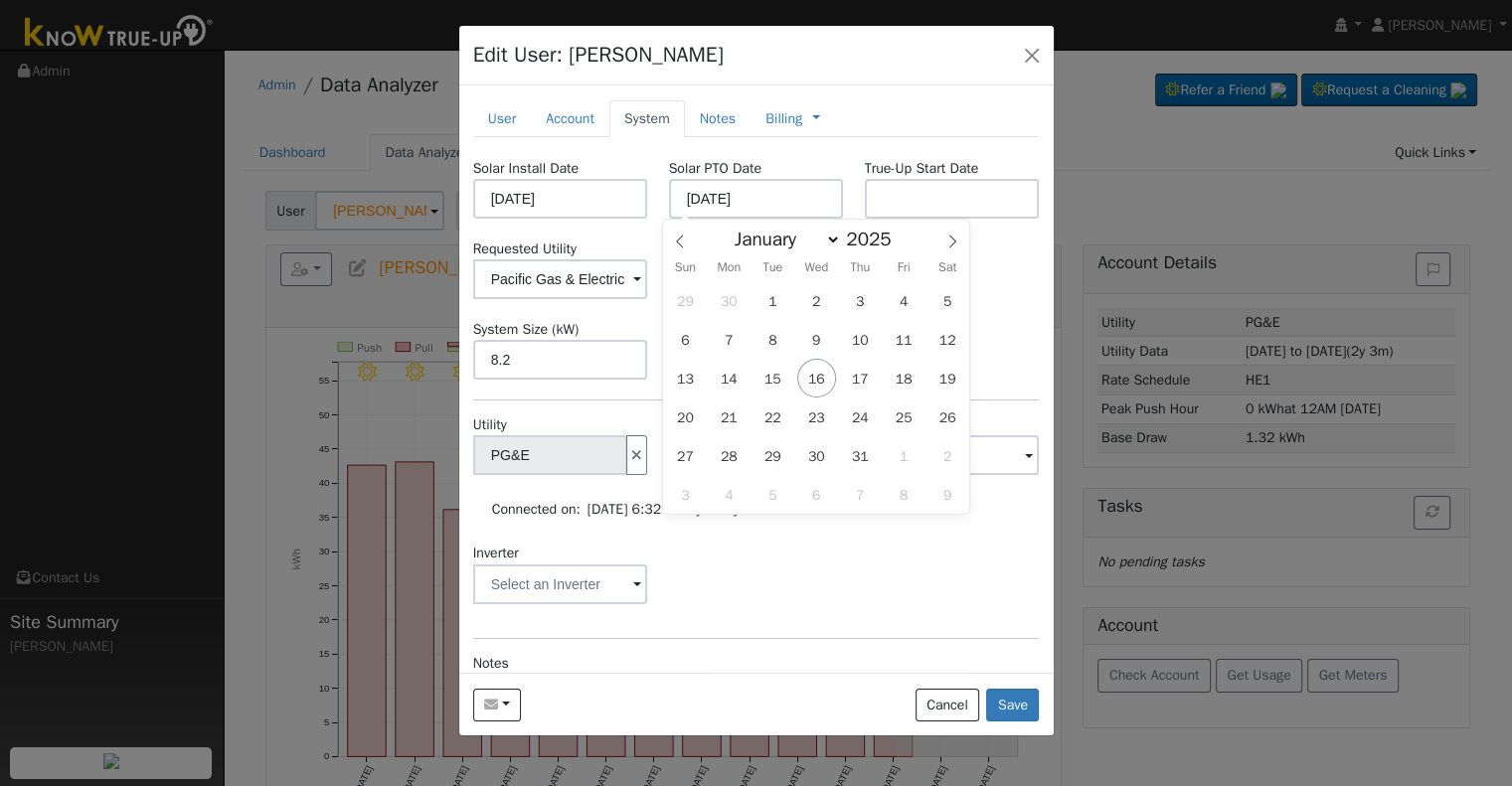 click on "Solar Install Date 07/03/2025 Solar PTO Date 07/15/2025 True-Up Start Date Requested Utility Pacific Gas & Electric Requested Inverter System Size (kW) 8.2 Storage Size (kWh) Utility PG&E Metering - None - NEM NBT  Rate Schedule  Connected on: 05/16/2025 6:32 AM by  TS System:  16743589 Inverter Disconnecting . Do you also want to delete all of the  data?  - Delete data if disconnecting or connecting to different data.  - Keep data if reconnecting to same data.  Be careful: this cannot be undone.  Cancel  No  Yes Notes" at bounding box center (756, 494) 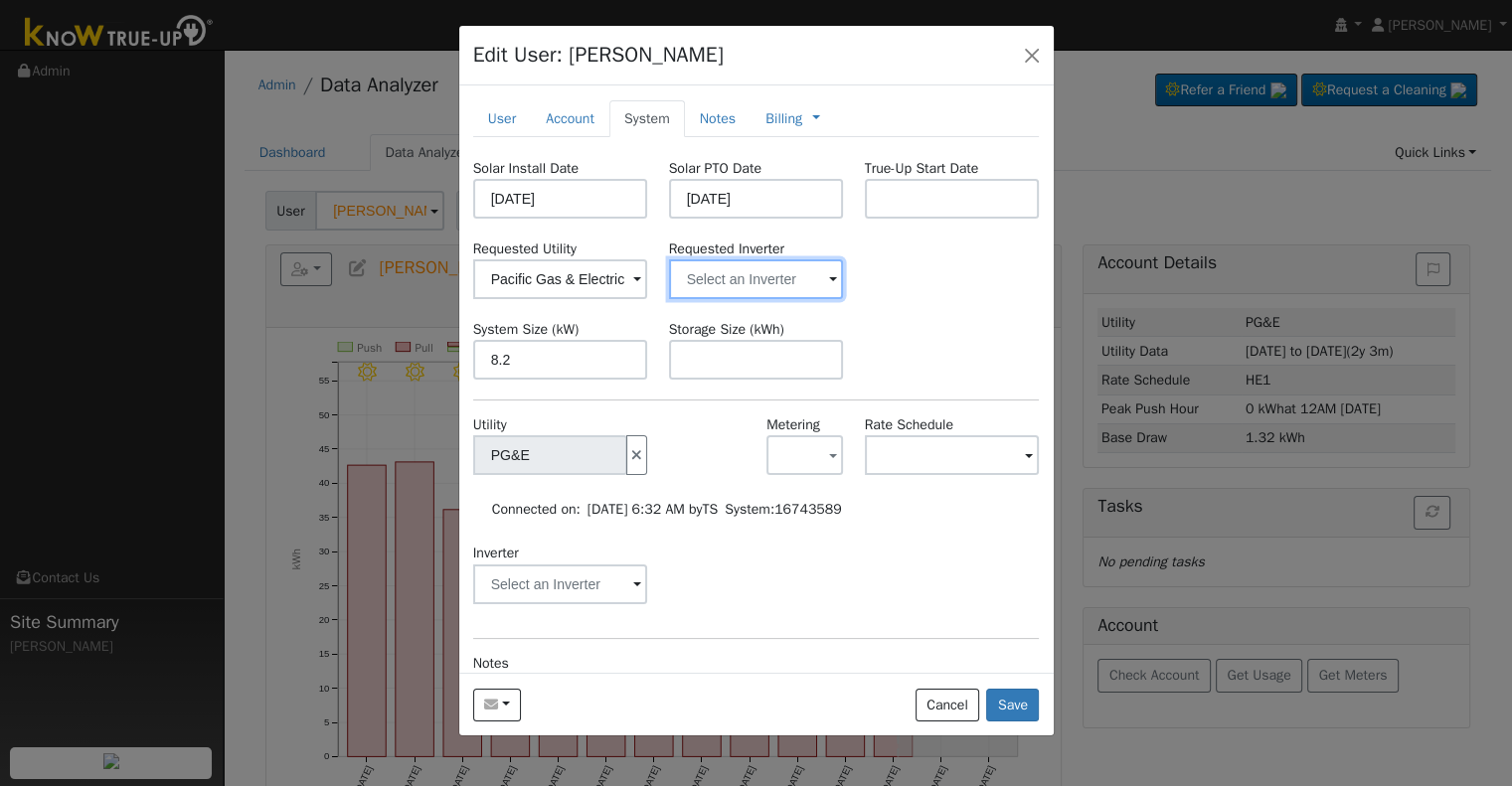 click at bounding box center [561, 279] 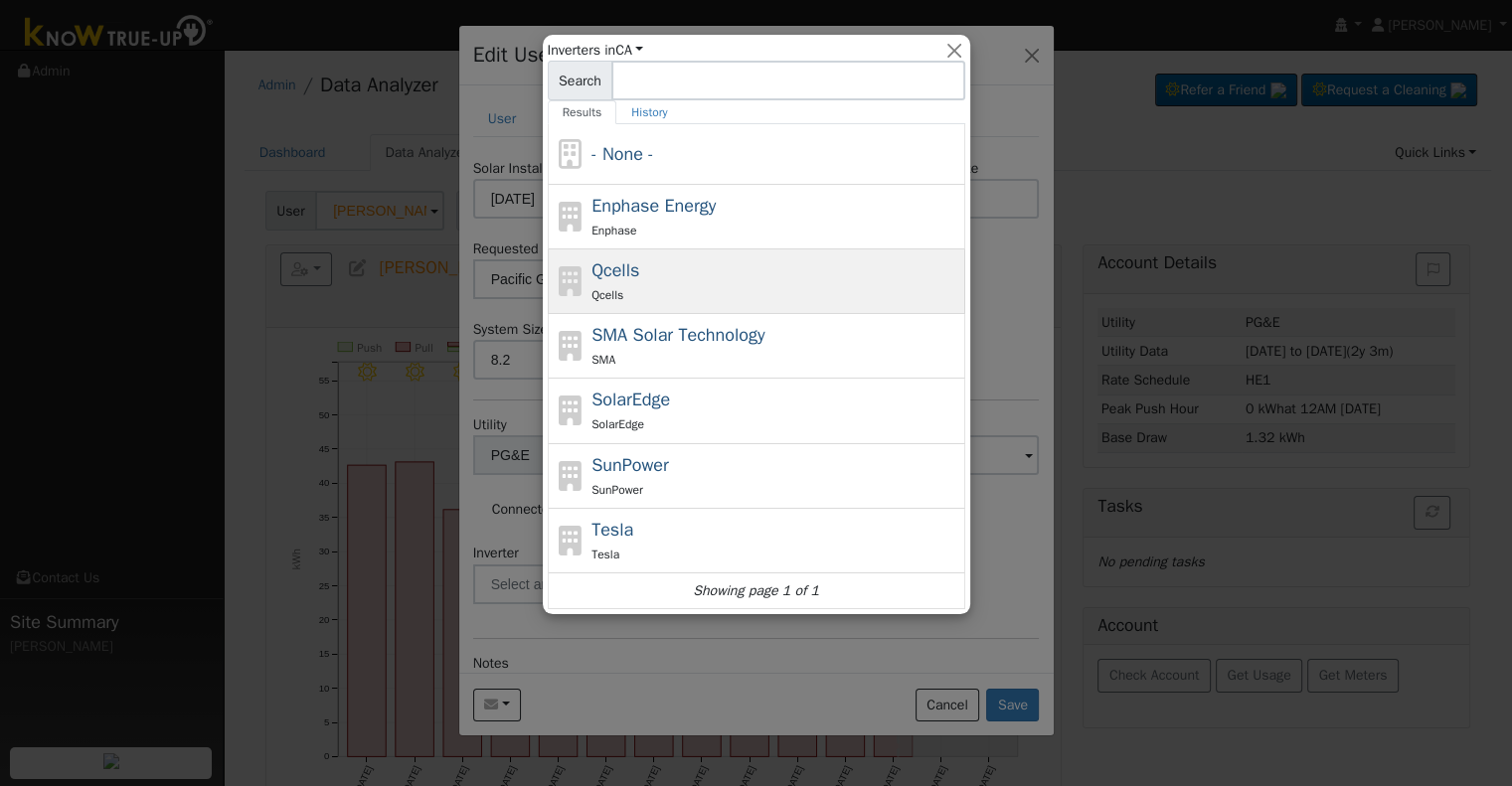 click on "Qcells" at bounding box center [775, 294] 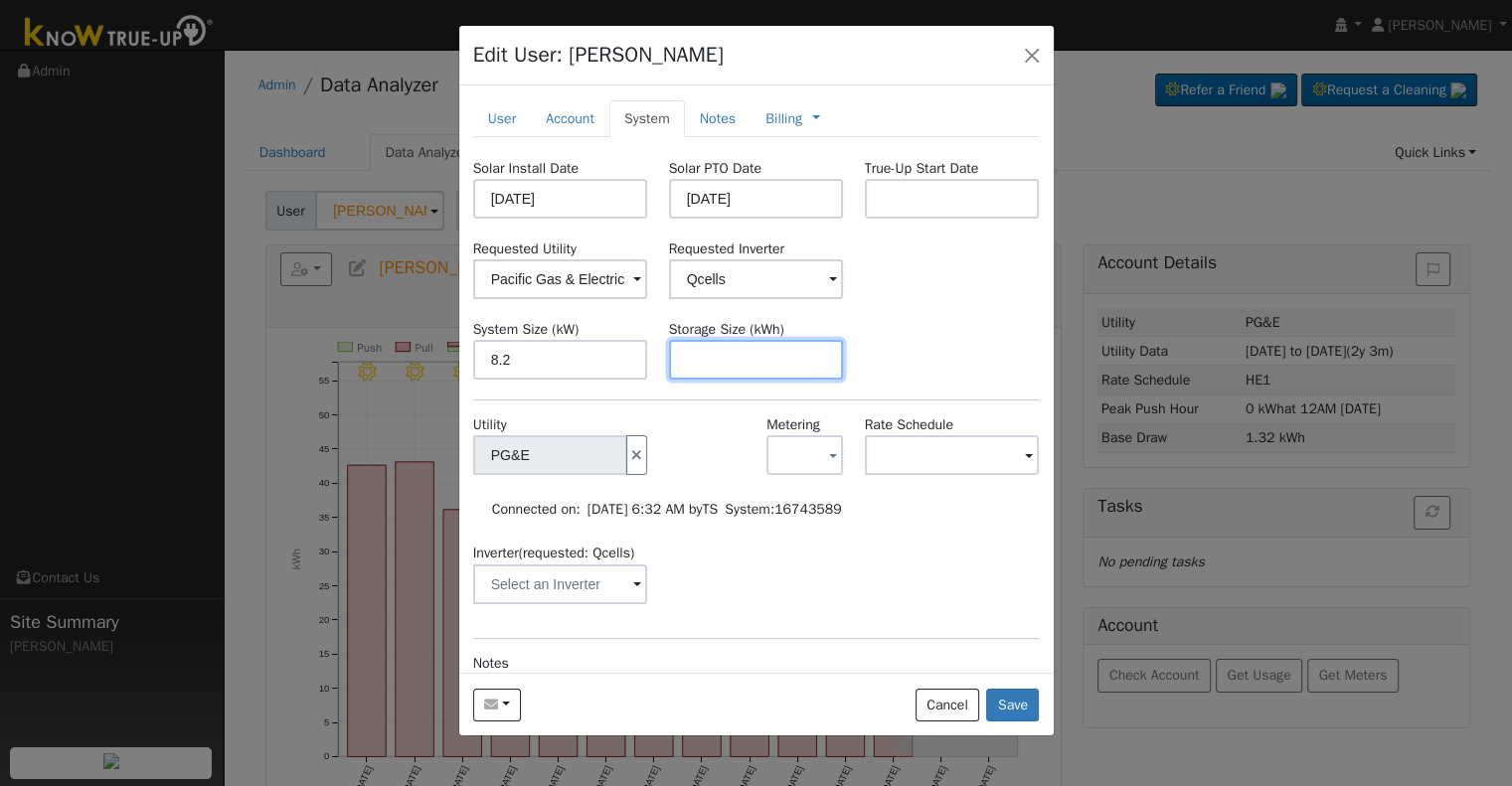 click at bounding box center [756, 360] 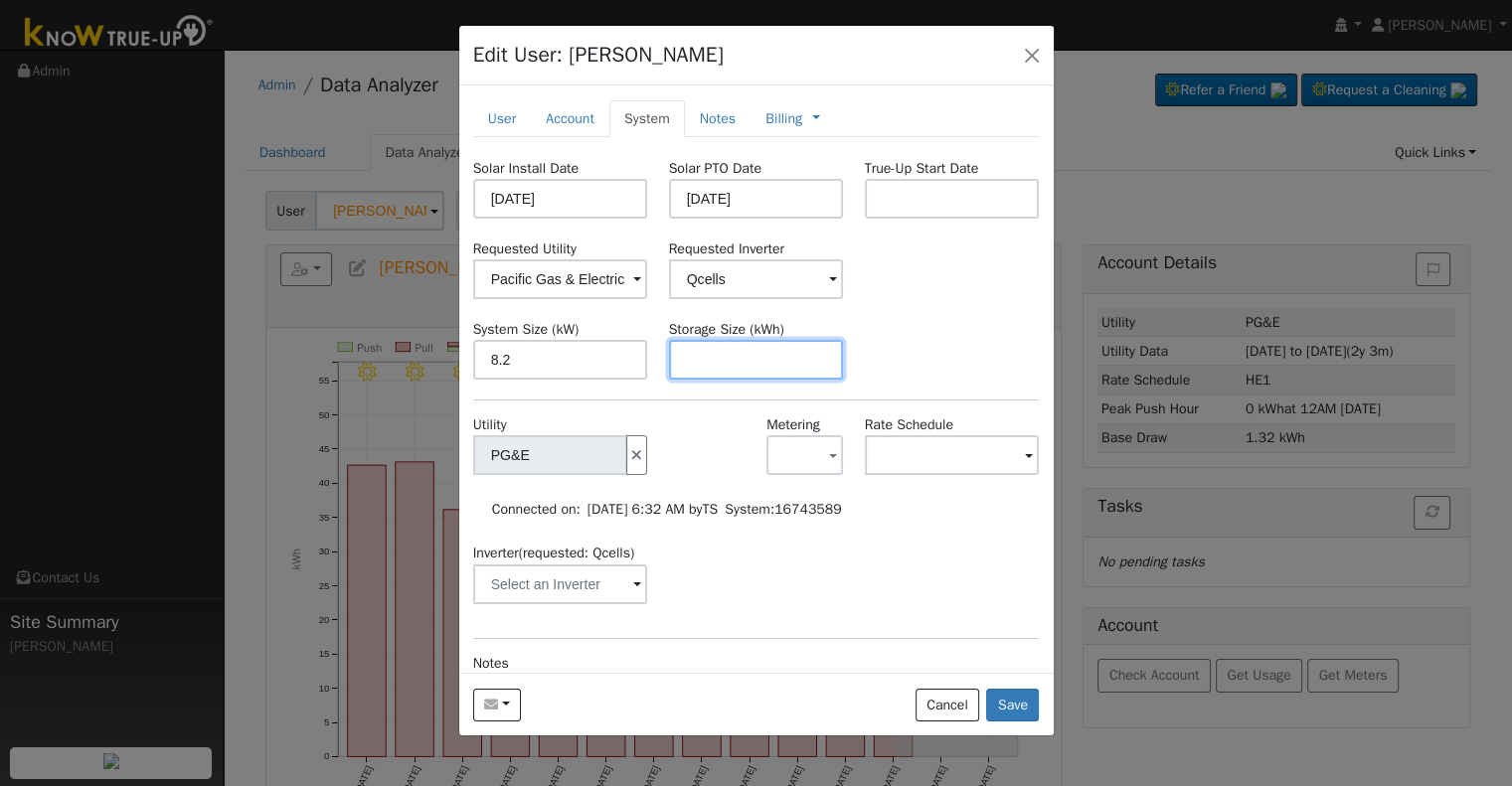 click at bounding box center (756, 360) 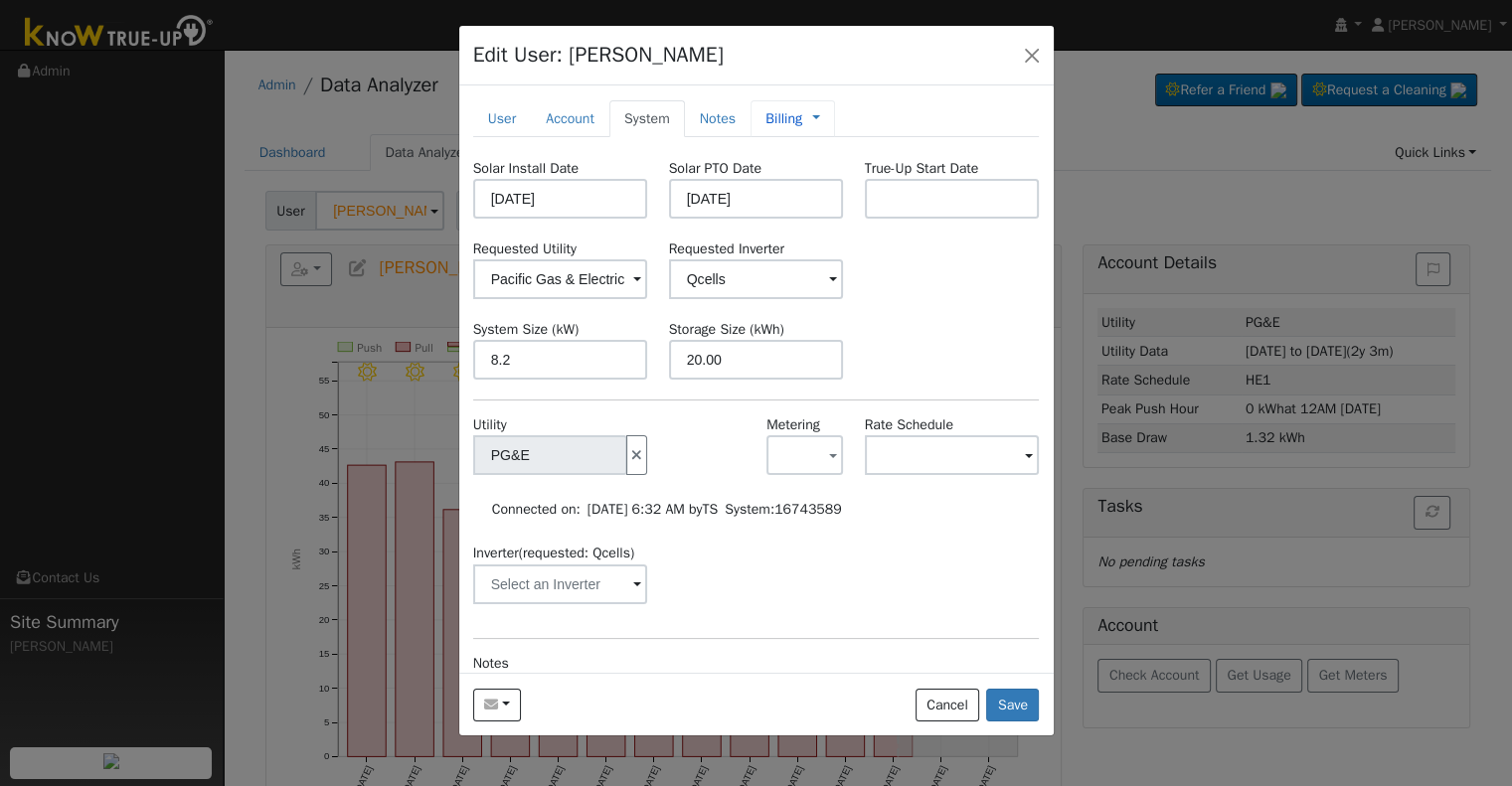 type on "20" 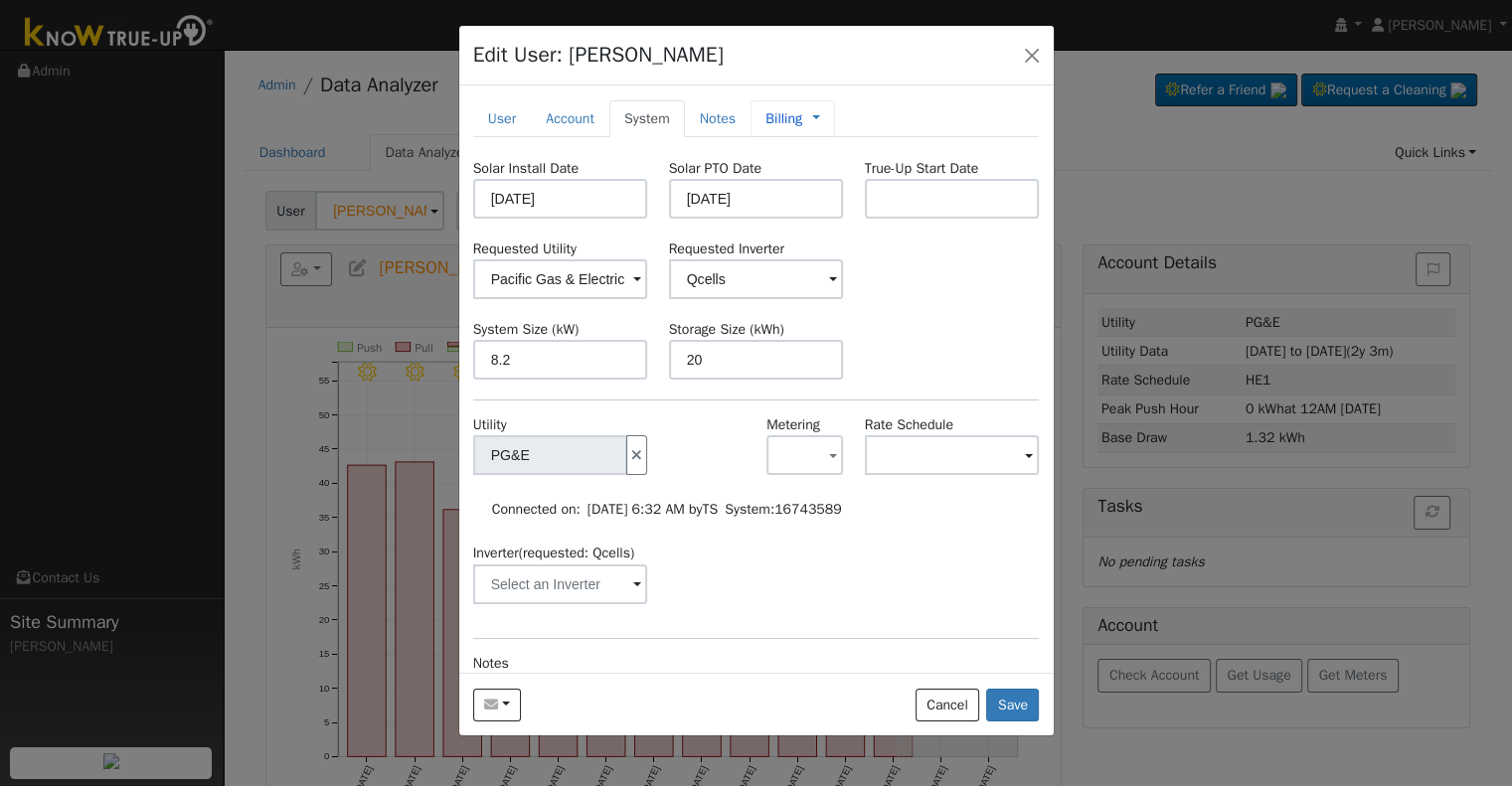 click on "Billing" at bounding box center (783, 118) 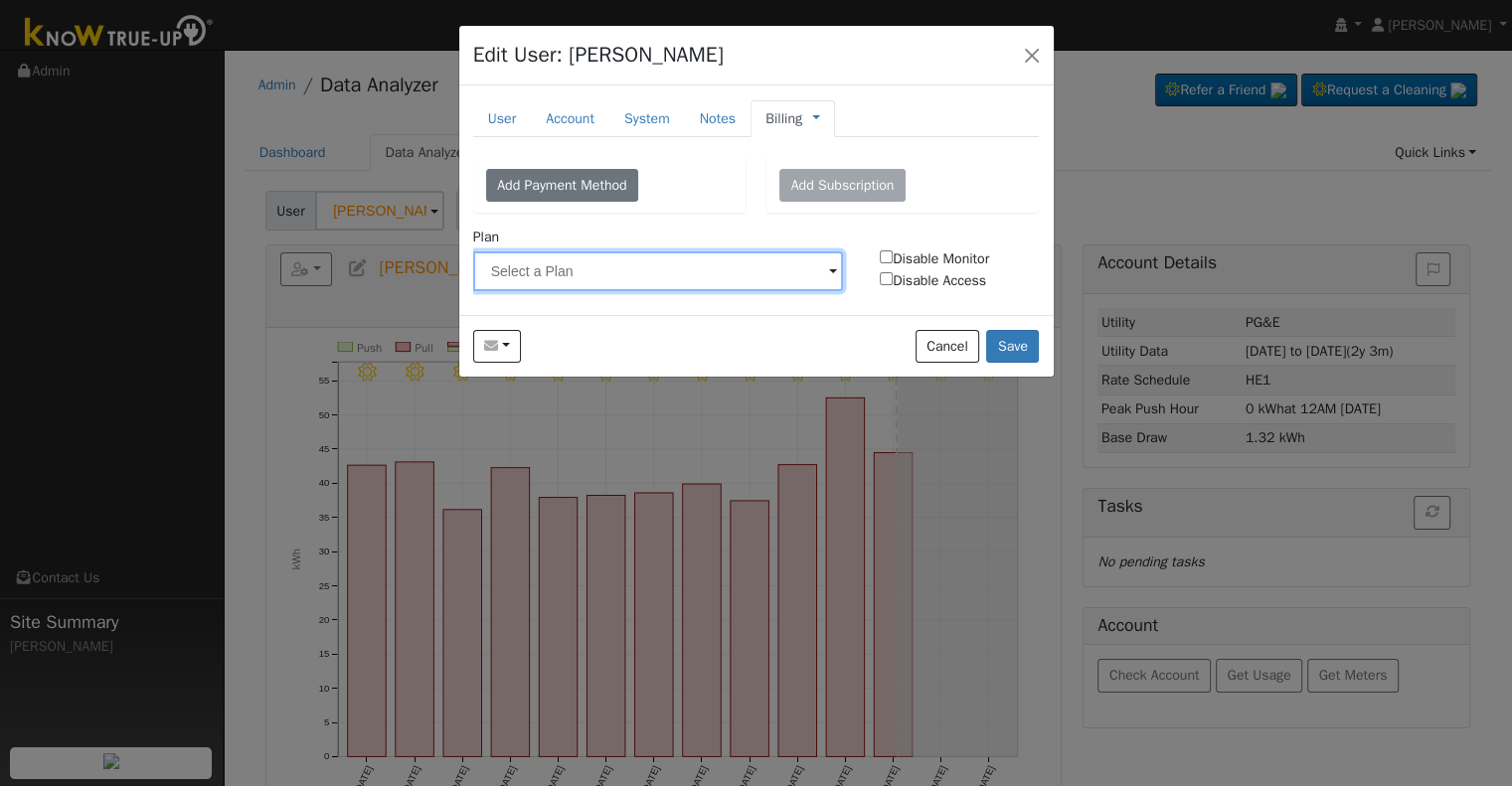click at bounding box center (658, 271) 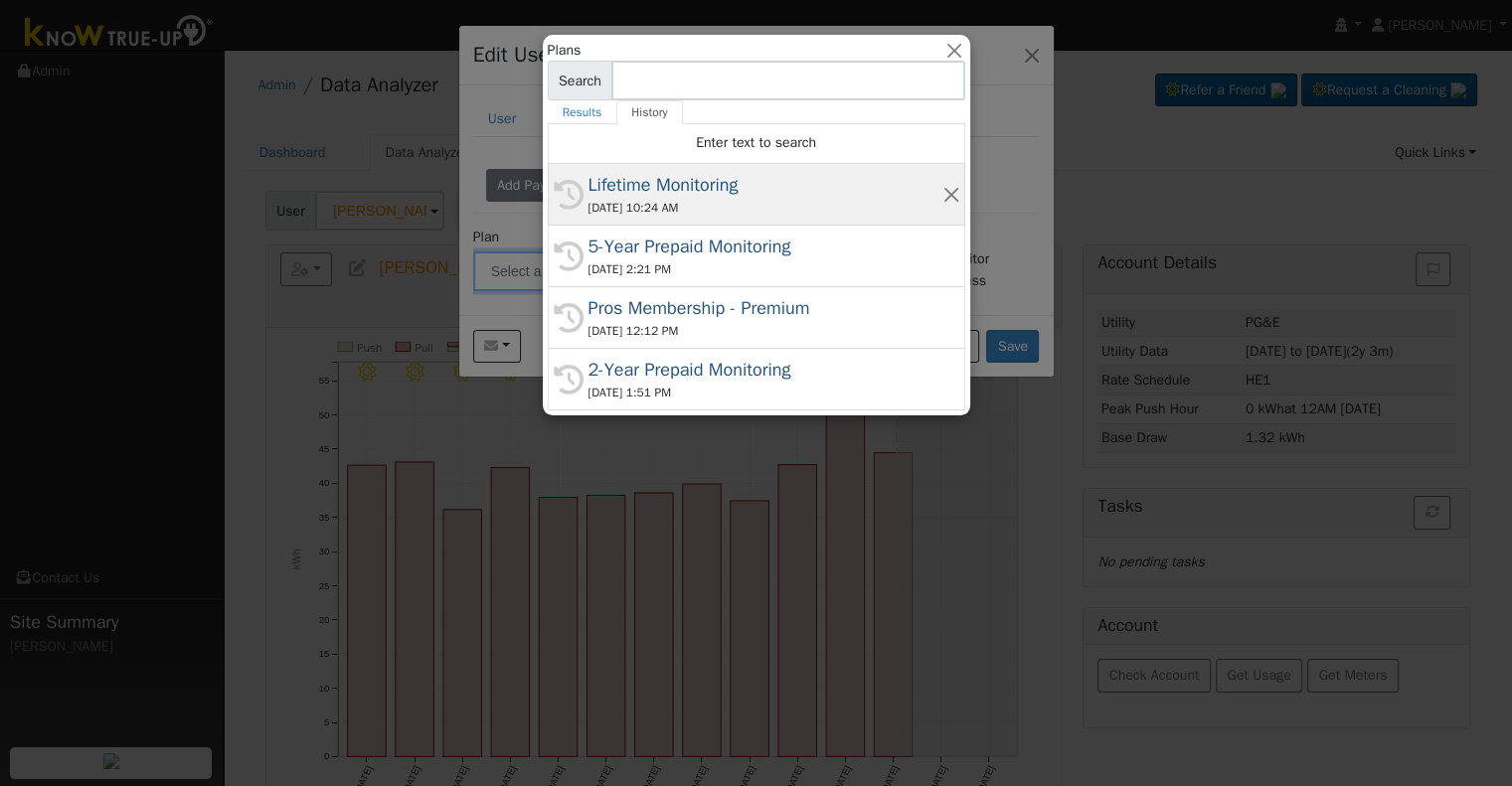 click on "07/16/2025 10:24 AM" at bounding box center (765, 208) 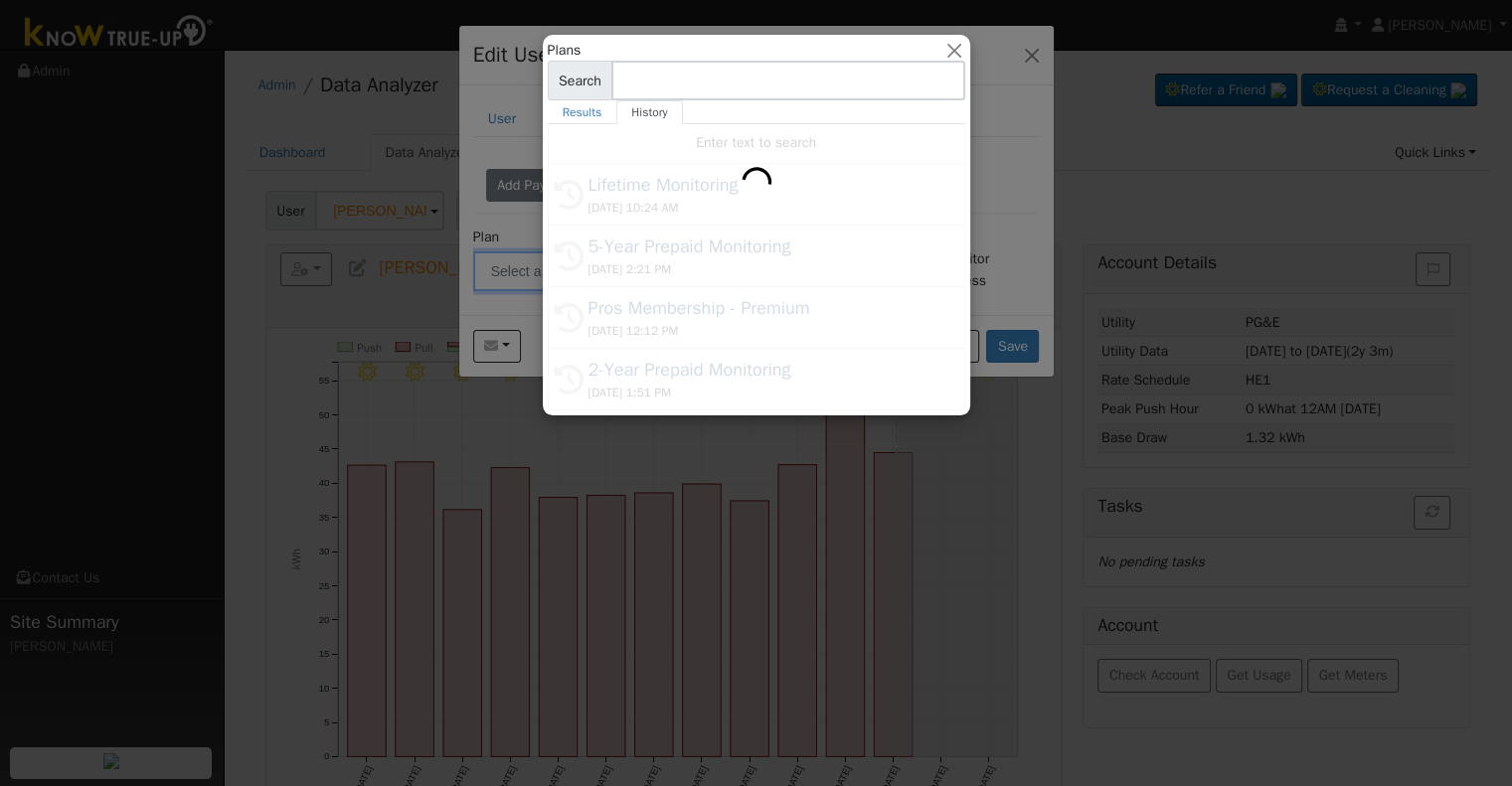 type on "Lifetime Monitoring" 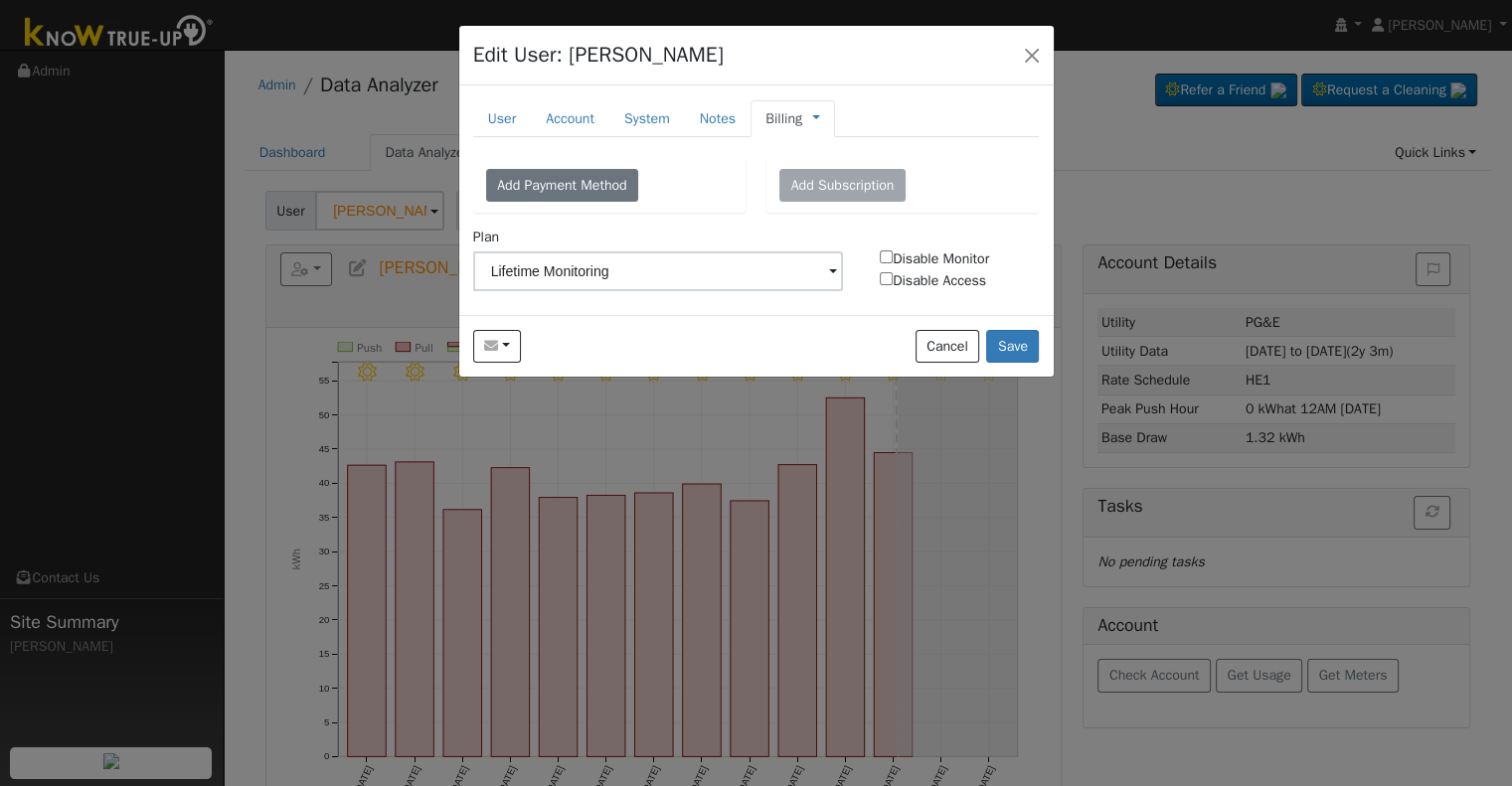 click on "Management Billing Timeline" at bounding box center (811, 118) 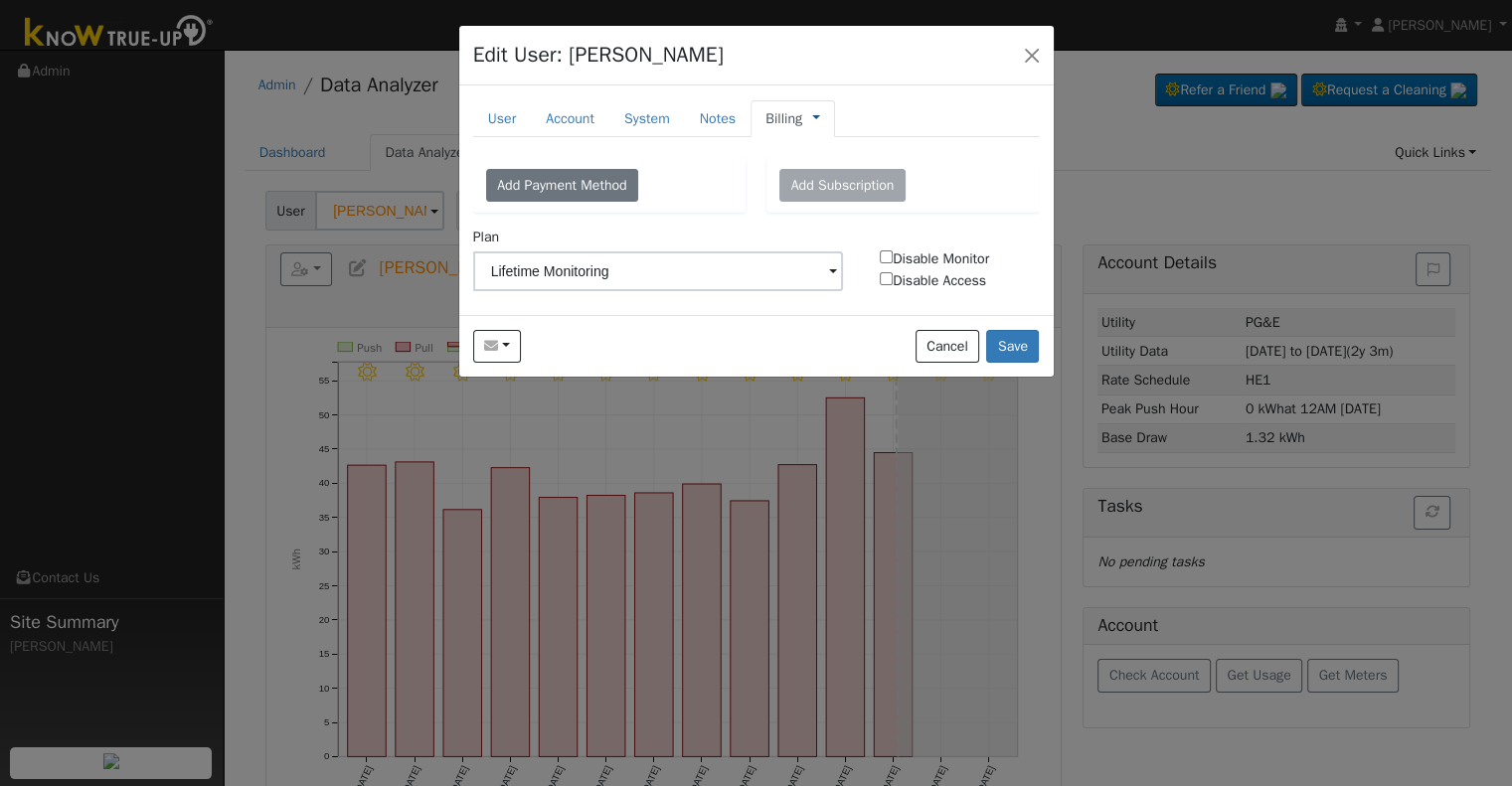 click at bounding box center (816, 118) 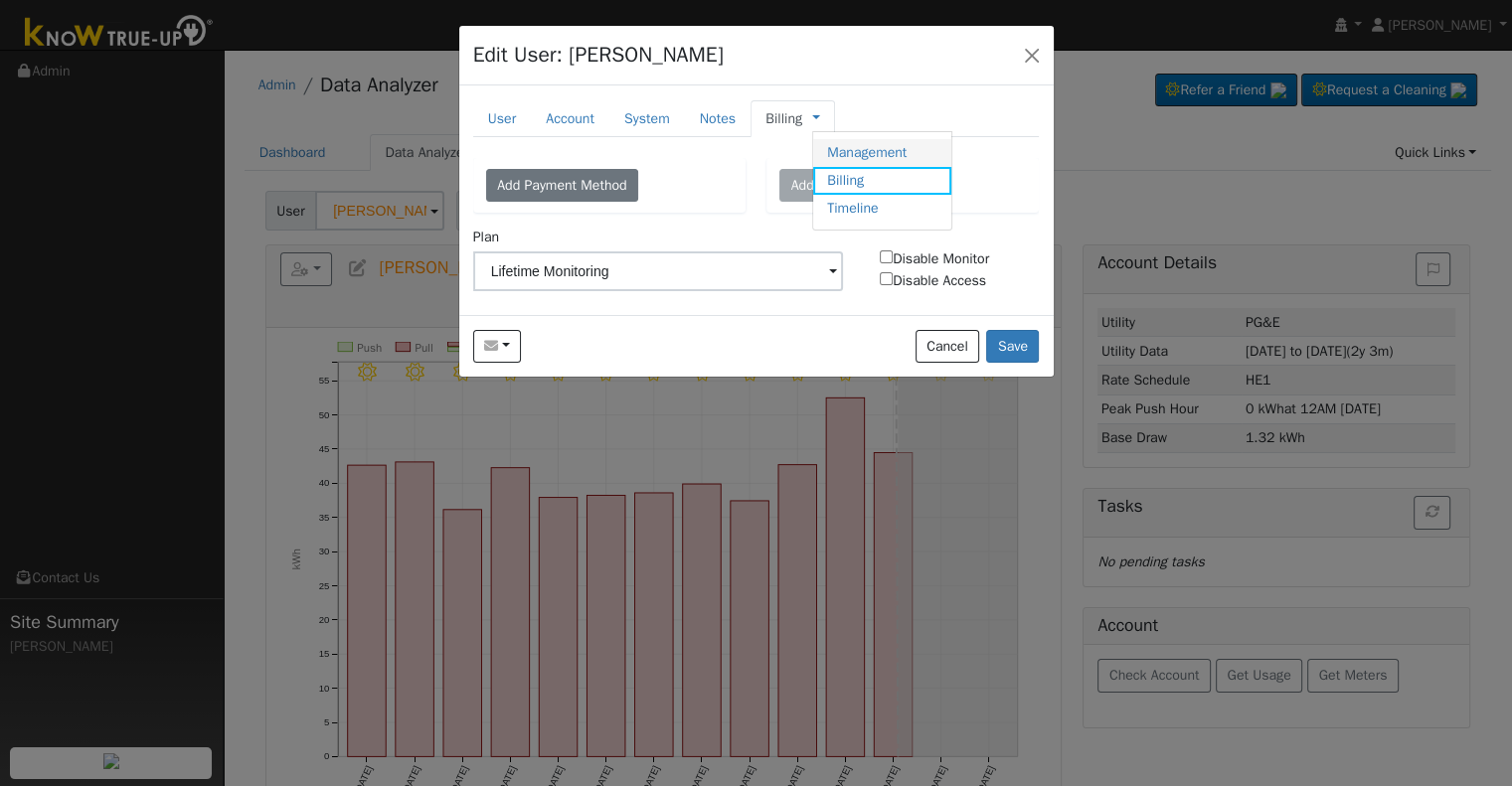 click on "Management" at bounding box center (882, 153) 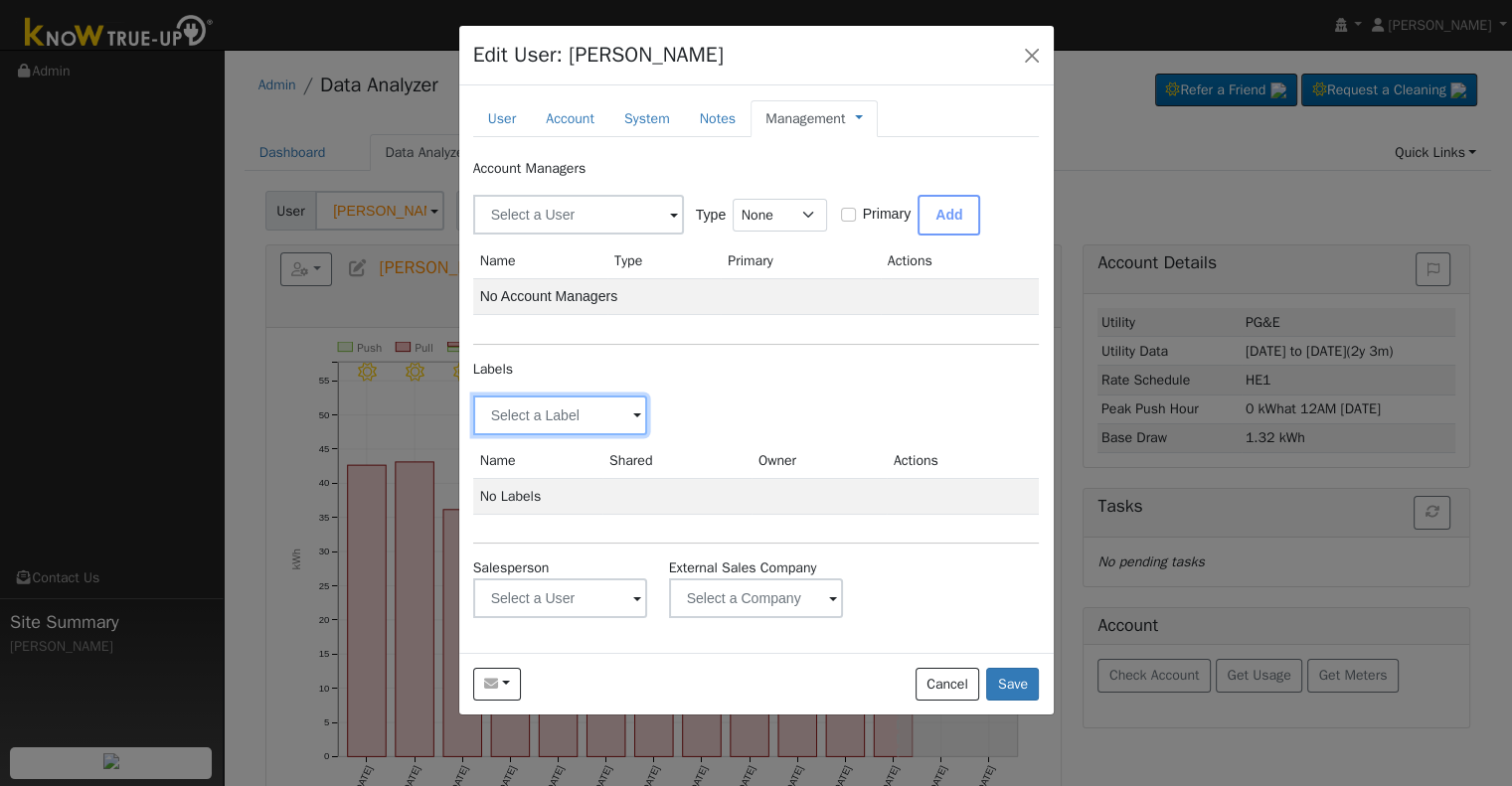 click at bounding box center (561, 415) 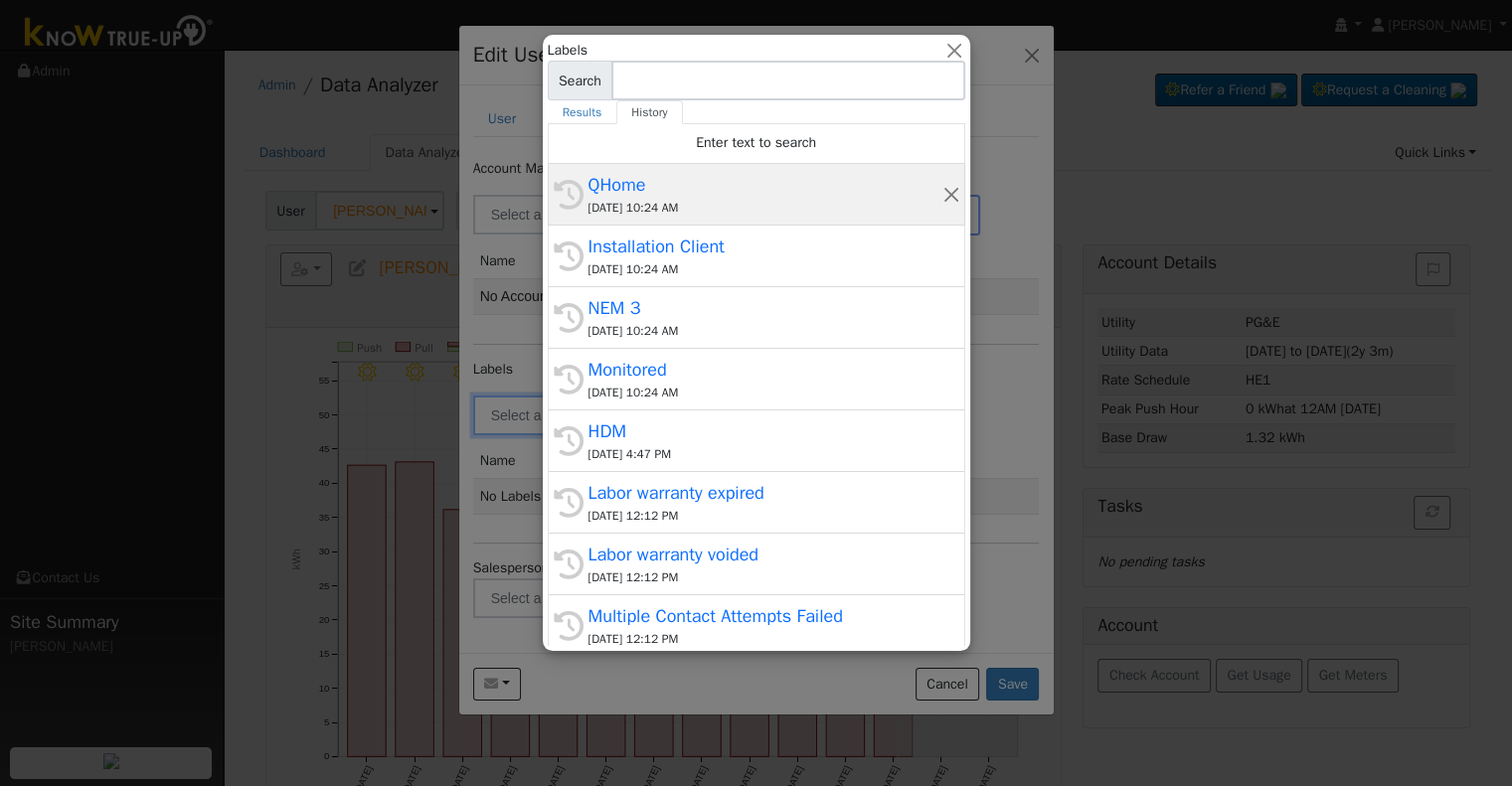 click on "07/16/2025 10:24 AM" at bounding box center [765, 208] 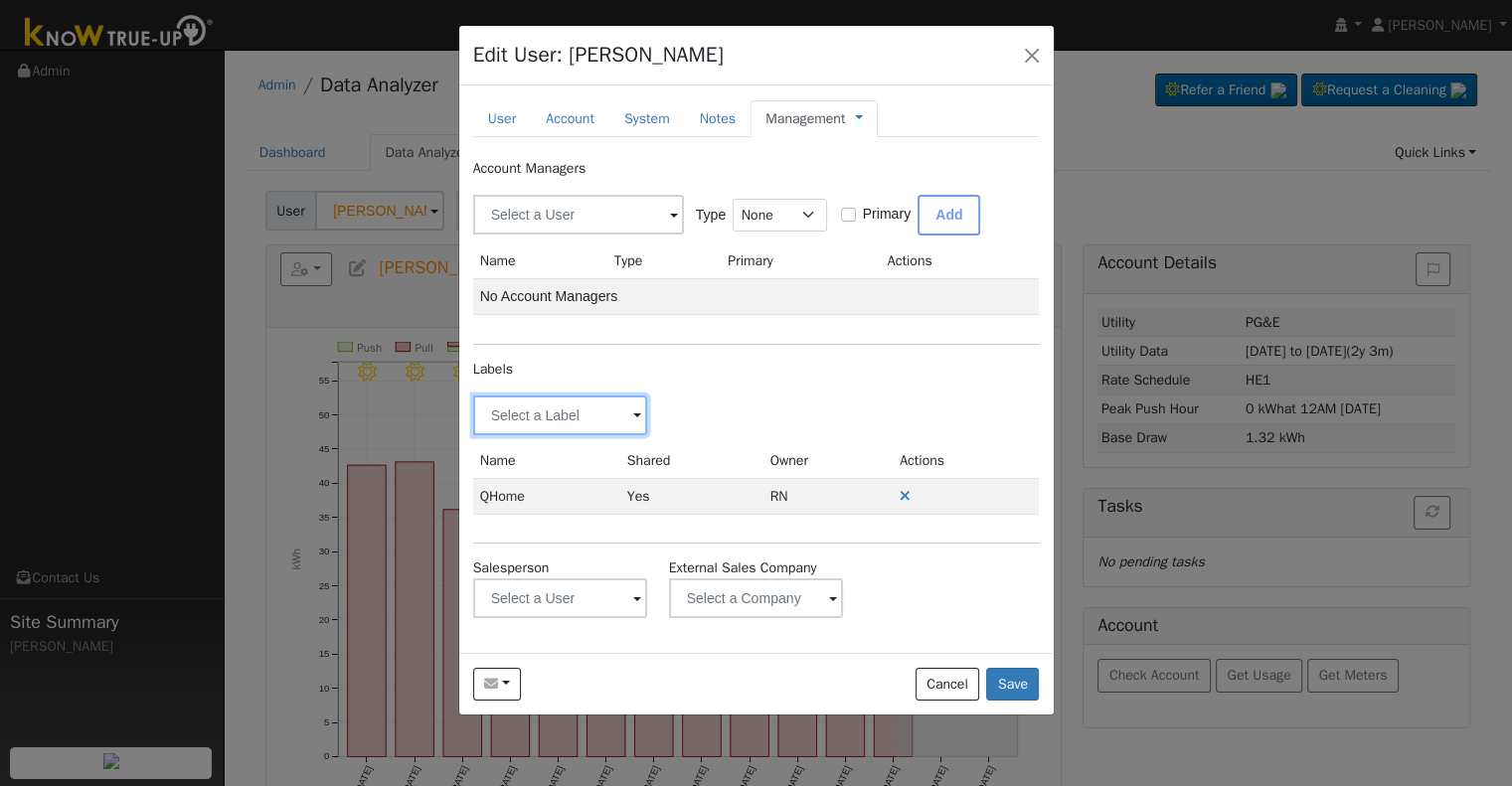 click at bounding box center [561, 415] 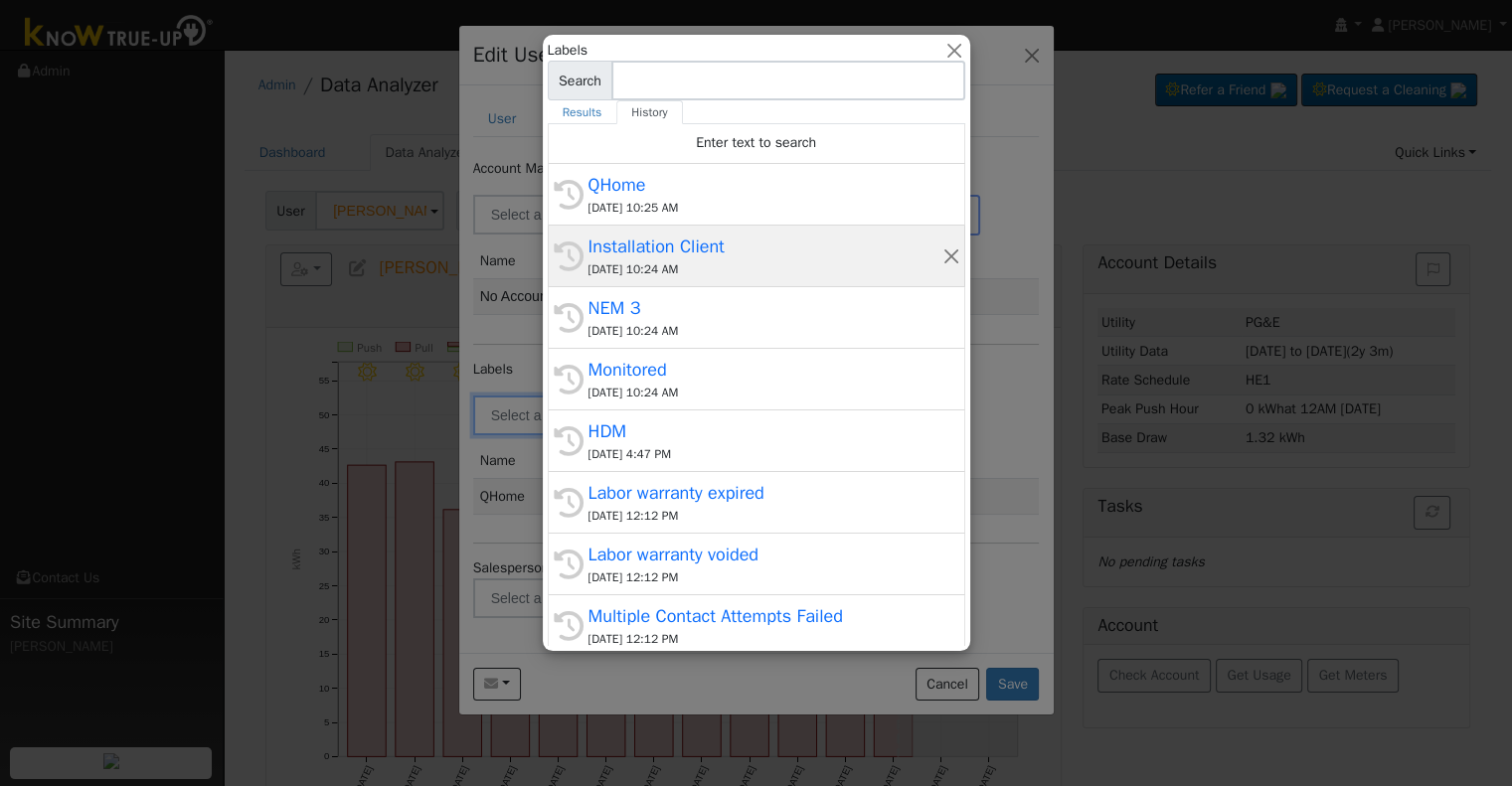 click on "07/16/2025 10:24 AM" at bounding box center [765, 269] 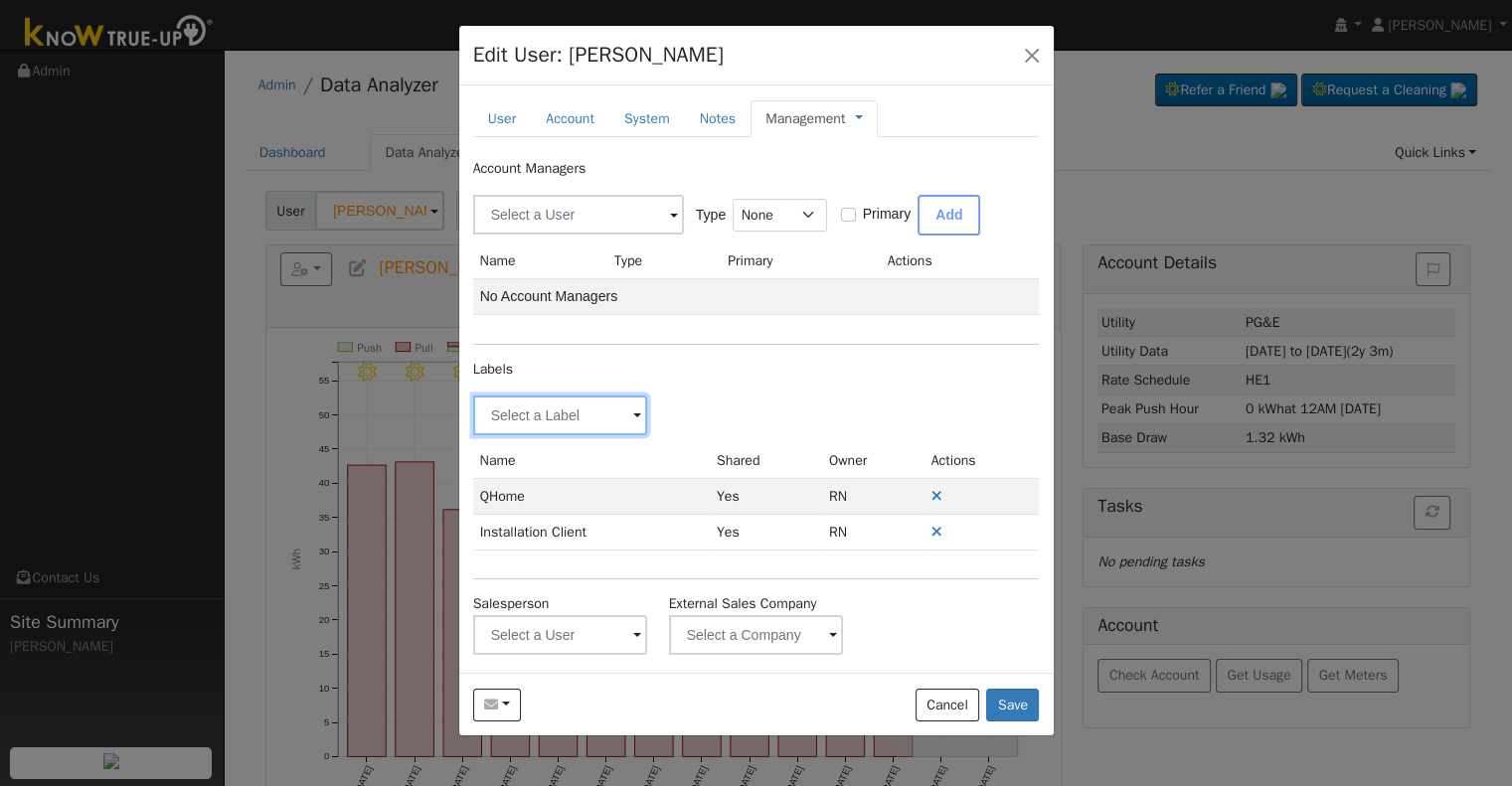 click at bounding box center (561, 415) 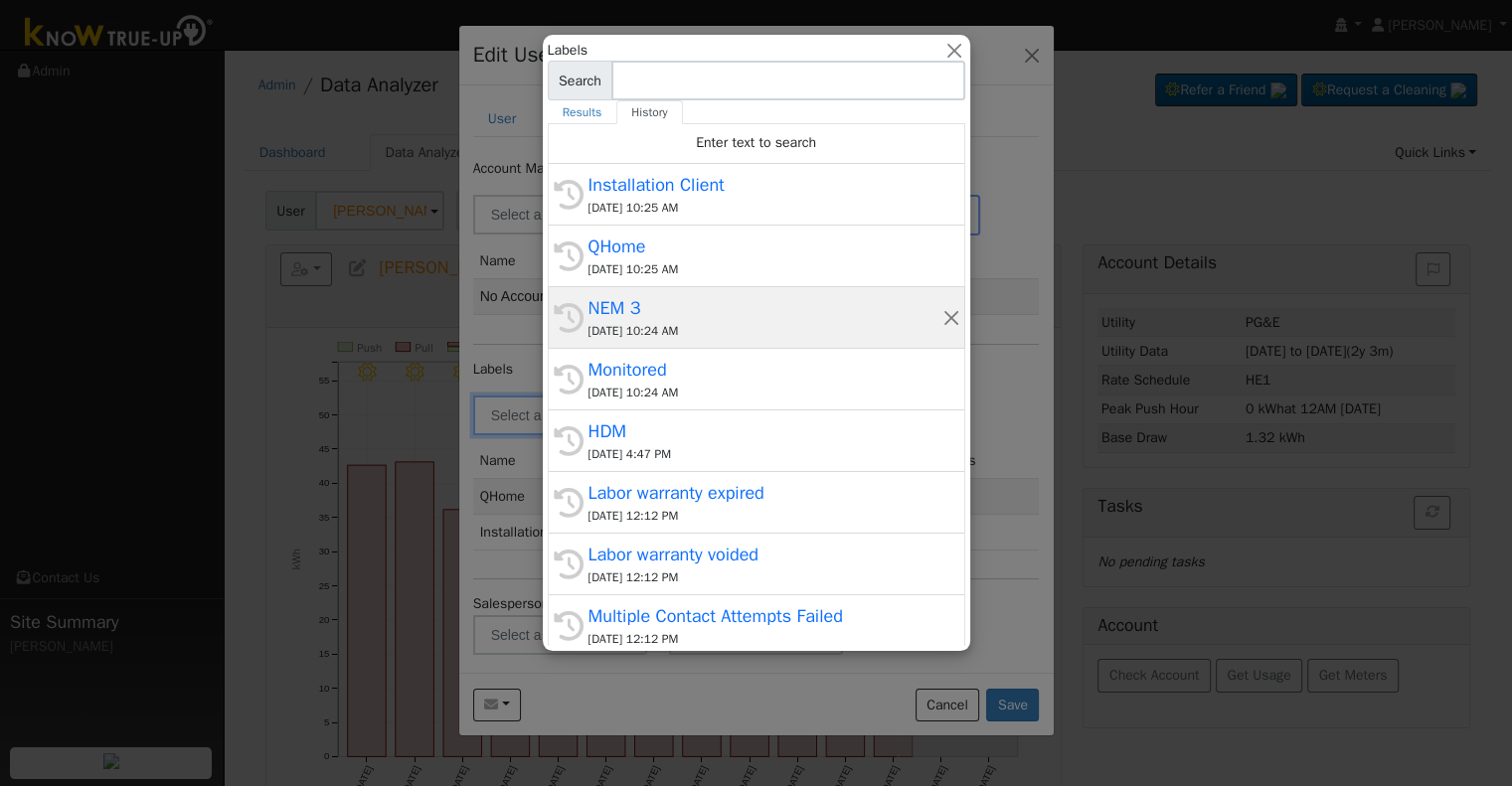 click on "07/16/2025 10:24 AM" at bounding box center (765, 331) 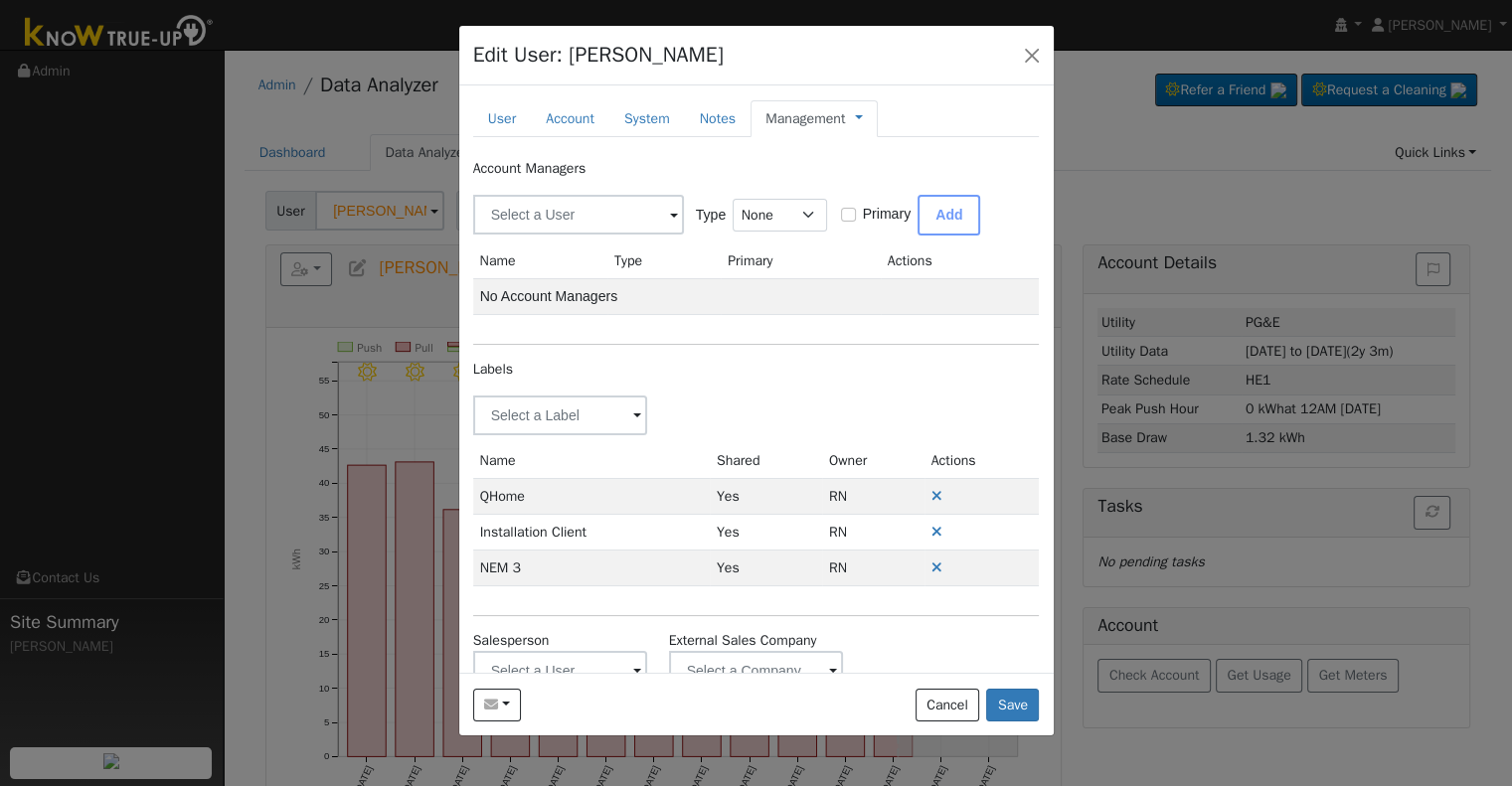 click at bounding box center (637, 416) 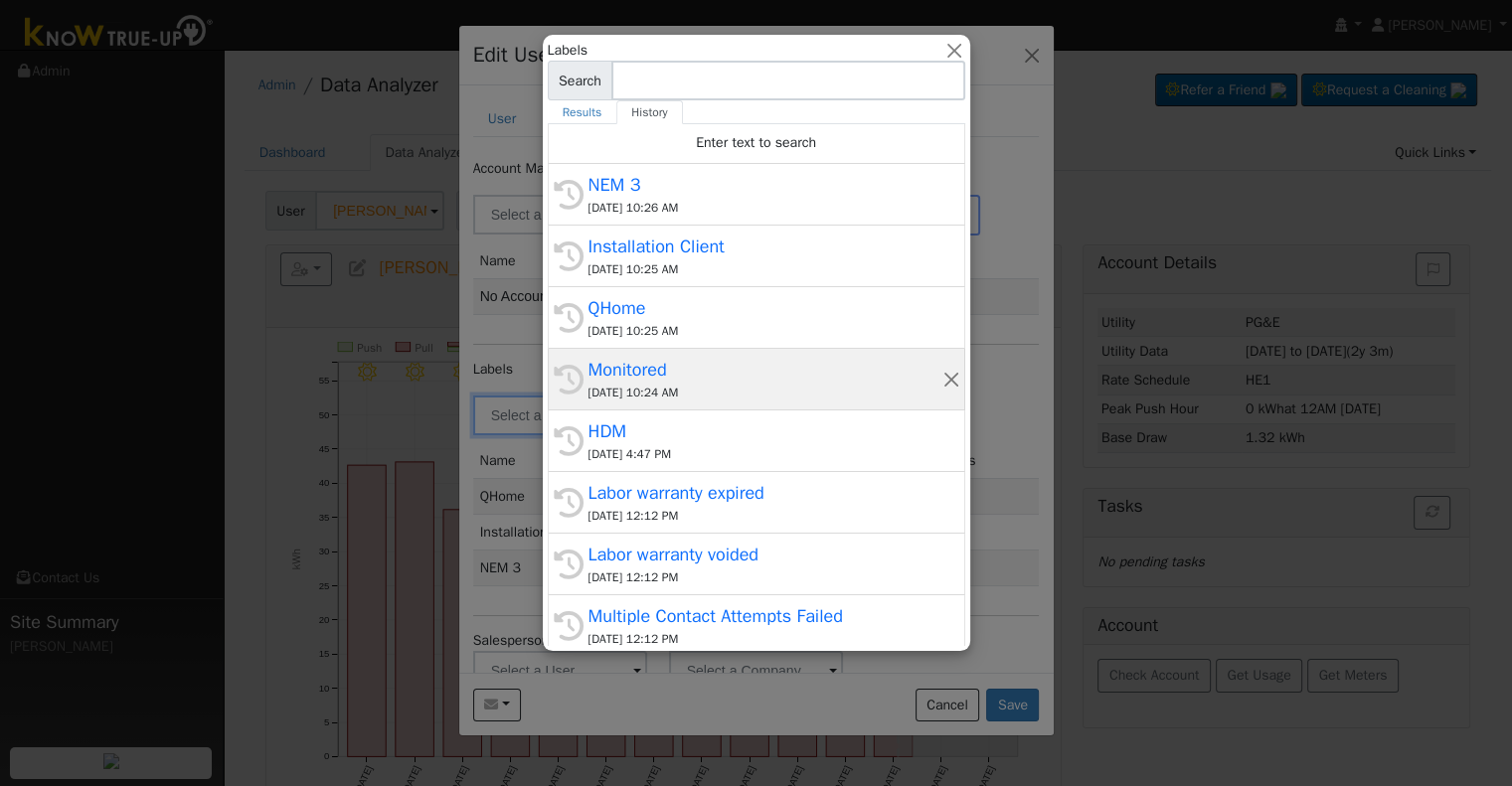 click on "Monitored" at bounding box center (765, 370) 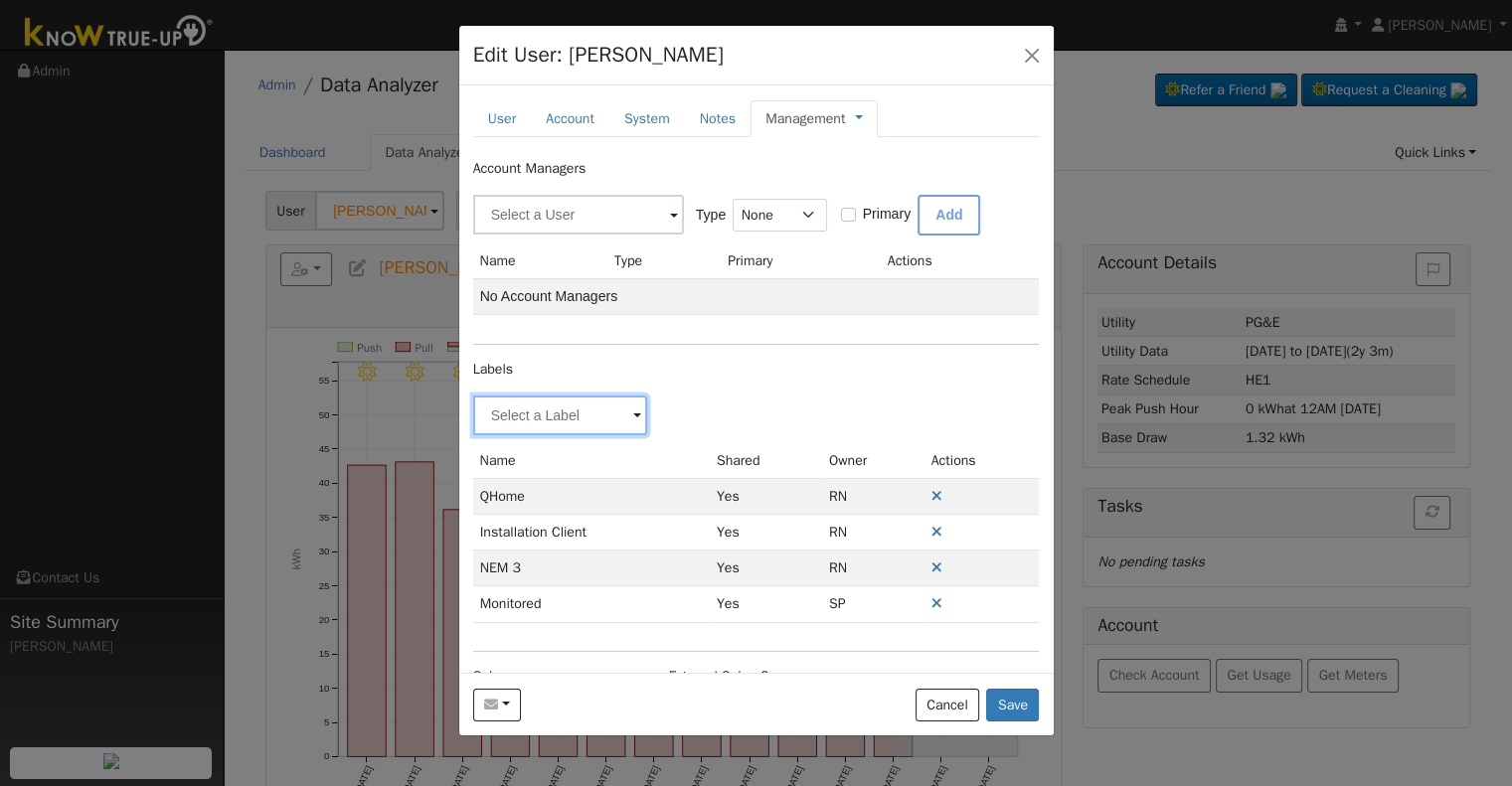 click at bounding box center (561, 415) 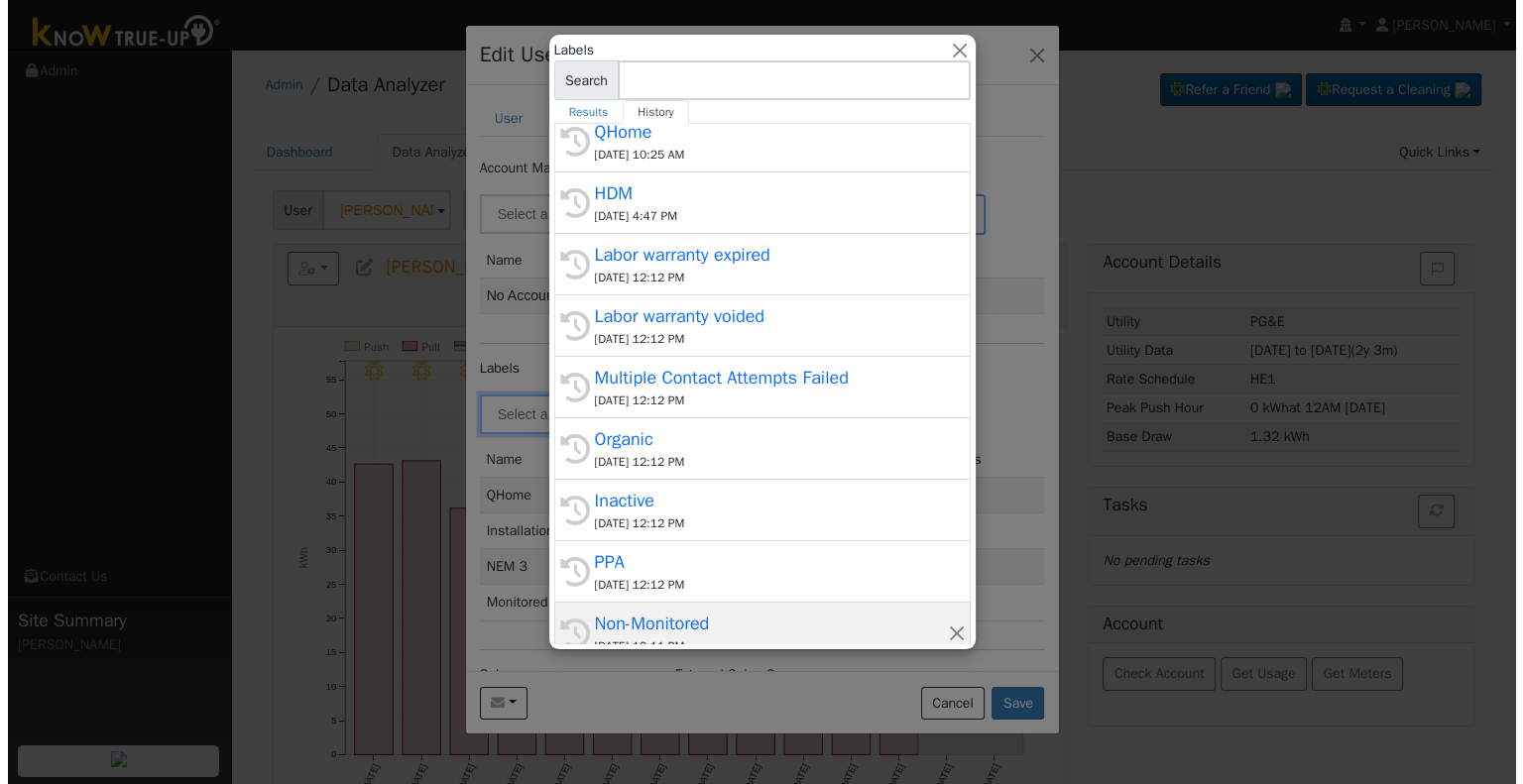 scroll, scrollTop: 377, scrollLeft: 0, axis: vertical 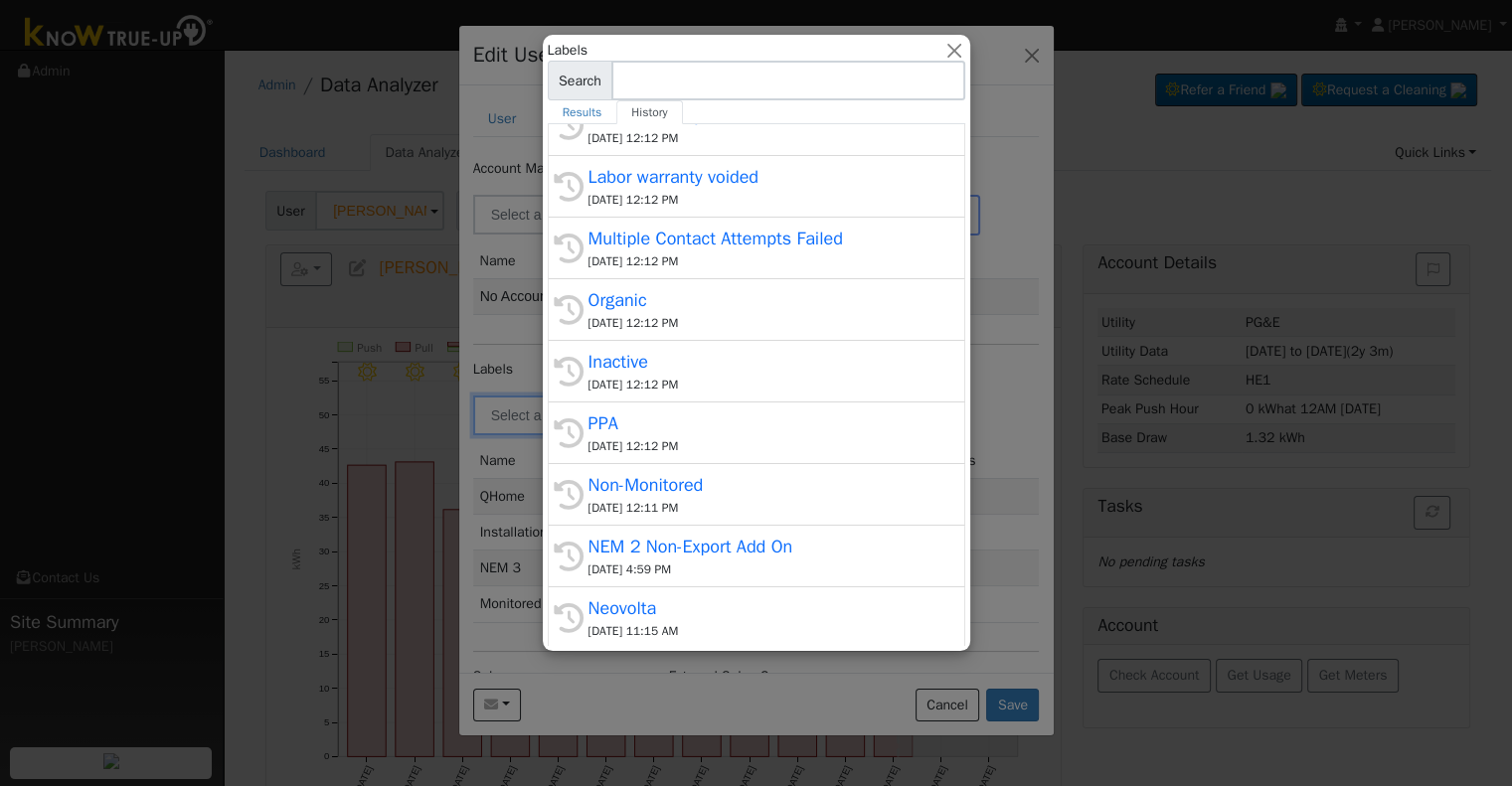 click at bounding box center [756, 393] 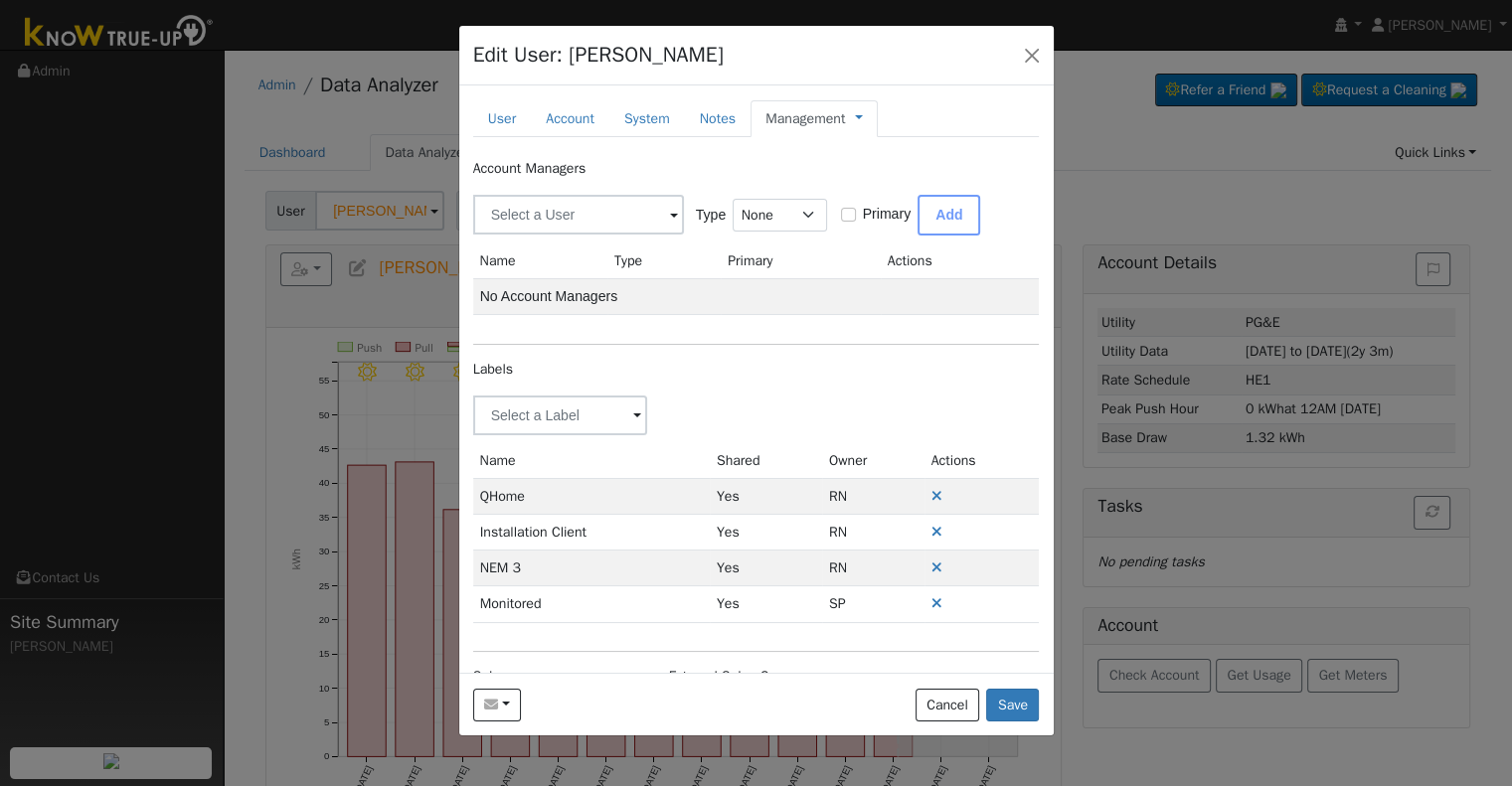 click on "Management" at bounding box center [805, 118] 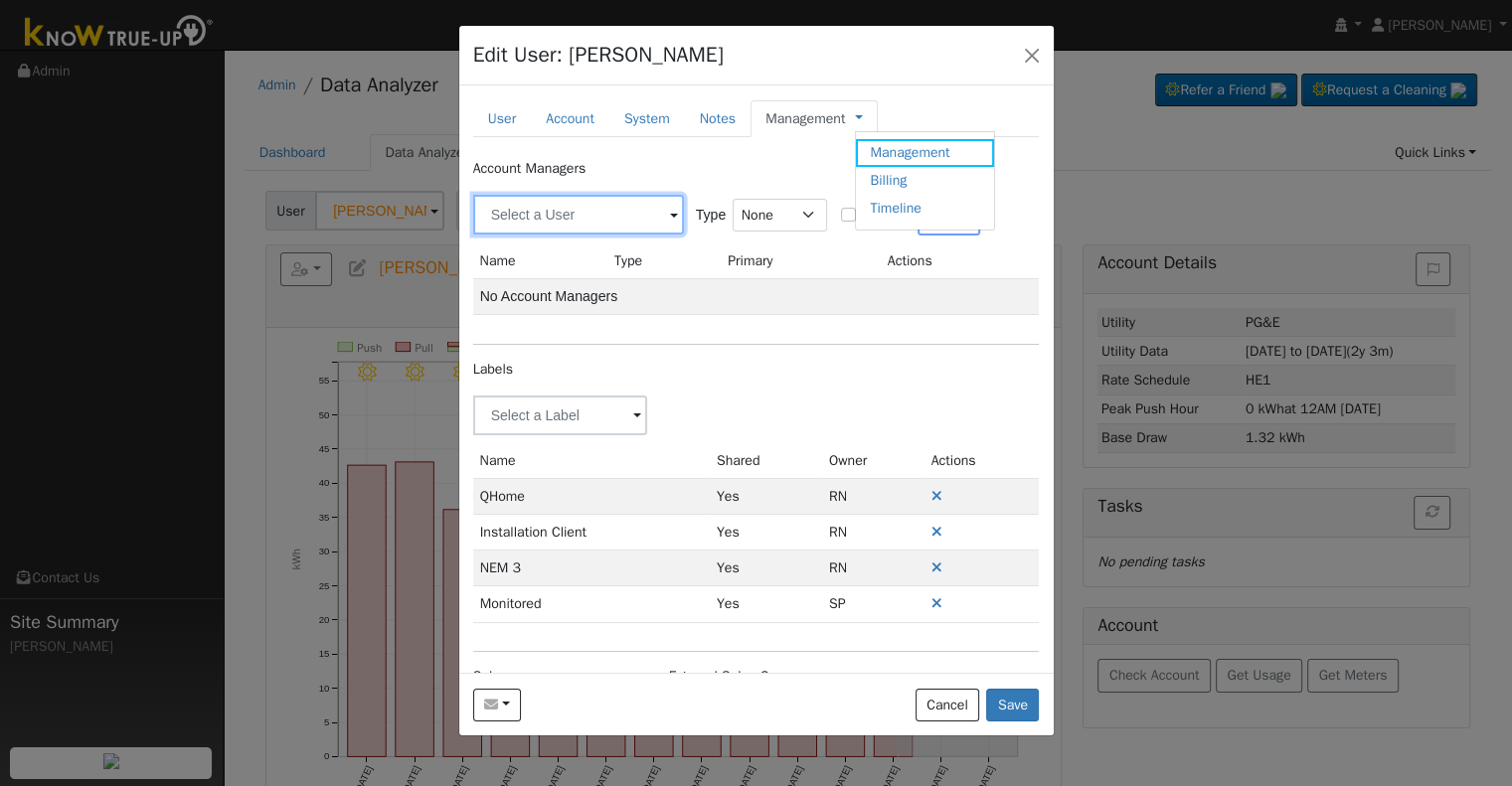 click at bounding box center [579, 215] 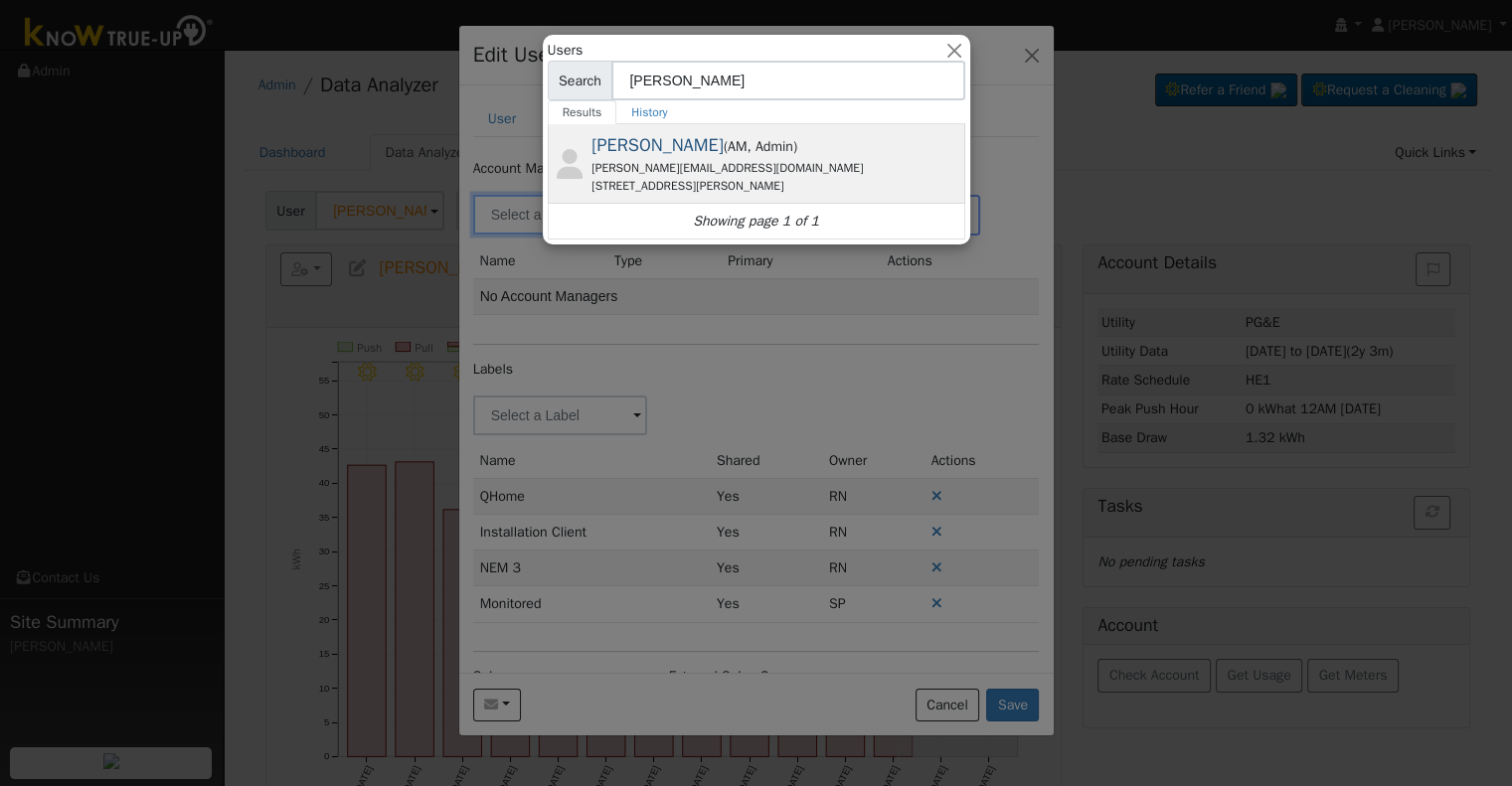 type on "Chuck" 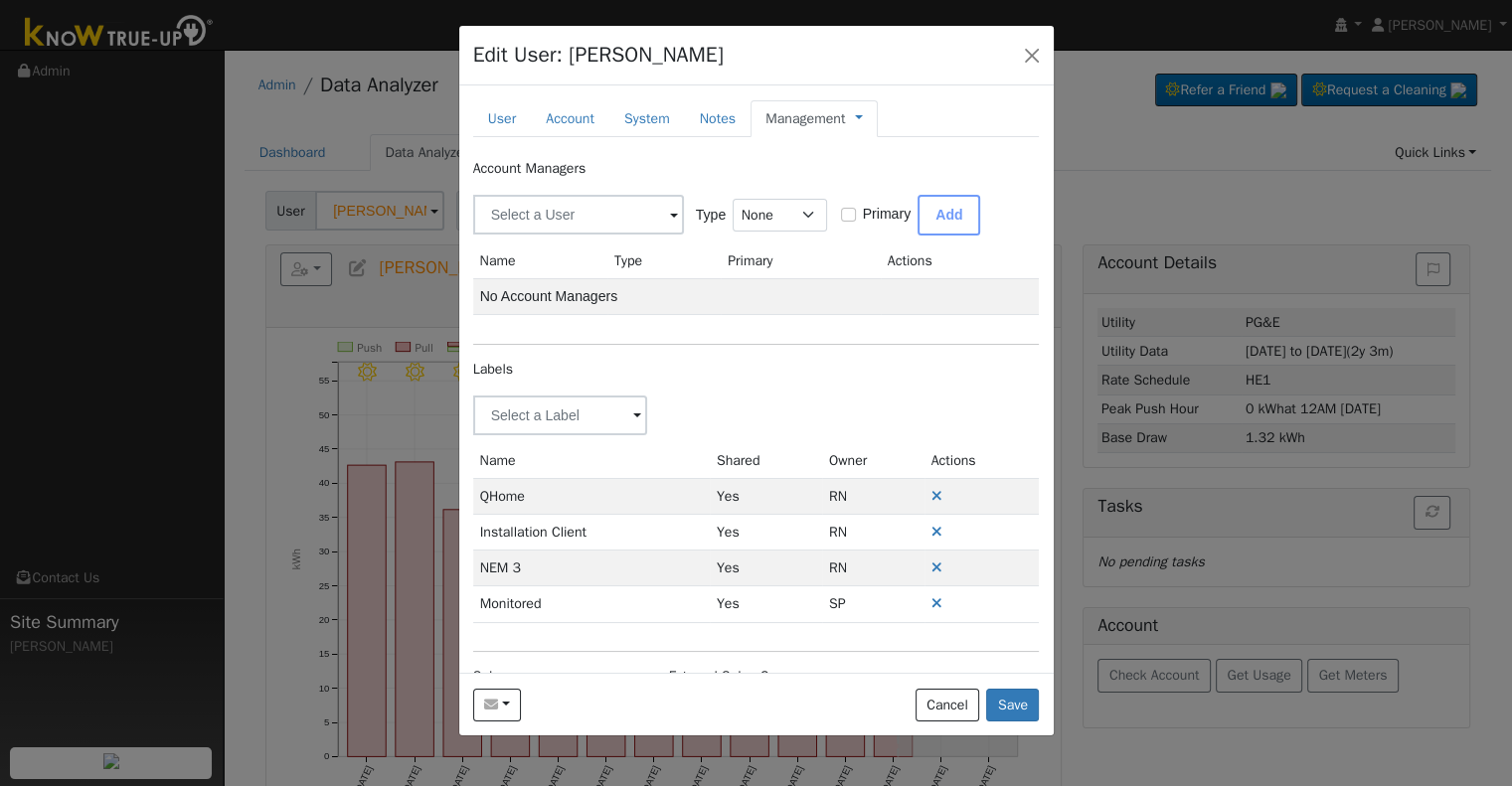 type on "Chuck Rowland" 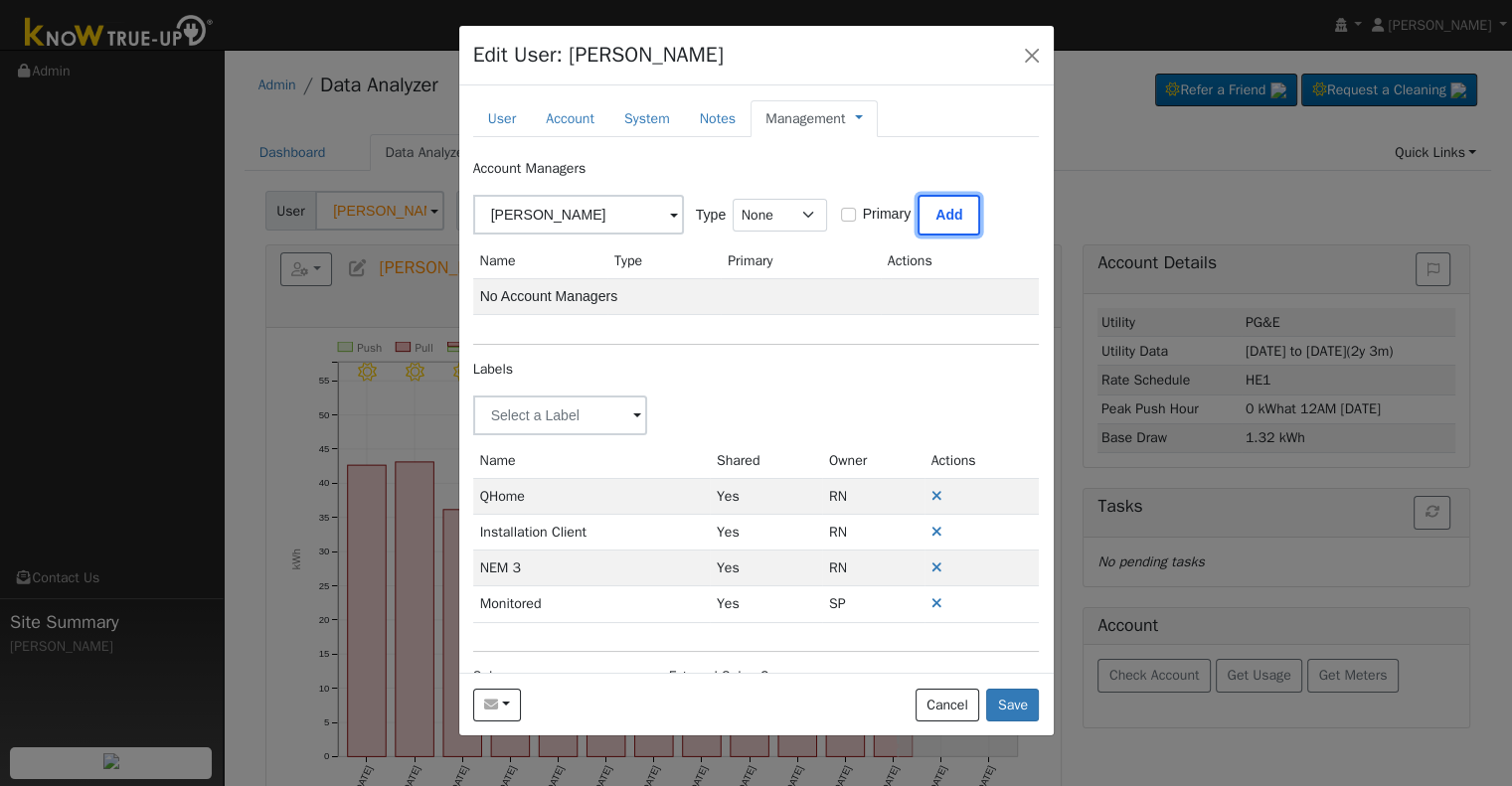 click on "Add" at bounding box center (948, 215) 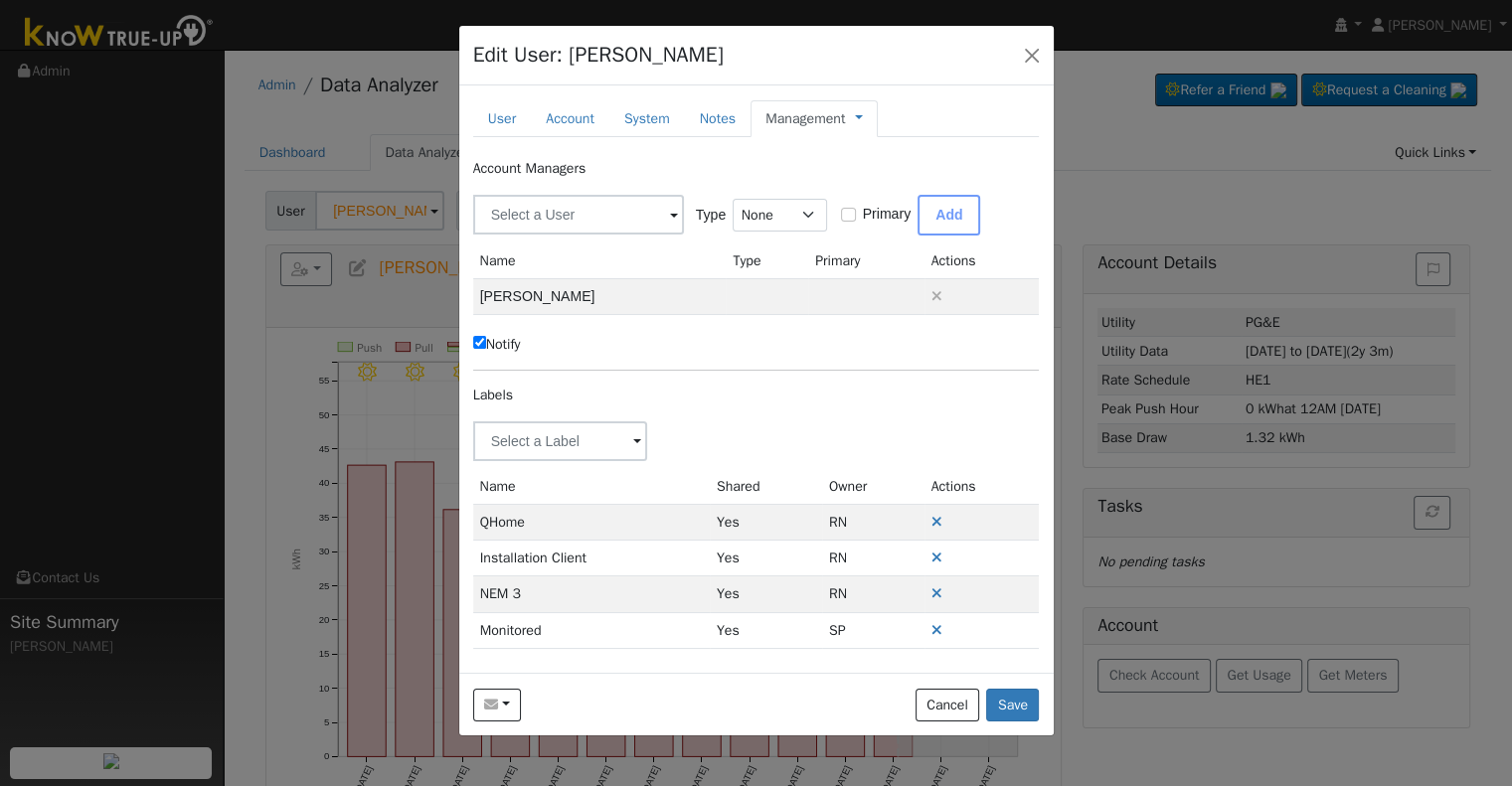 click on "Notify" at bounding box center (497, 344) 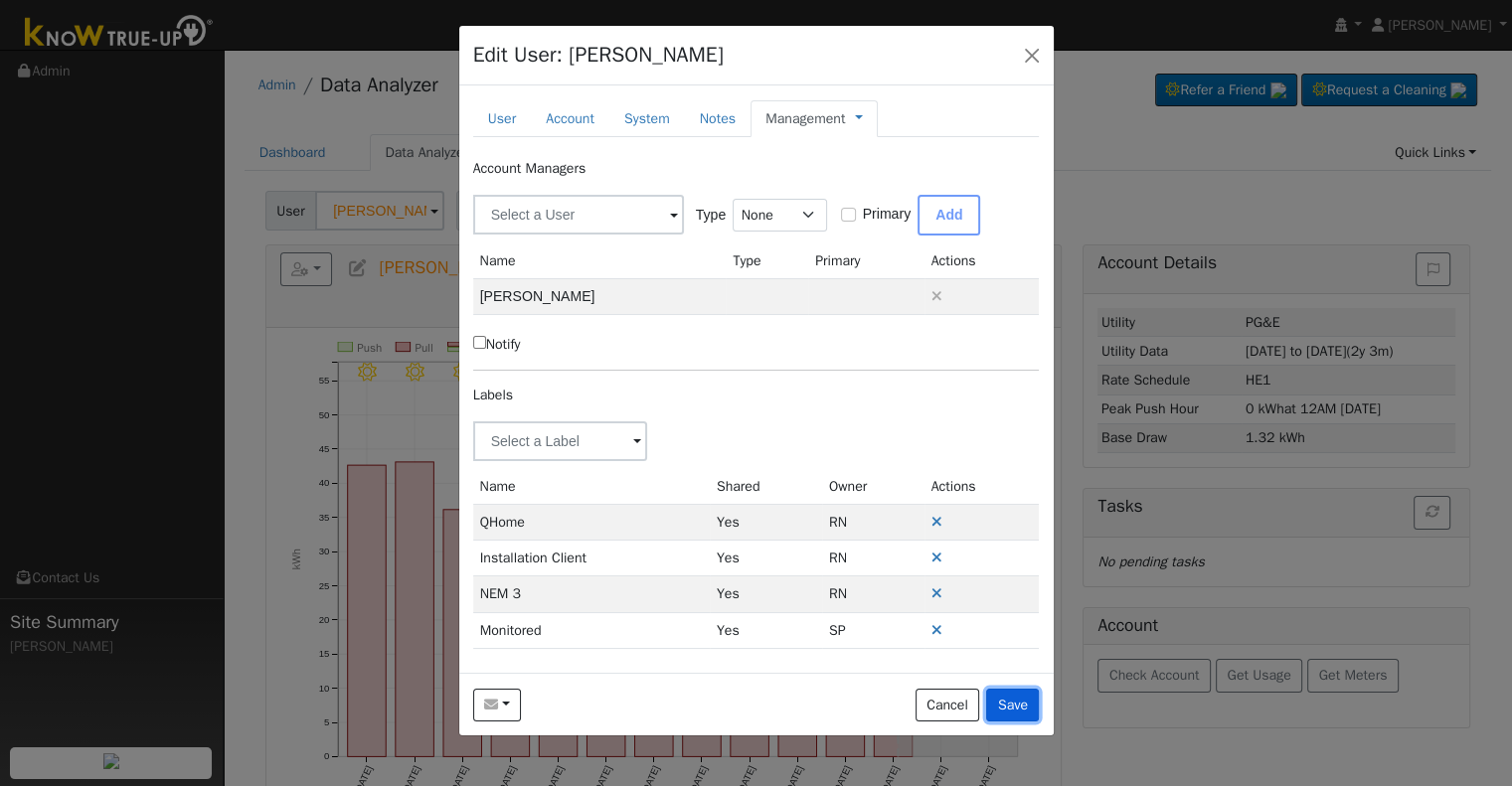 click on "Save" at bounding box center [1012, 706] 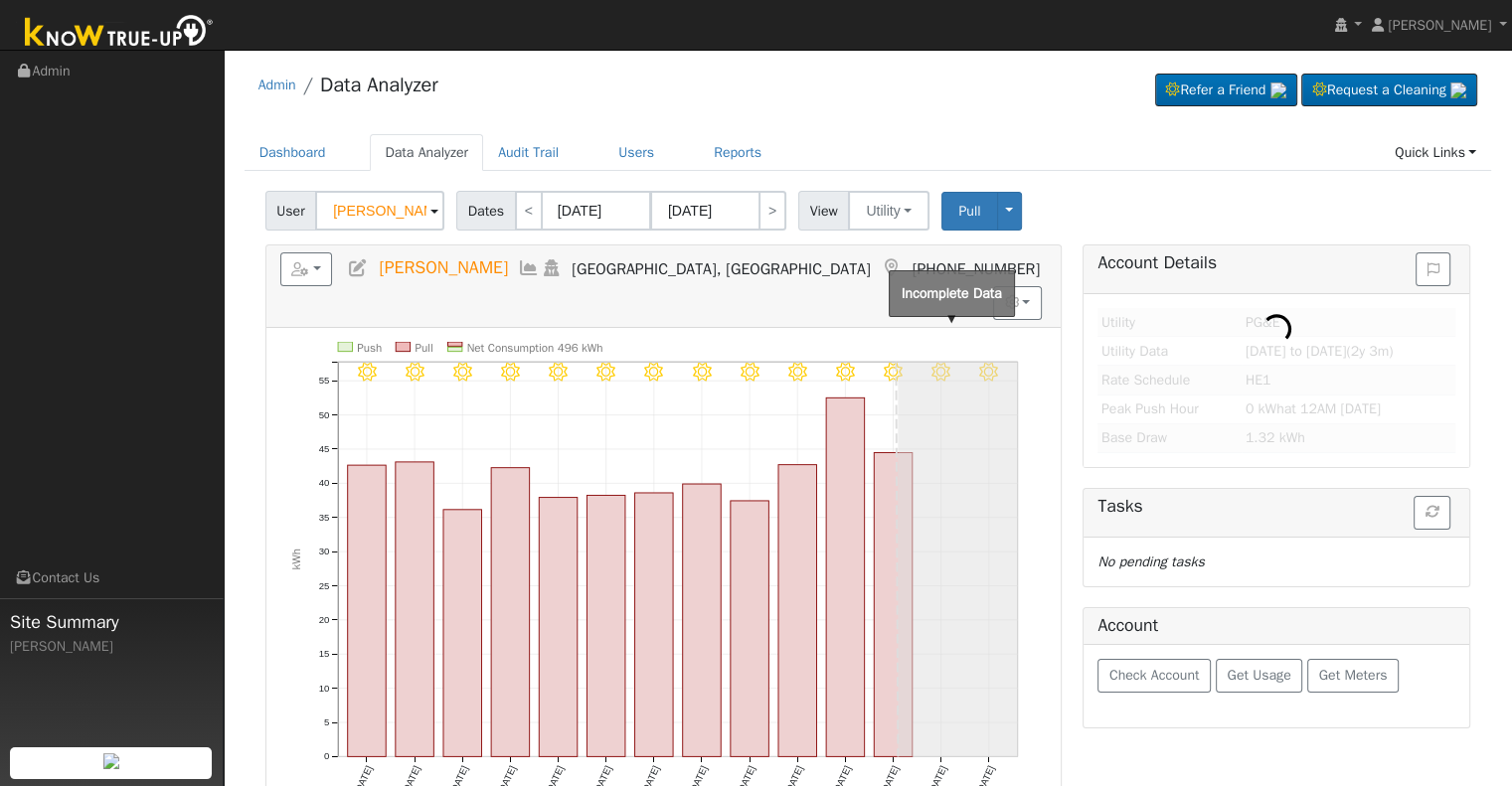type on "Tamara Searles" 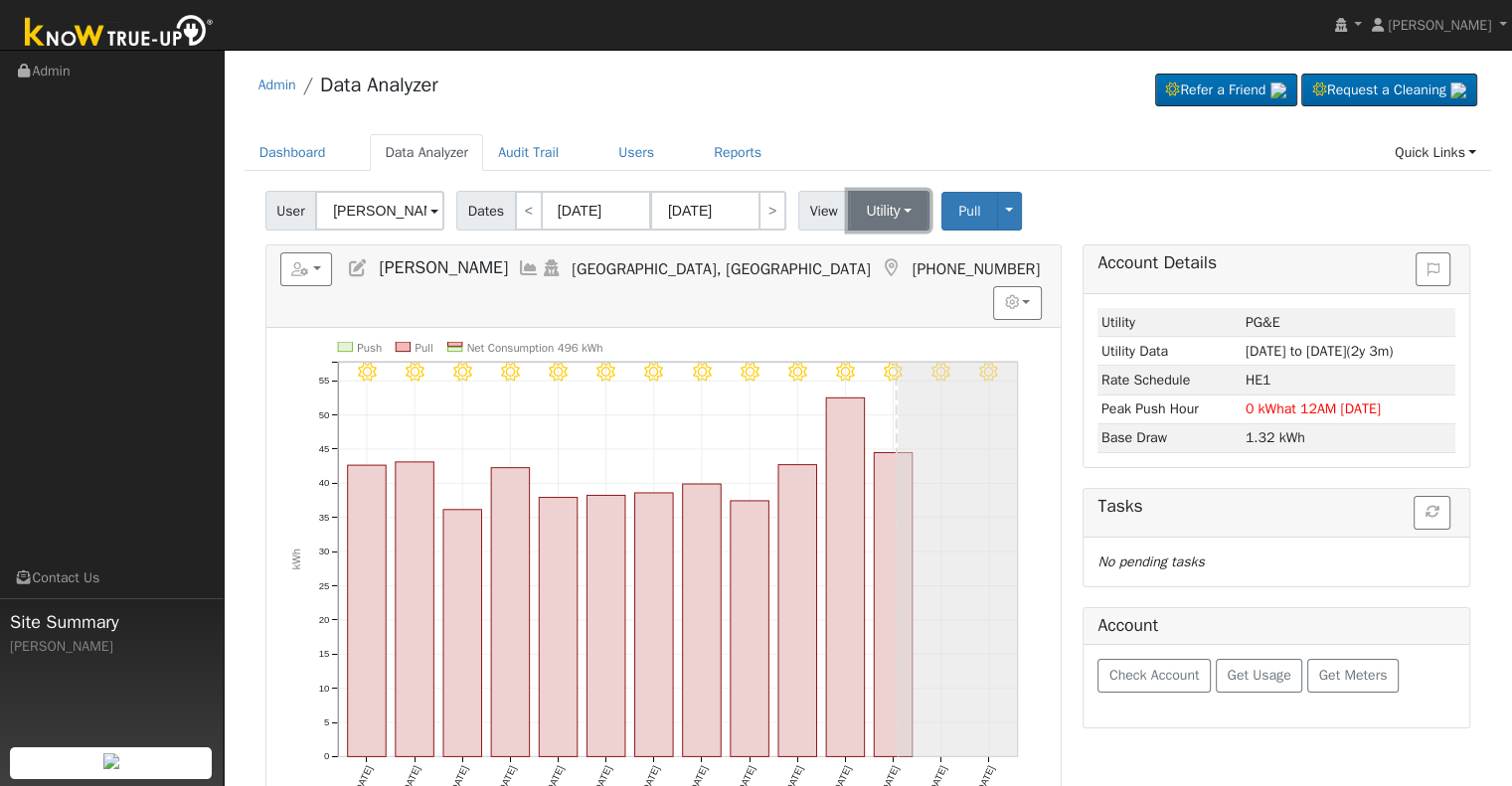 click on "Utility" at bounding box center [889, 211] 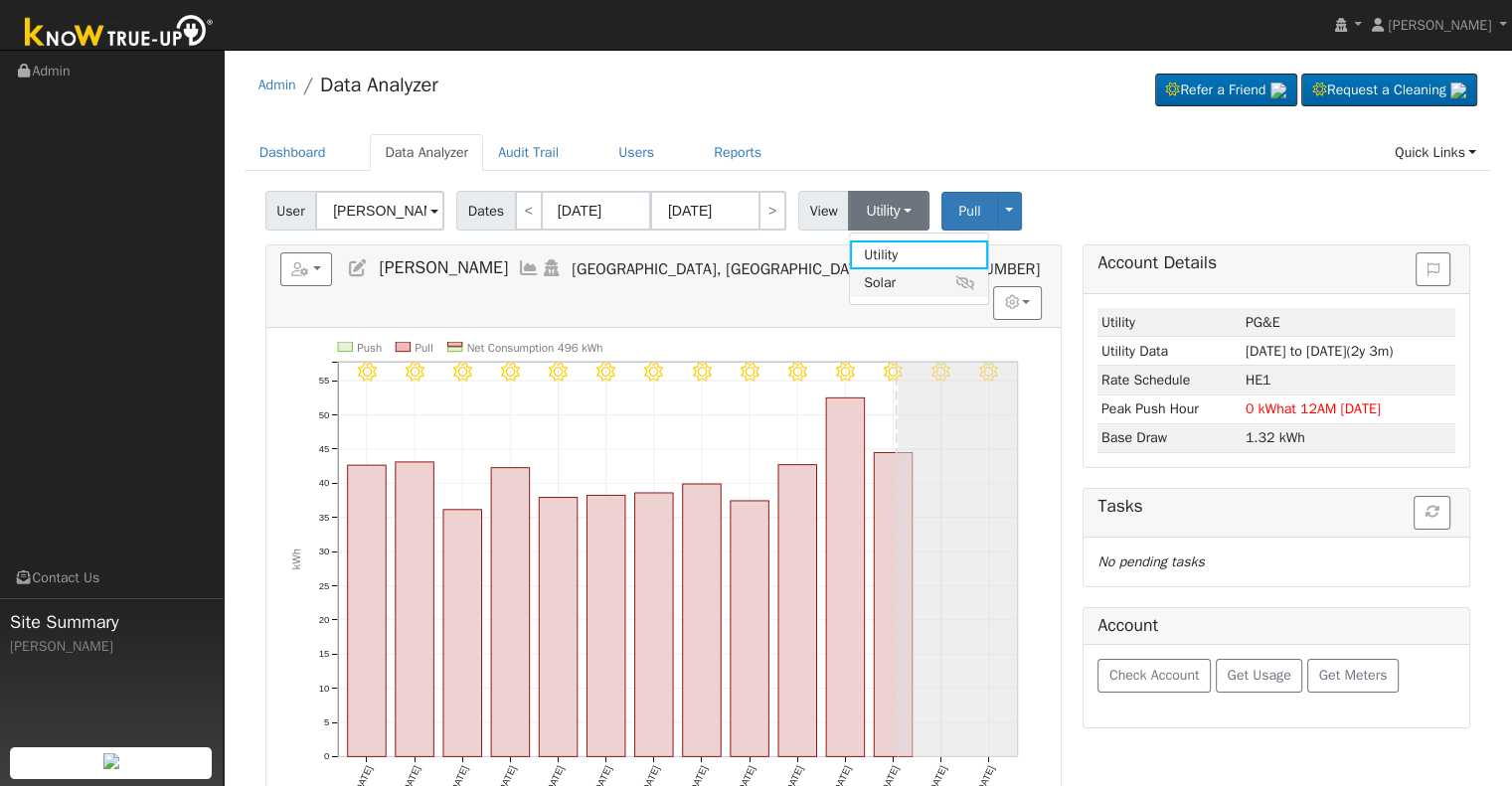 click on "Solar" at bounding box center [919, 283] 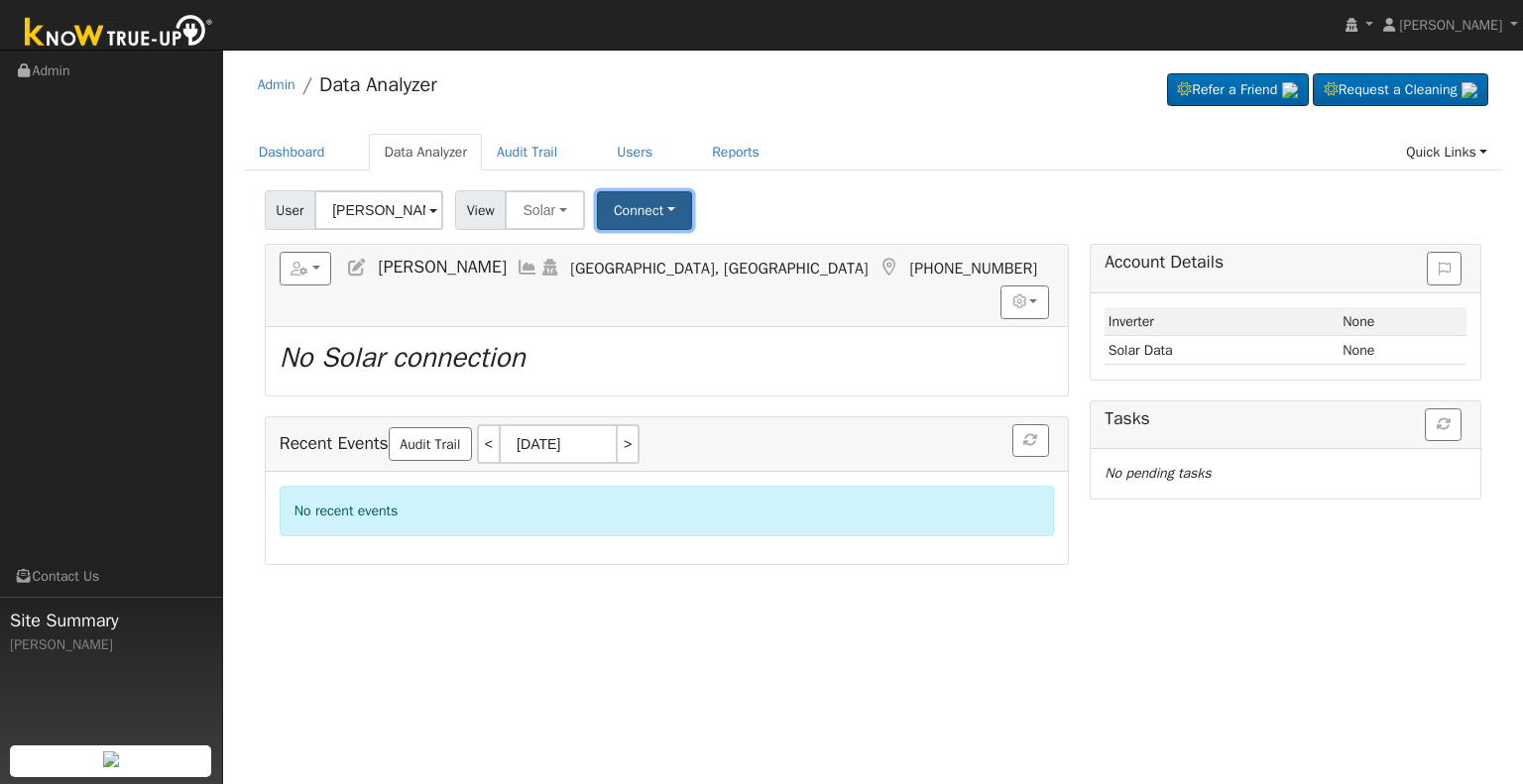 click on "Connect" at bounding box center (644, 210) 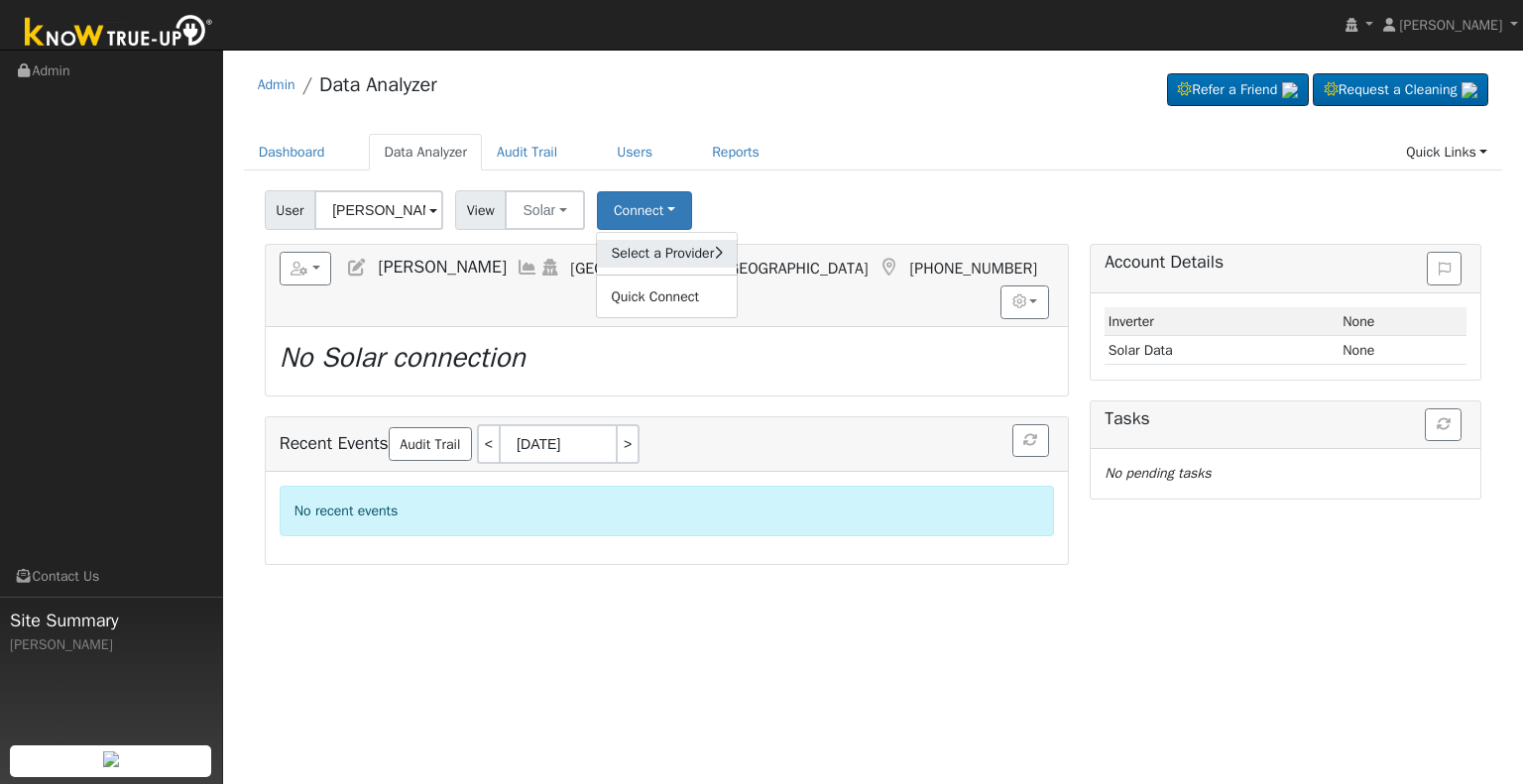 click on "Select a Provider" 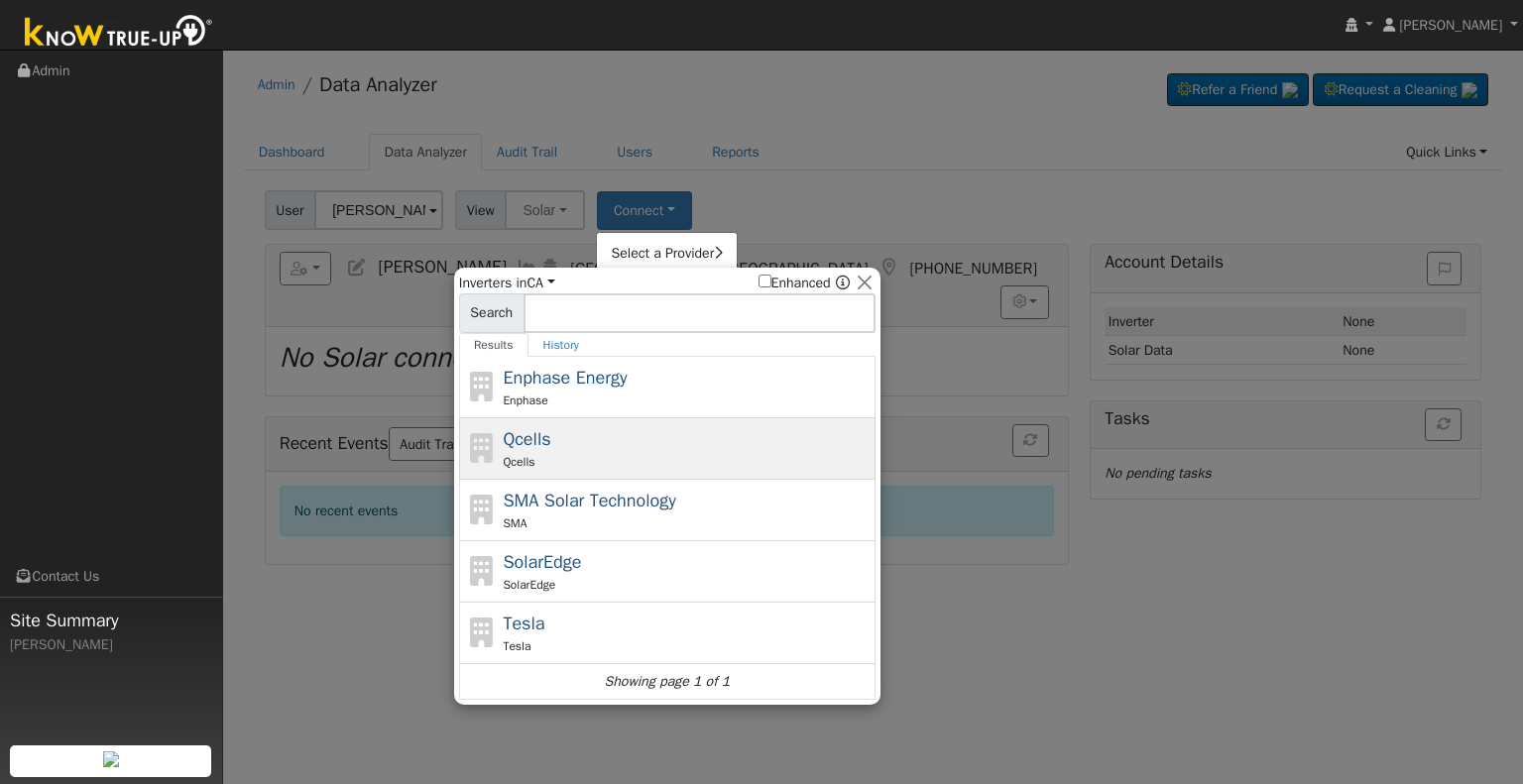 click on "Qcells" at bounding box center (686, 462) 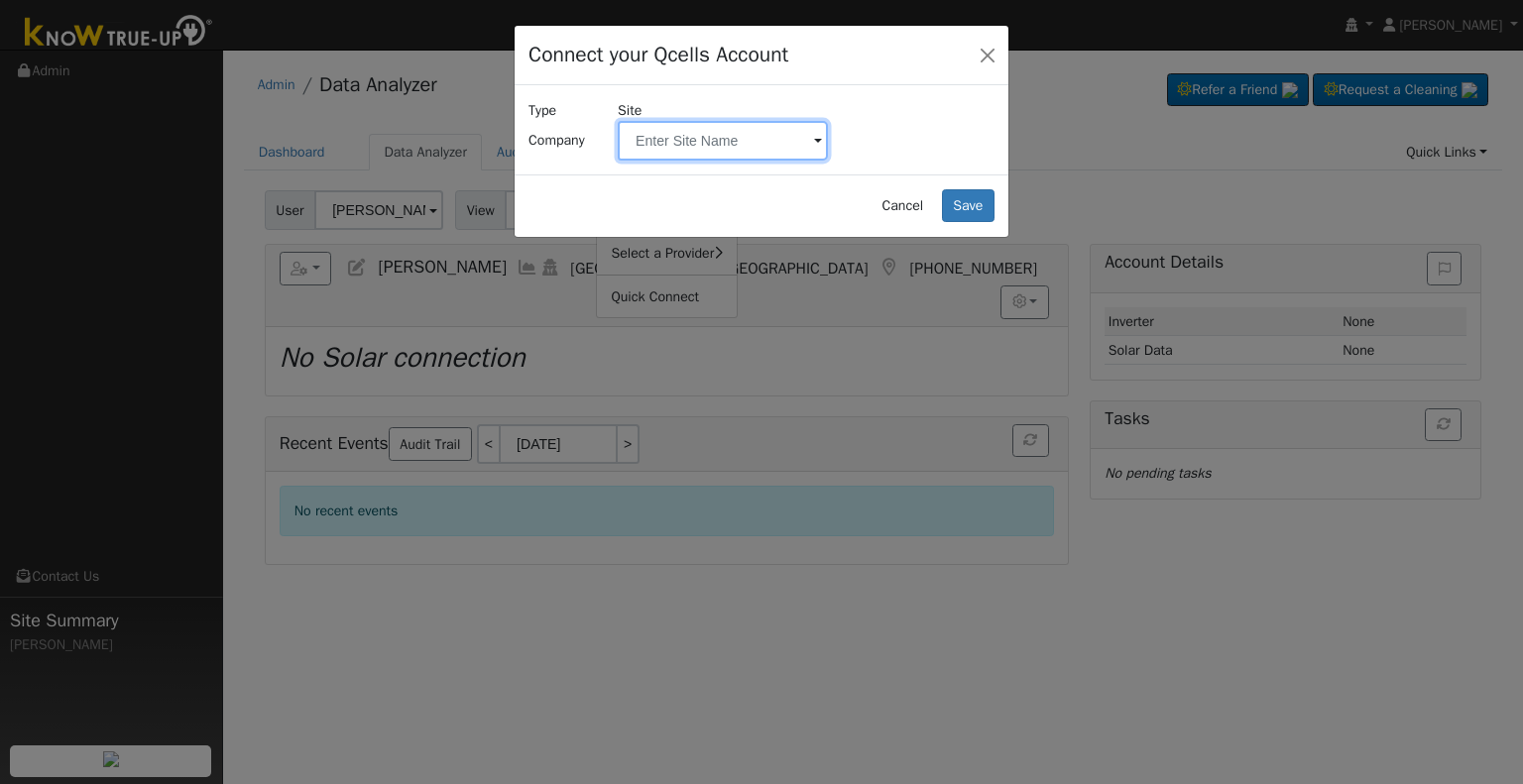 click at bounding box center [723, 141] 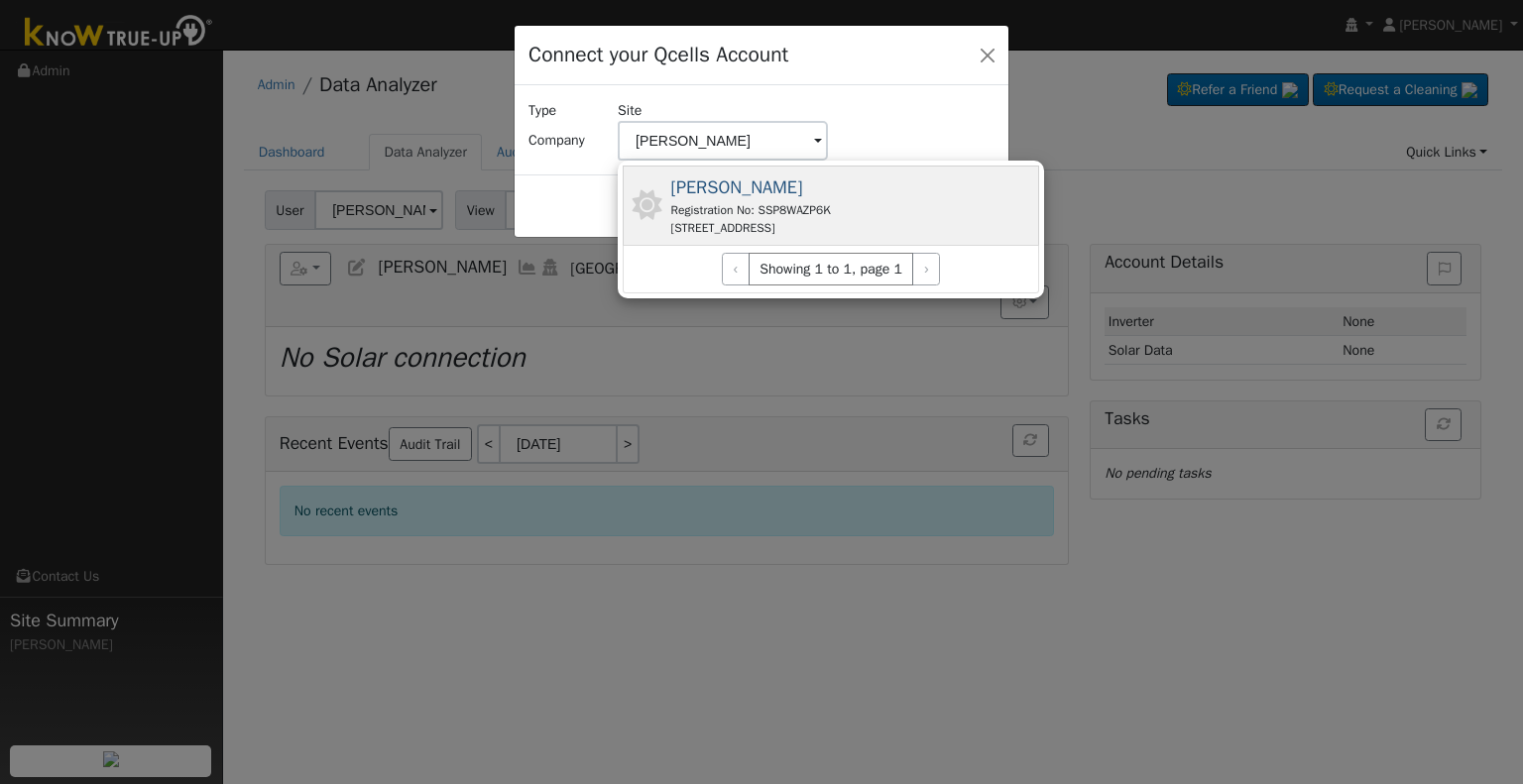 click on "Registration No: SSP8WAZP6K" at bounding box center (751, 210) 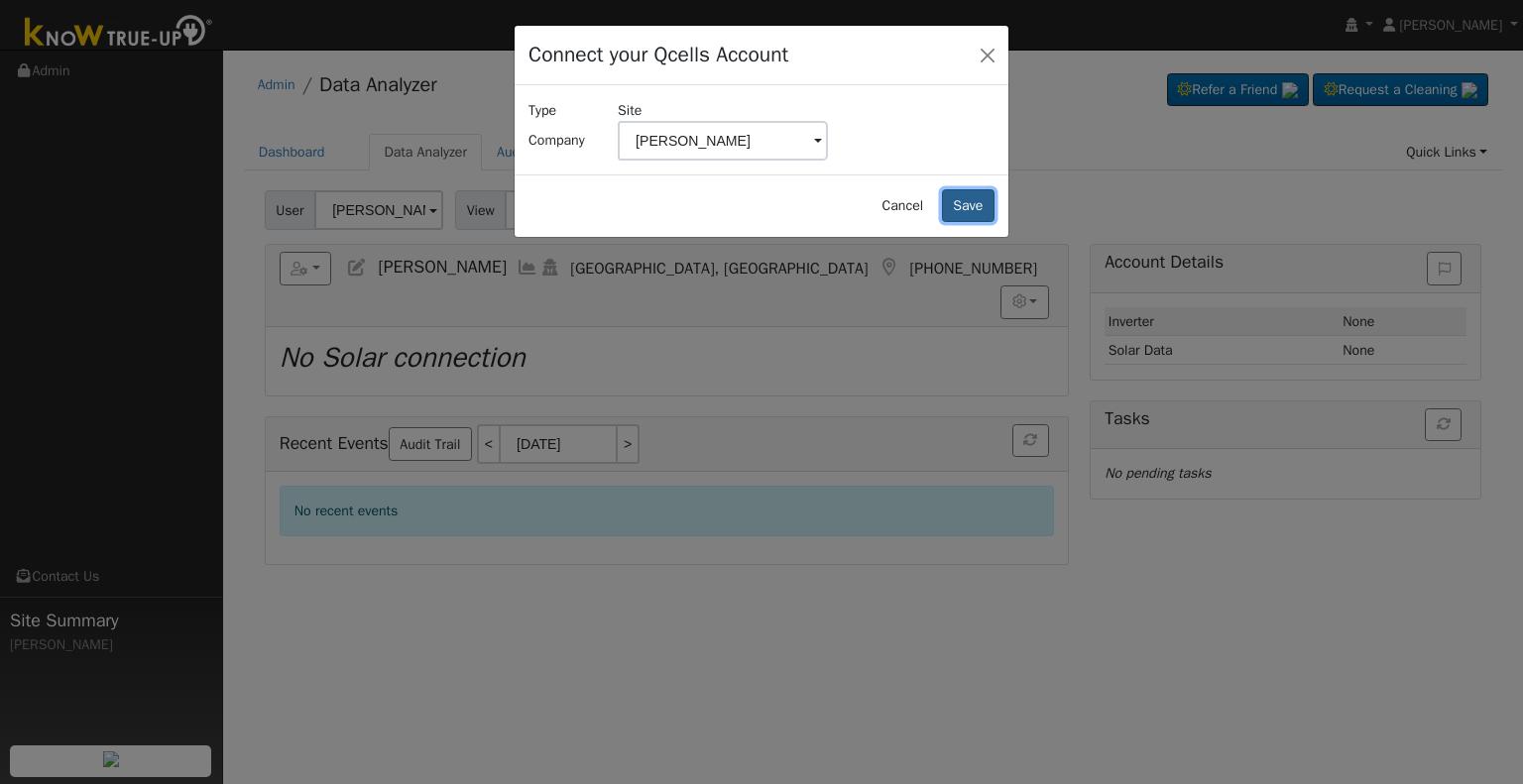 click on "Save" at bounding box center [968, 206] 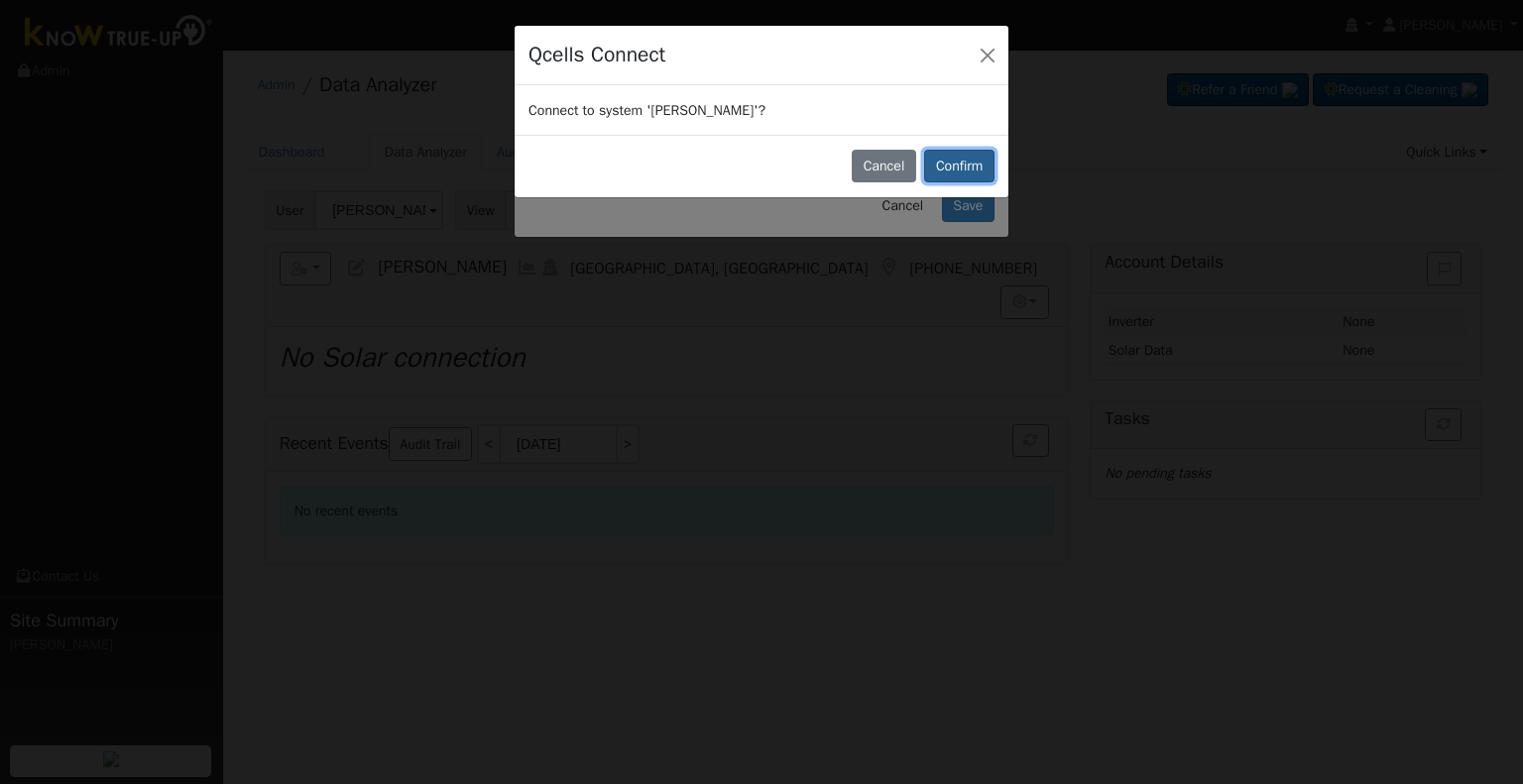 click on "Confirm" at bounding box center [959, 167] 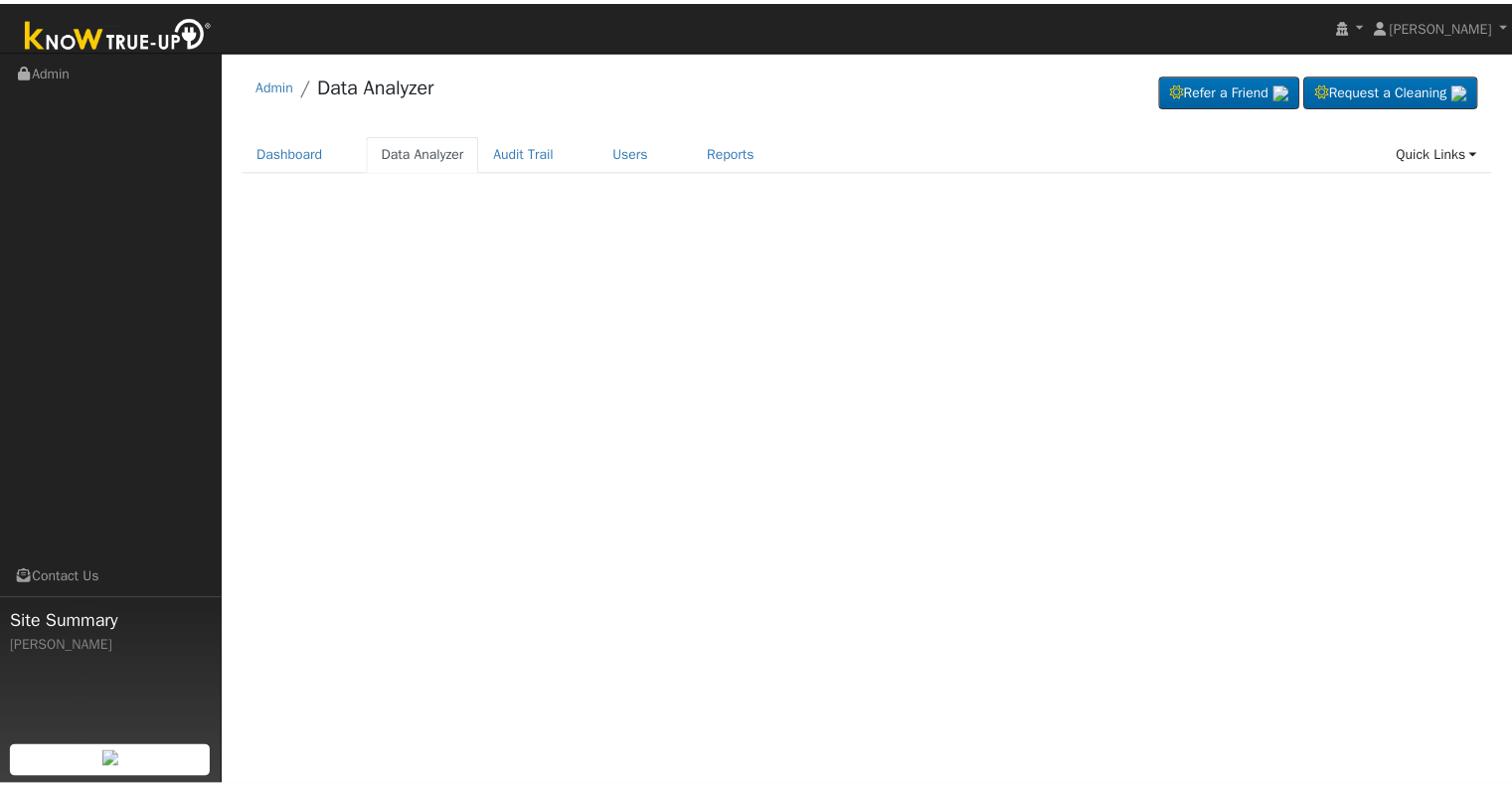 scroll, scrollTop: 0, scrollLeft: 0, axis: both 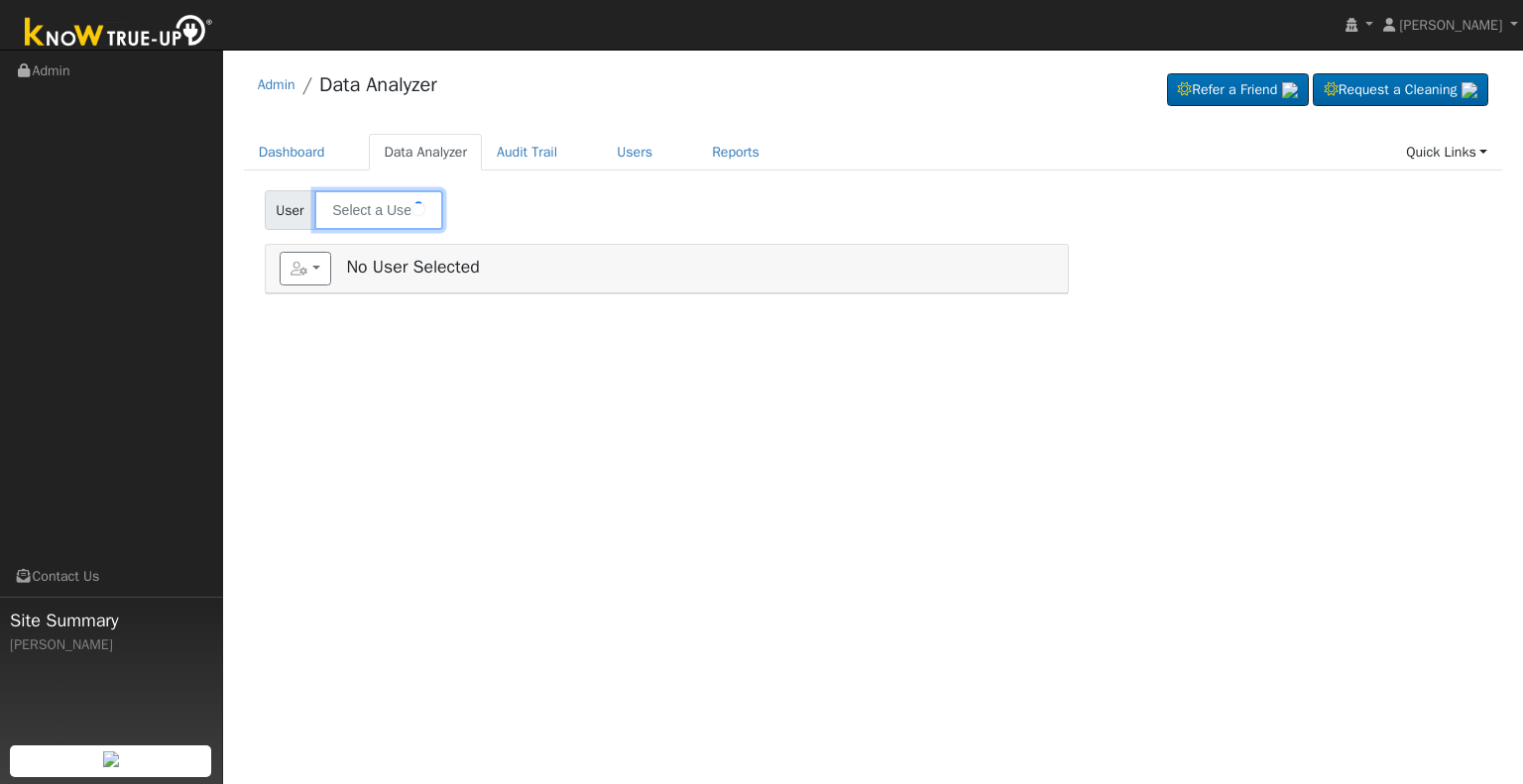 type on "[PERSON_NAME] & [PERSON_NAME]" 